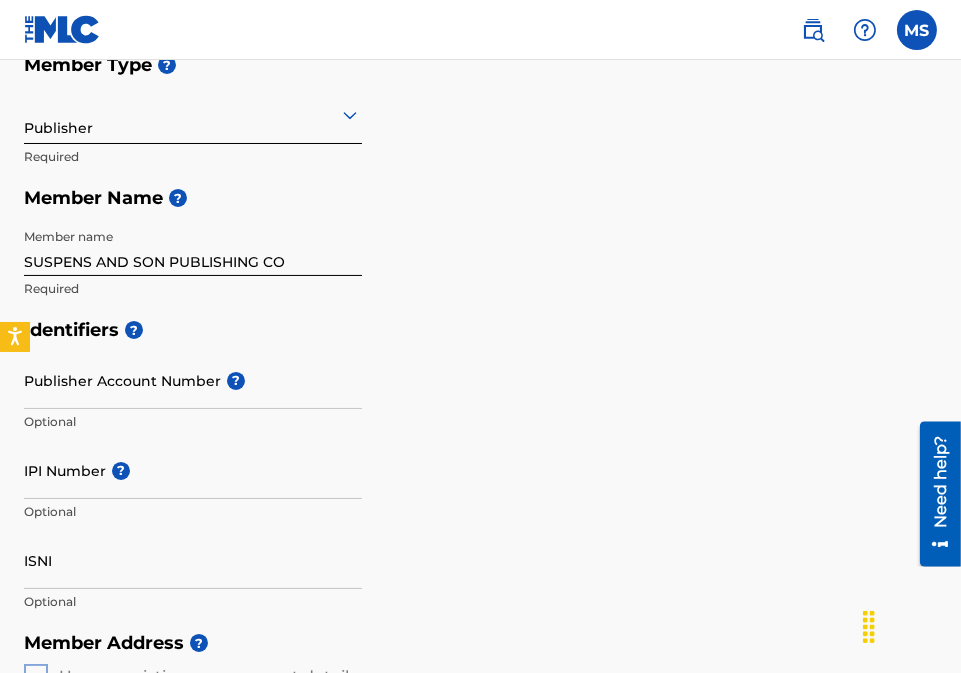 scroll, scrollTop: 0, scrollLeft: 0, axis: both 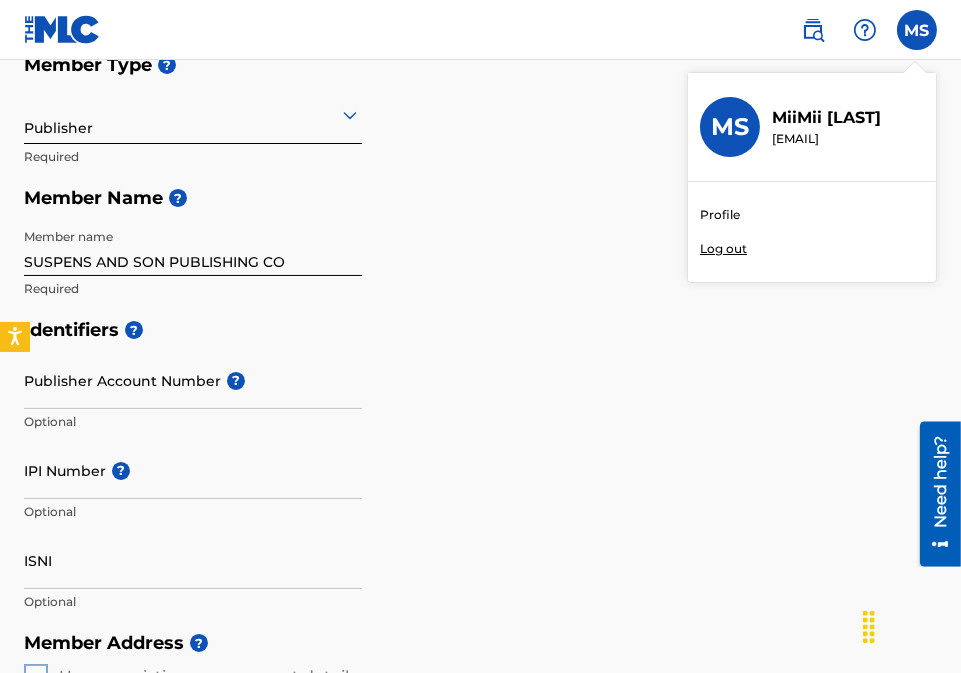 click on "Profile" at bounding box center (720, 215) 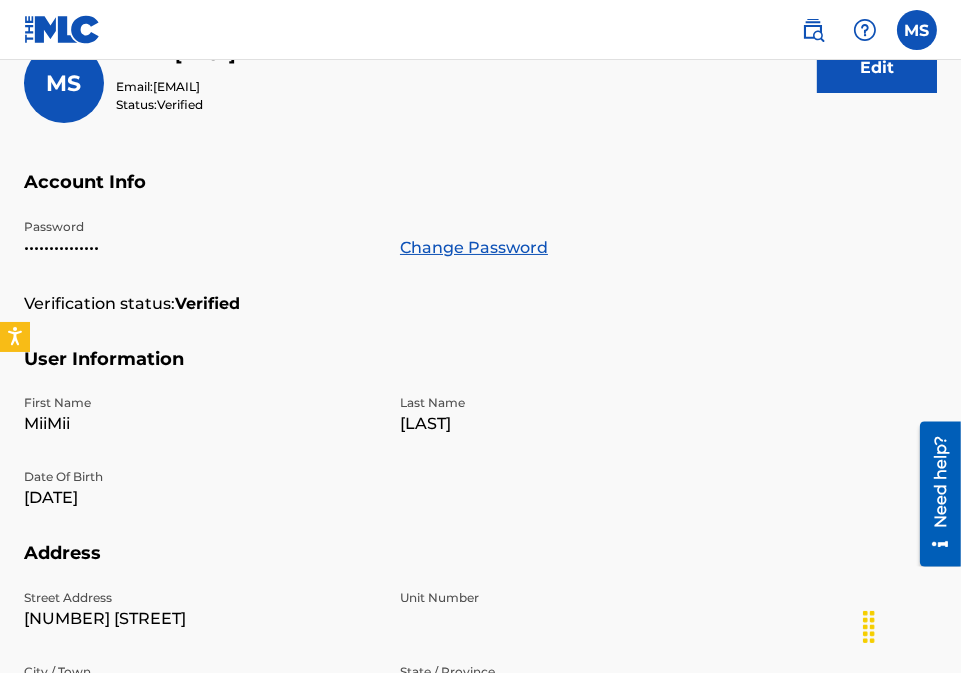 scroll, scrollTop: 0, scrollLeft: 0, axis: both 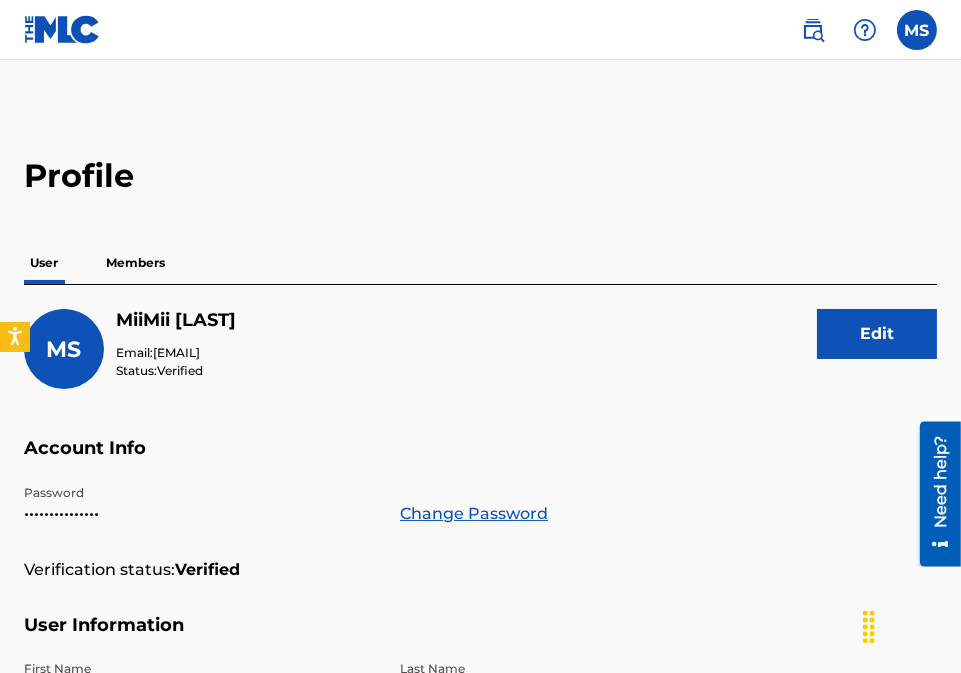 click on "Profile User Members MS MiiMii   Staton Email:  [EMAIL] Status:  Verified Edit Account Info Password ••••••••••••••• Change Password Verification status:  Verified User Information First Name MiiMii Last Name Staton Date Of Birth [DATE] Address Street Address [NUMBER] [STREET] Unit Number [NUMBER] City / Town [CITY] State / Province [STATE] Country United States ZIP / Postal Code [POSTAL_CODE] Contact Information Phone Number [PHONE] Email Address [EMAIL]" at bounding box center (480, 652) 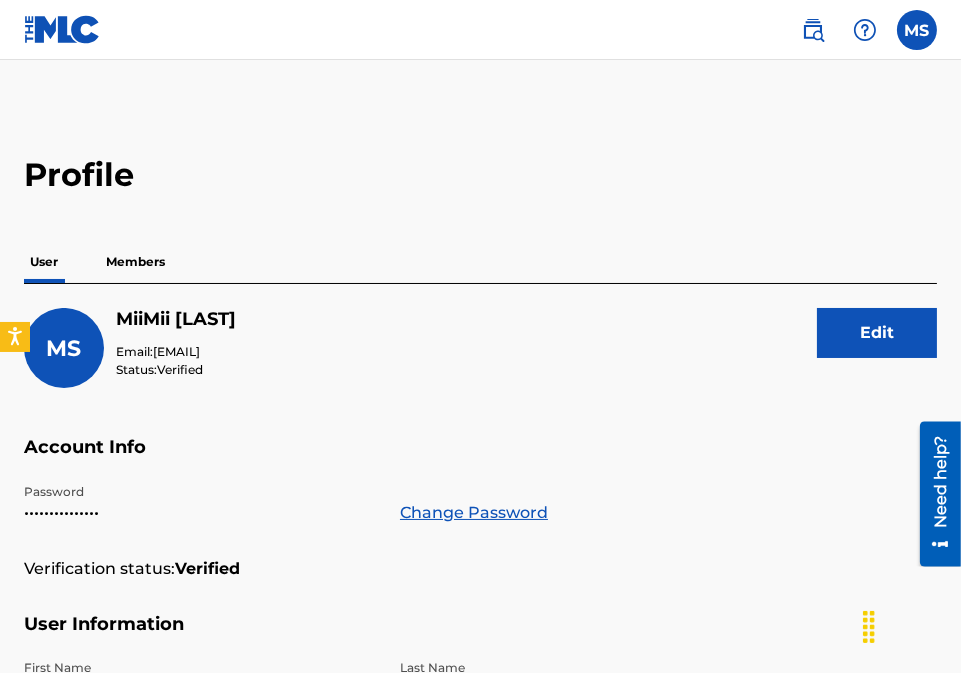scroll, scrollTop: 0, scrollLeft: 0, axis: both 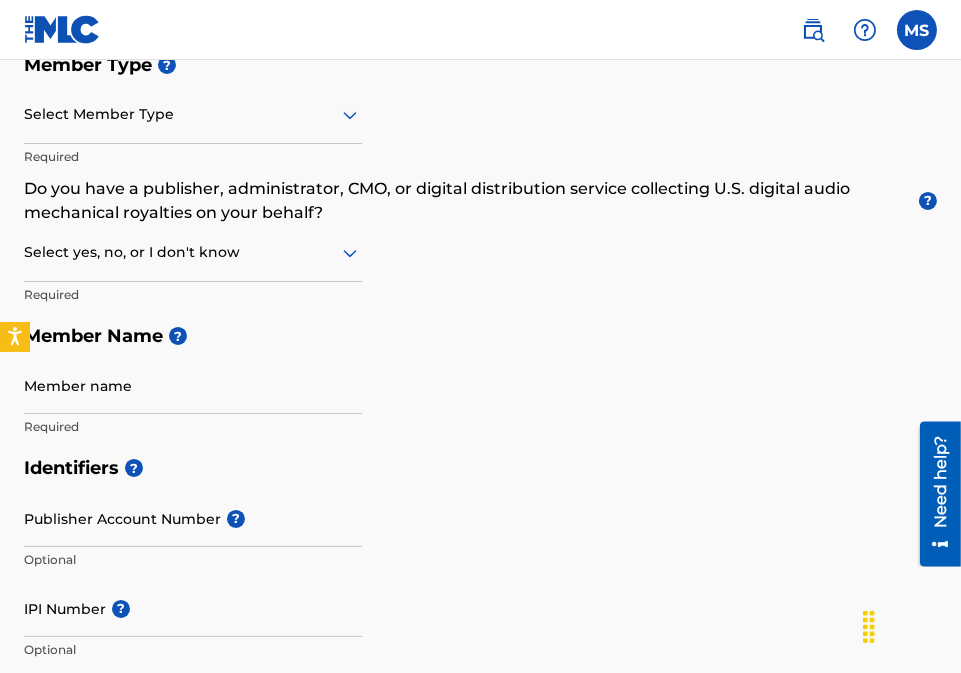 click on "Member Type ? Select Member Type Required Do you have a publisher, administrator, CMO, or digital distribution service collecting U.S. digital audio mechanical royalties on your behalf? ? Select yes, no, or I don't know Required Member Name ? Member name Required" at bounding box center [480, 245] 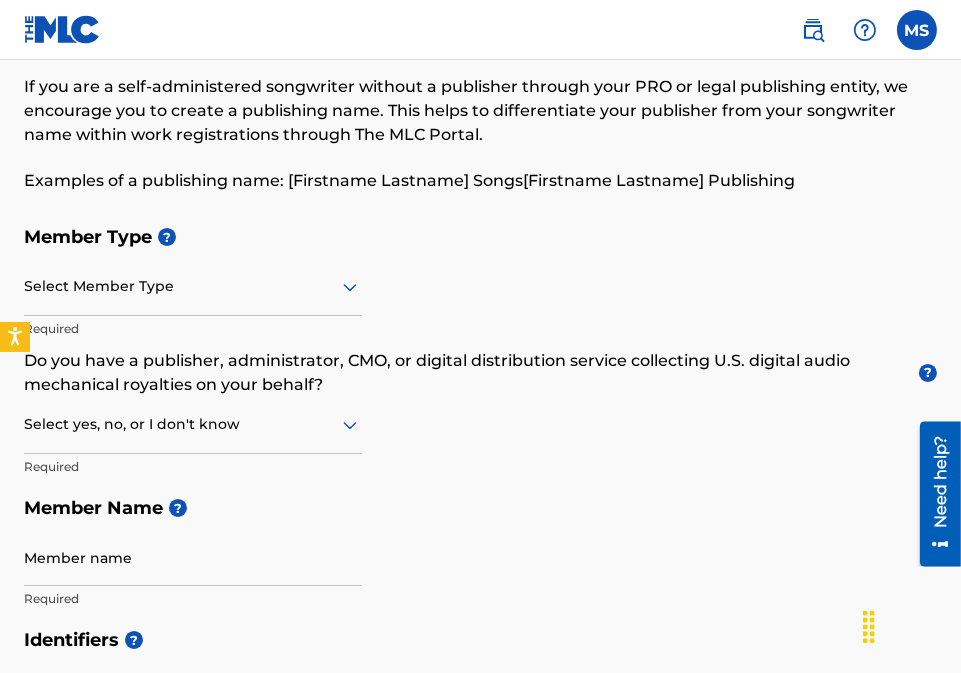scroll, scrollTop: 0, scrollLeft: 0, axis: both 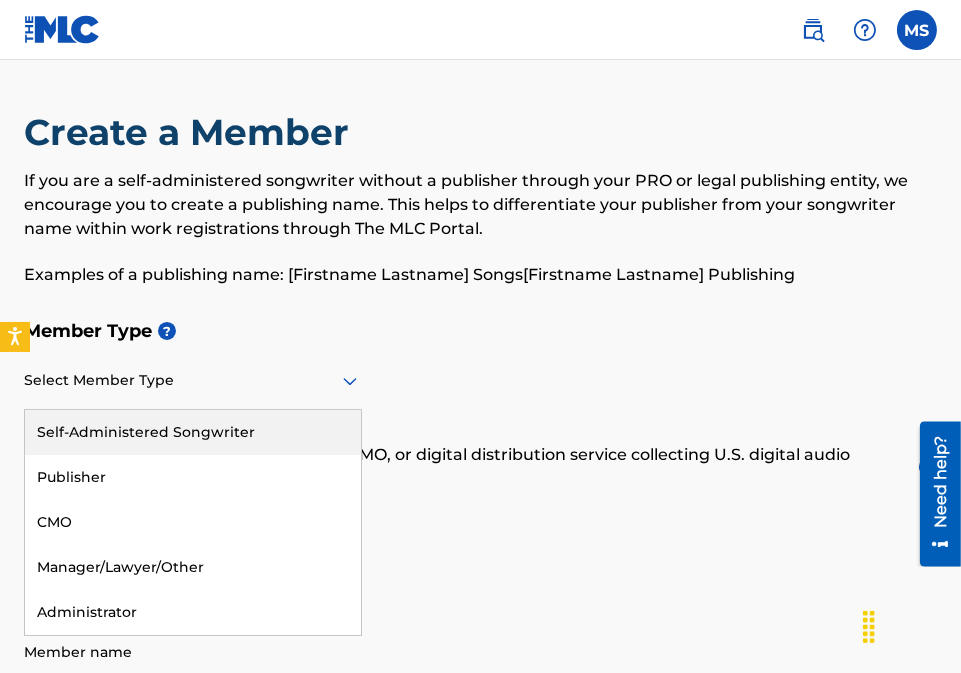 click at bounding box center (193, 380) 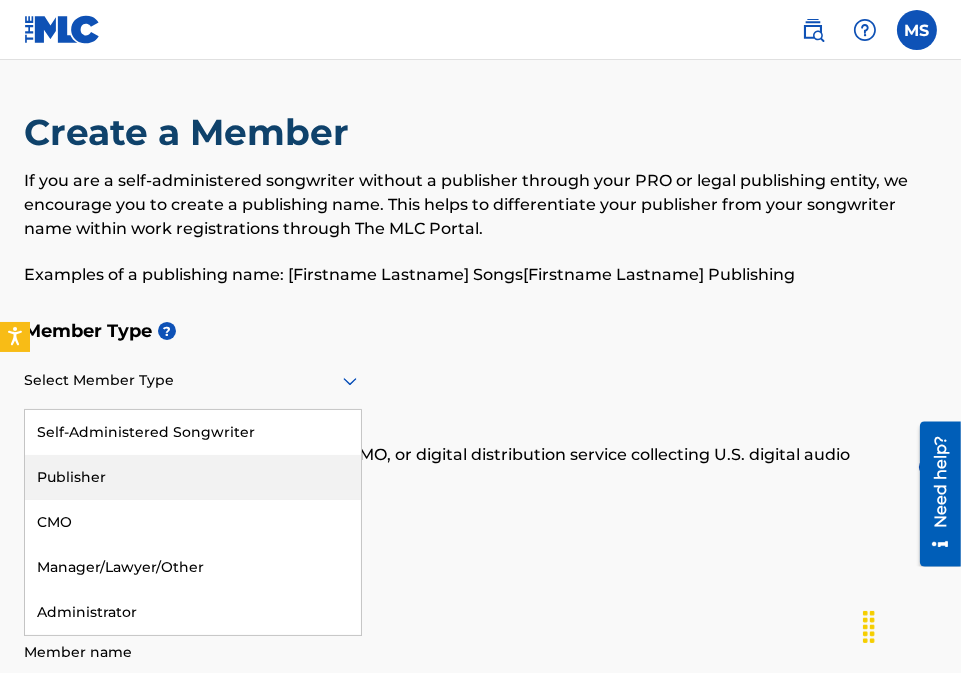 click on "Publisher" at bounding box center (193, 477) 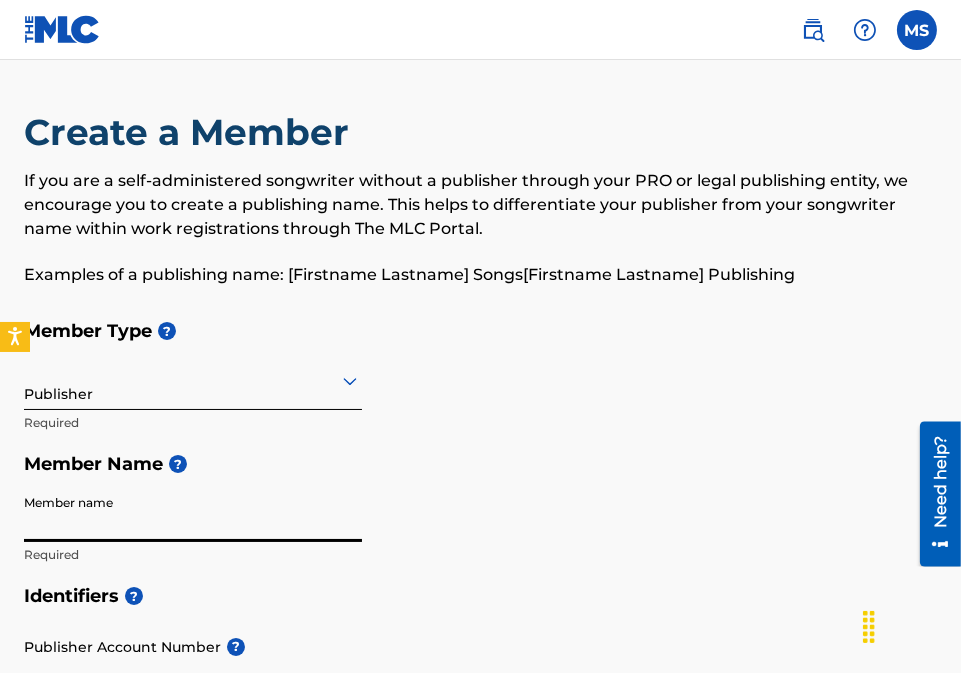 click on "Member name" at bounding box center (193, 513) 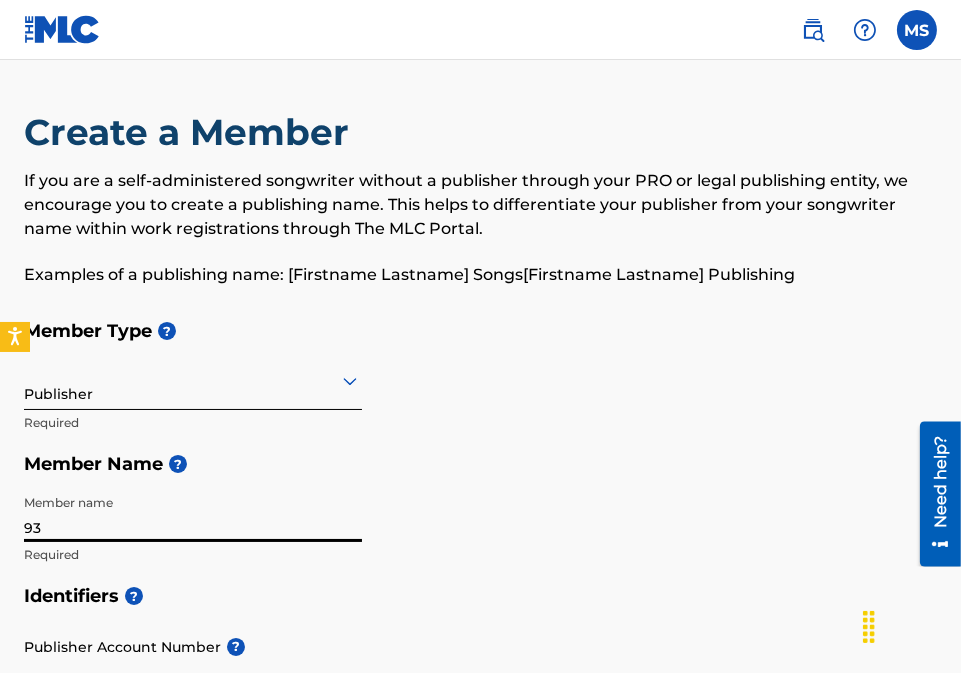type on "9" 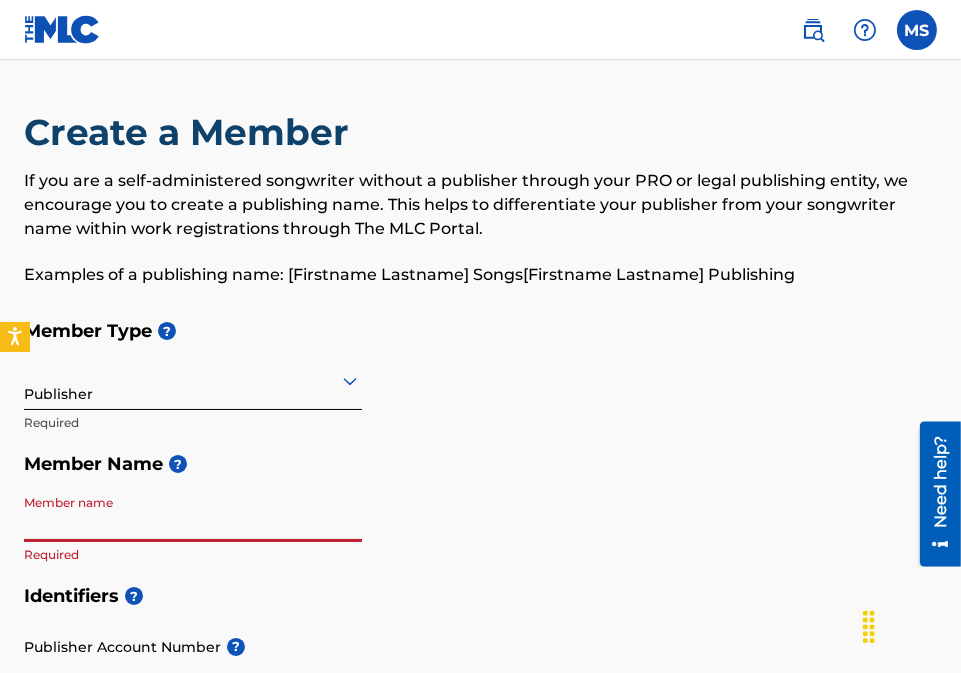 click on "Member name" at bounding box center [193, 513] 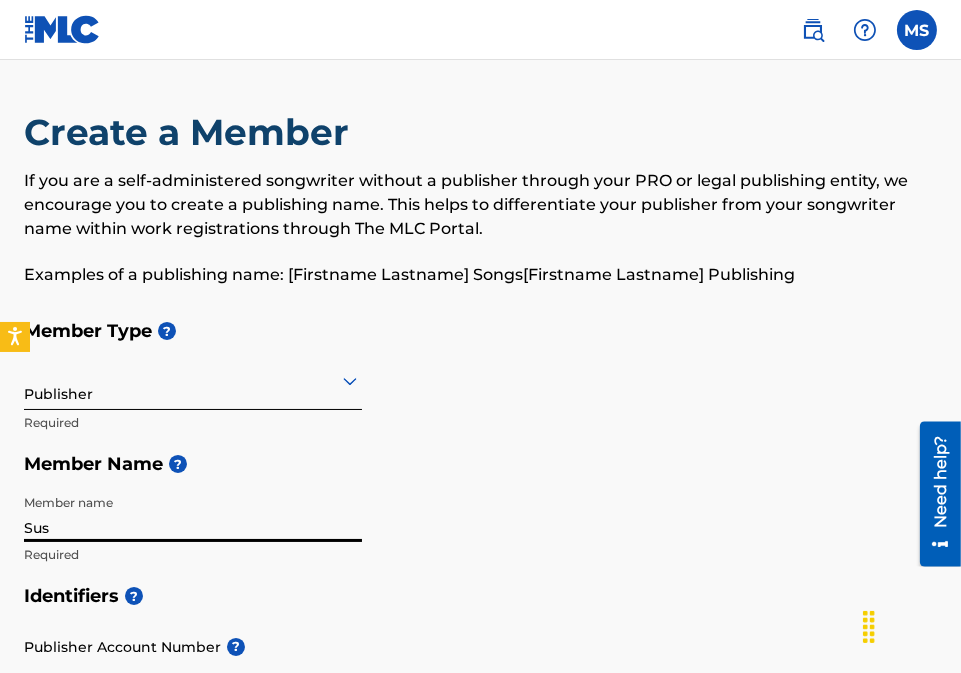 type on "SUSPENS AND SON PUBLISHING CO" 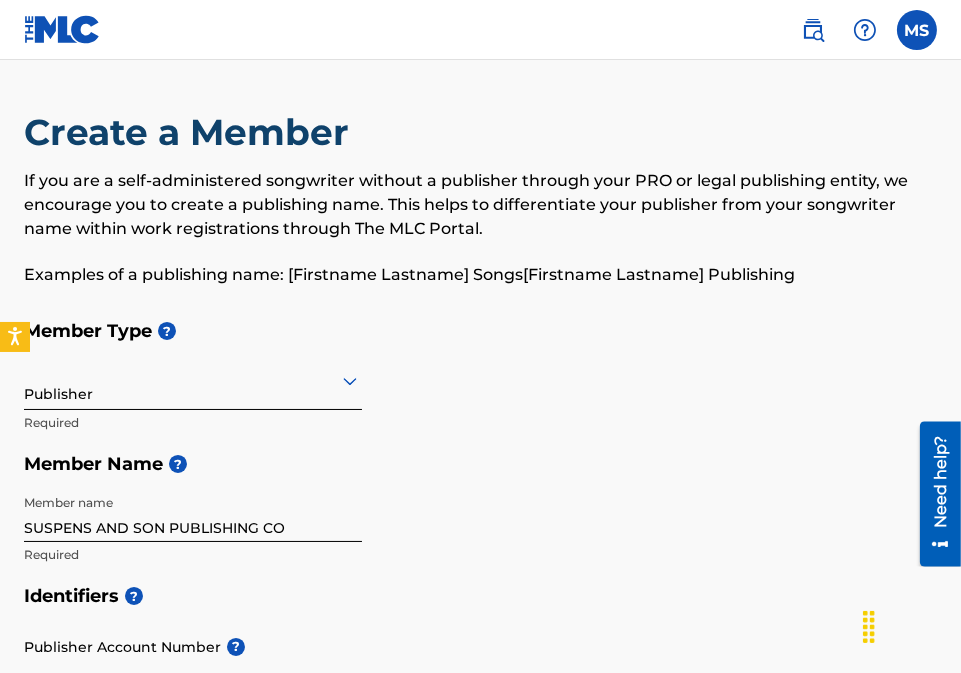 click on "If you are a self-administered songwriter without a publisher through your PRO or legal publishing entity, we encourage you to create a publishing name. This helps to differentiate your publisher from your songwriter name within work registrations through The MLC Portal." at bounding box center (480, 205) 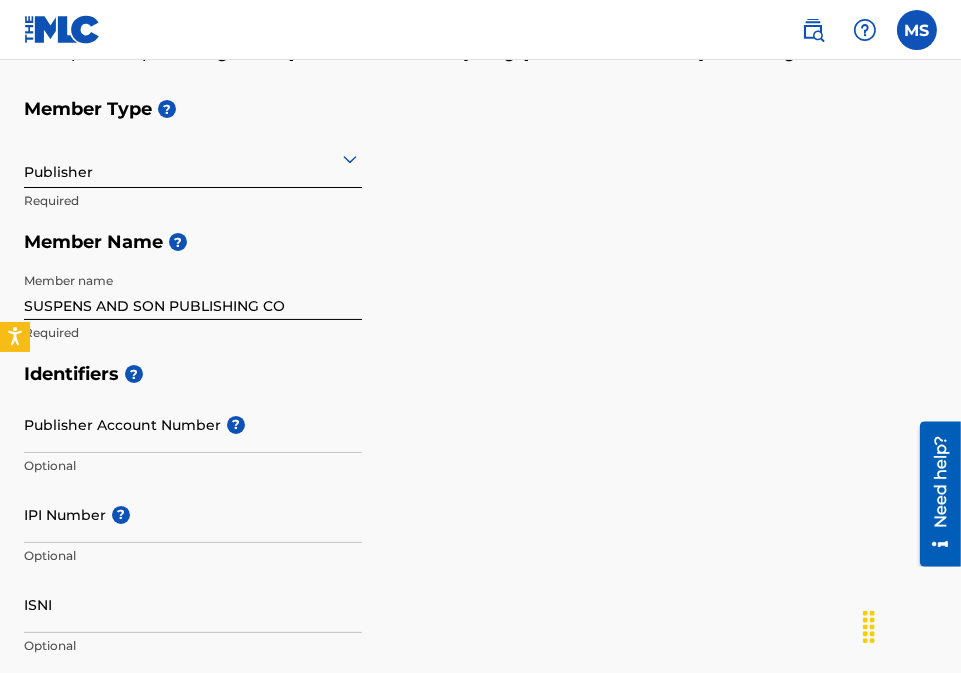 scroll, scrollTop: 266, scrollLeft: 0, axis: vertical 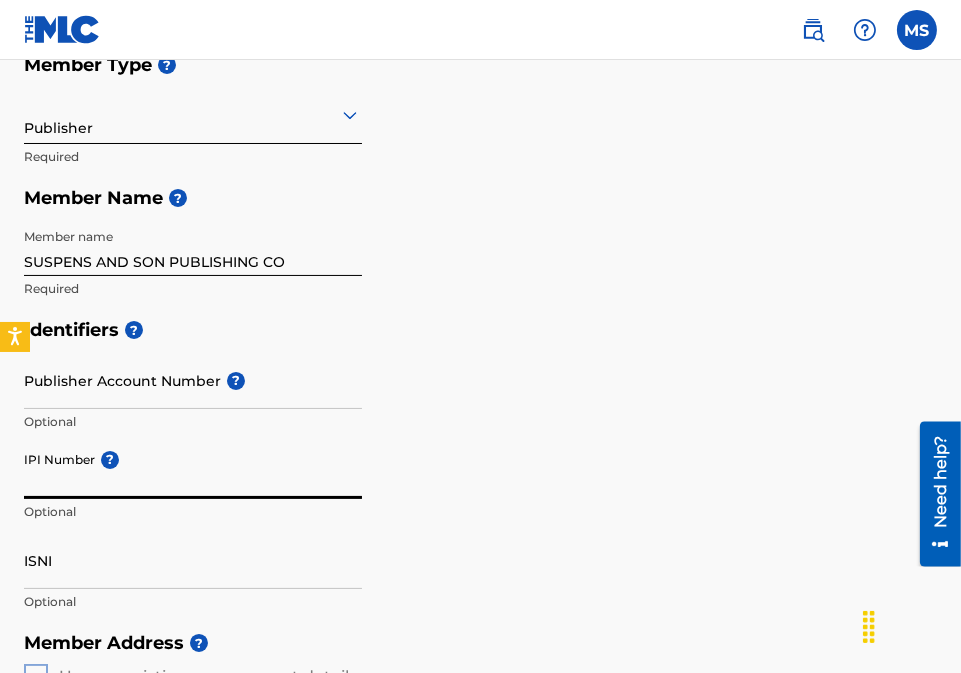 click on "IPI Number ?" at bounding box center (193, 470) 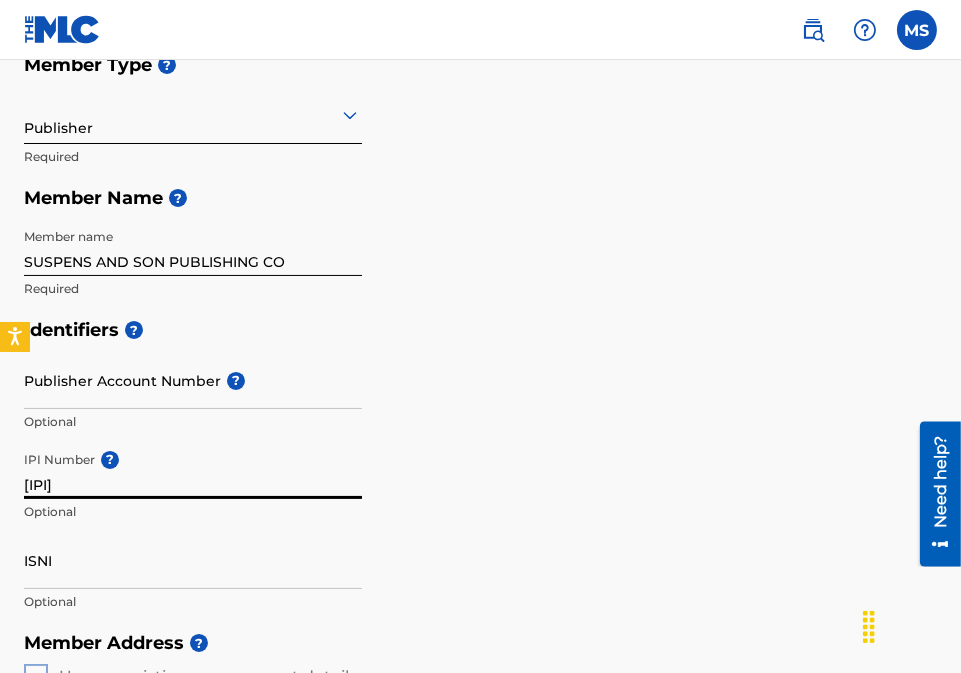 type on "[IPI]" 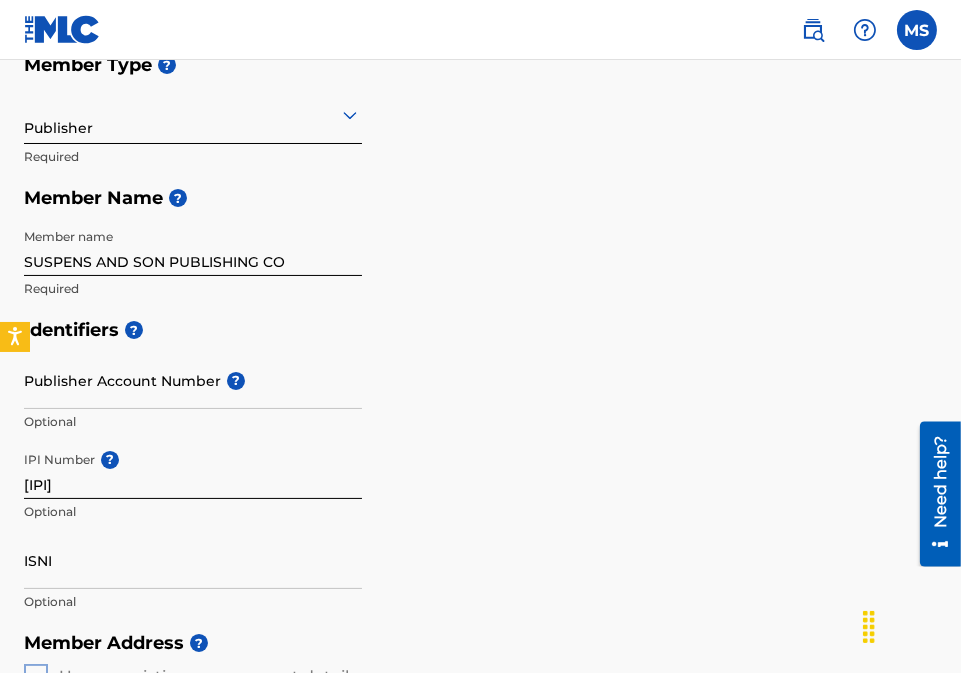 click on "Member Type ? Publisher Required Member Name ? Member name [PUBLISHER] Required" at bounding box center (480, 176) 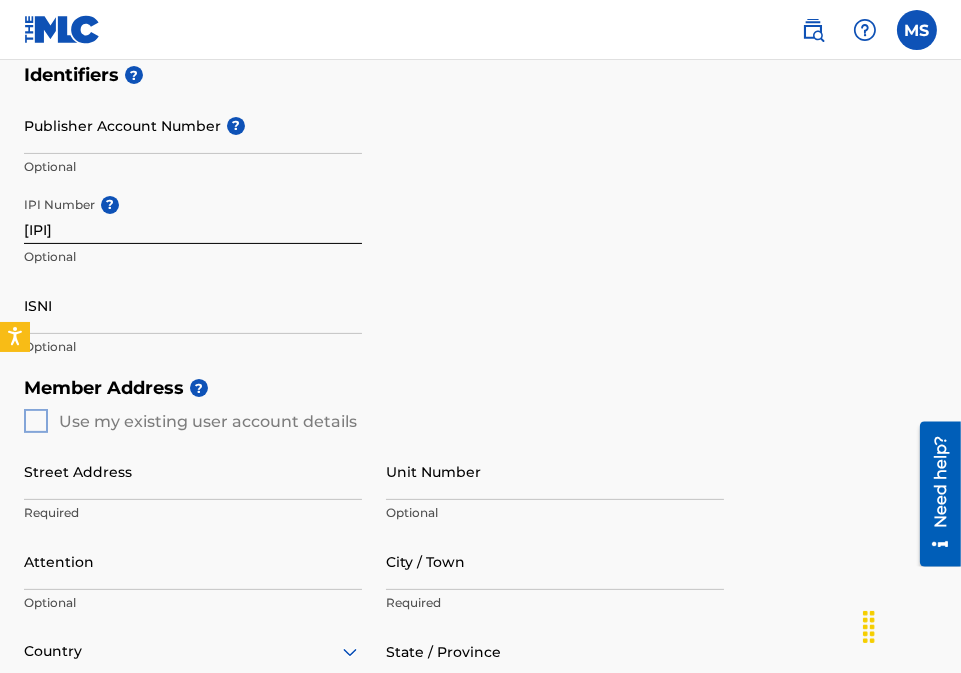 scroll, scrollTop: 533, scrollLeft: 0, axis: vertical 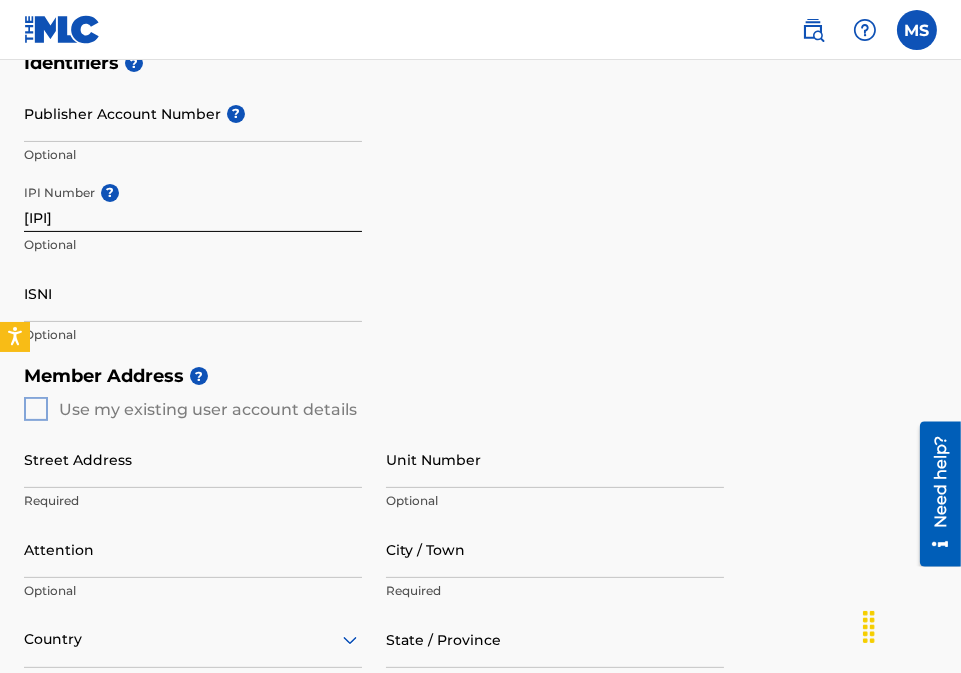 click on "Member Address ? Use my existing user account details Street Address Required Unit Number Optional Attention Optional City / Town Required Country Required State / Province Optional ZIP / Postal Code Optional" at bounding box center [480, 583] 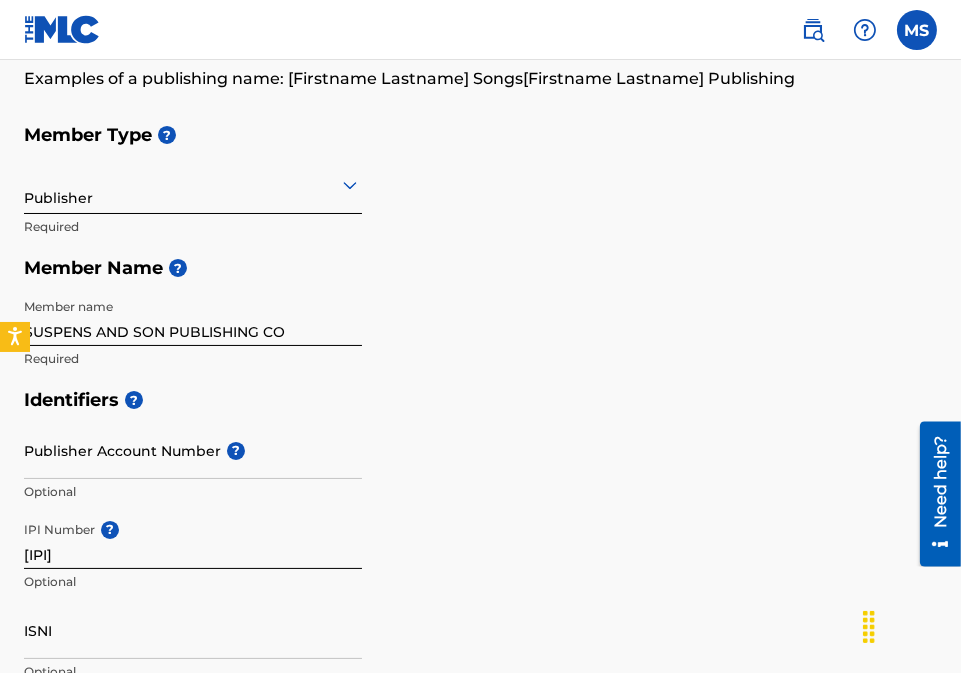 scroll, scrollTop: 147, scrollLeft: 0, axis: vertical 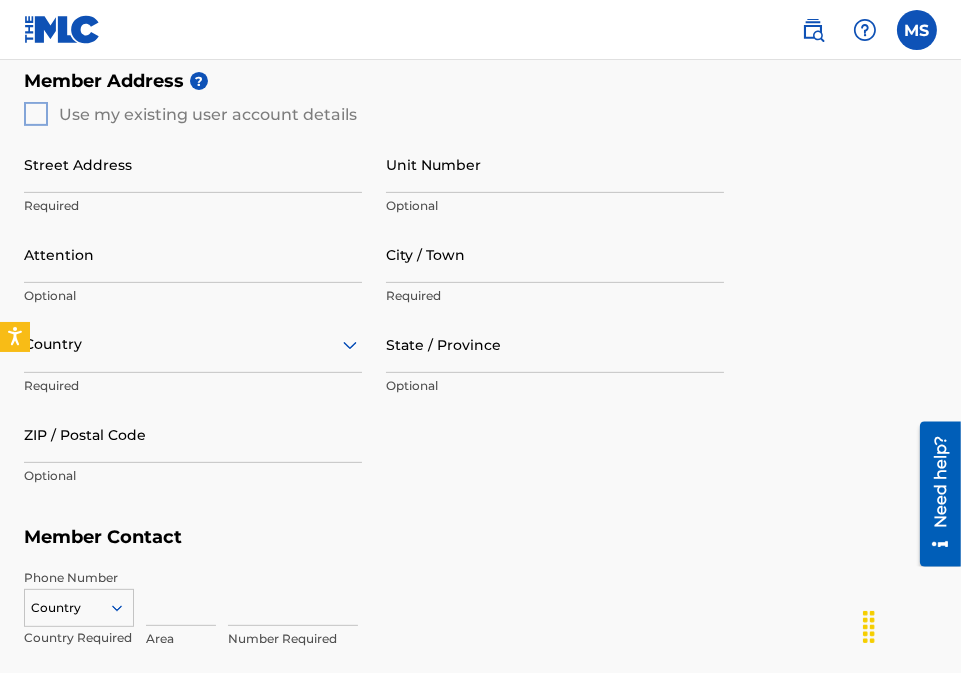 click on "Street Address" at bounding box center (193, 164) 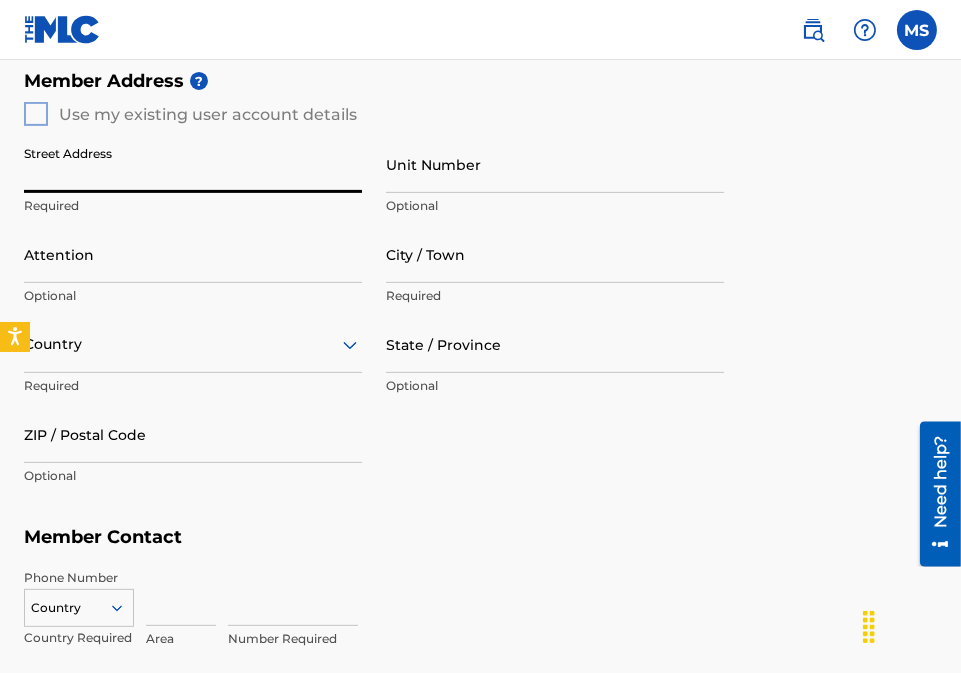 type on "[NUMBER] [STREET]" 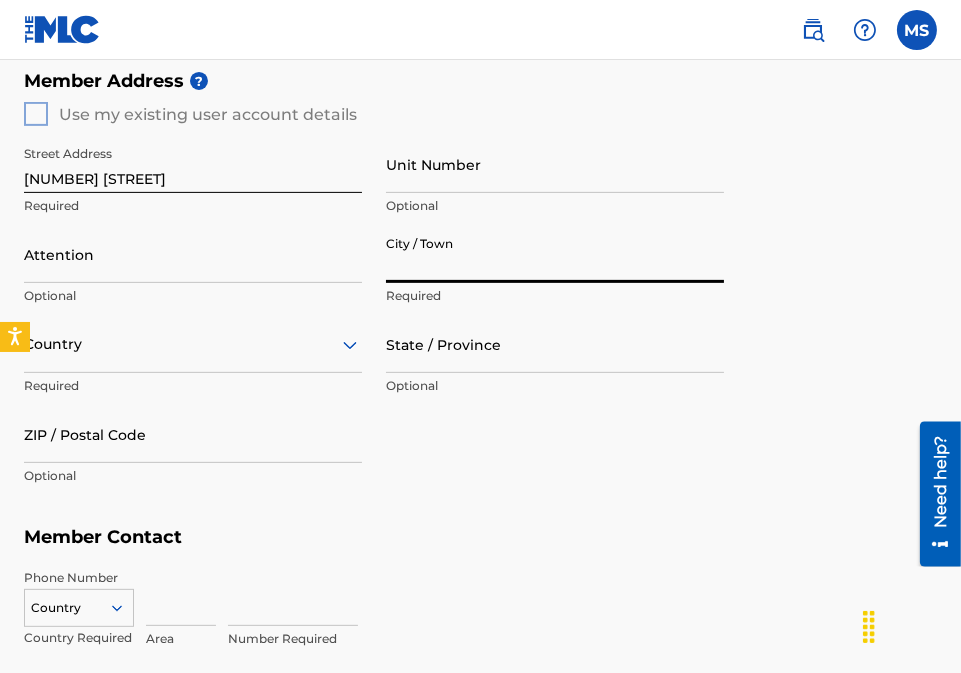 click on "City / Town" at bounding box center [555, 254] 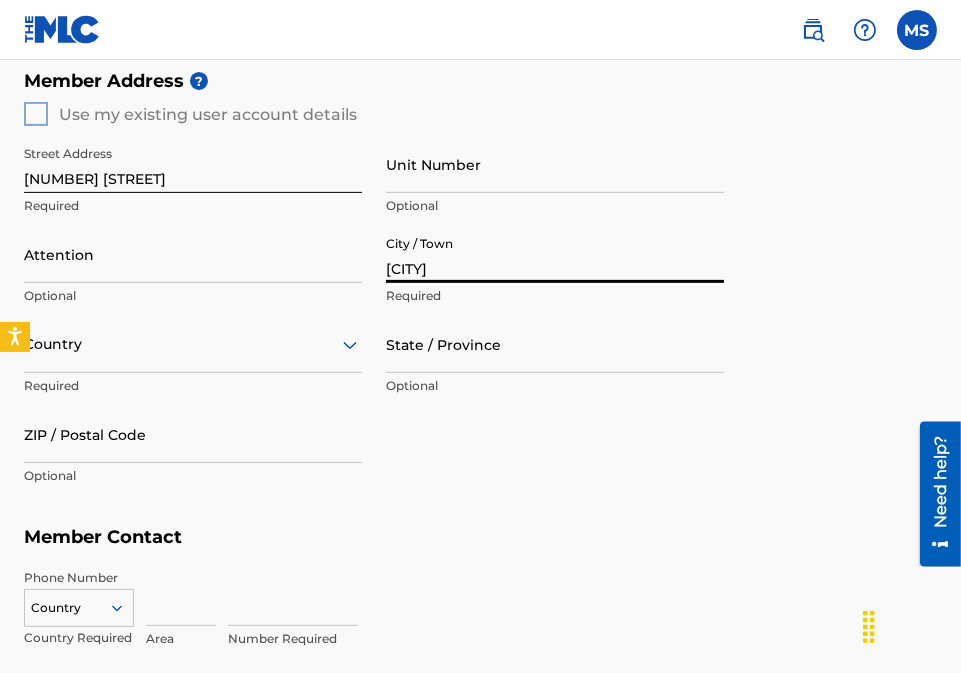 type on "[FIRST] [LAST]" 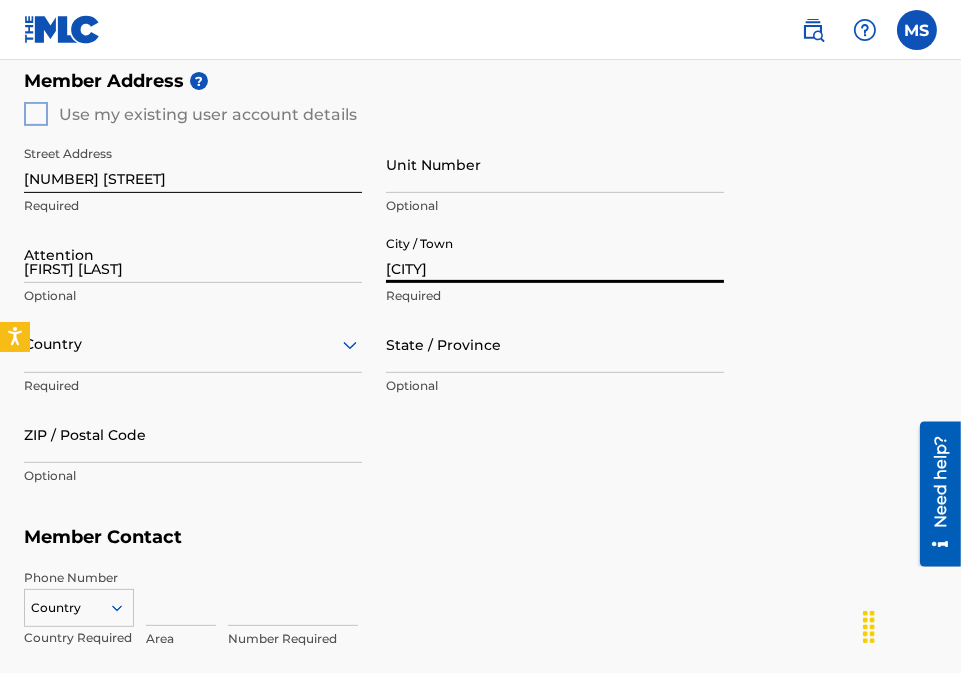 type on "United States" 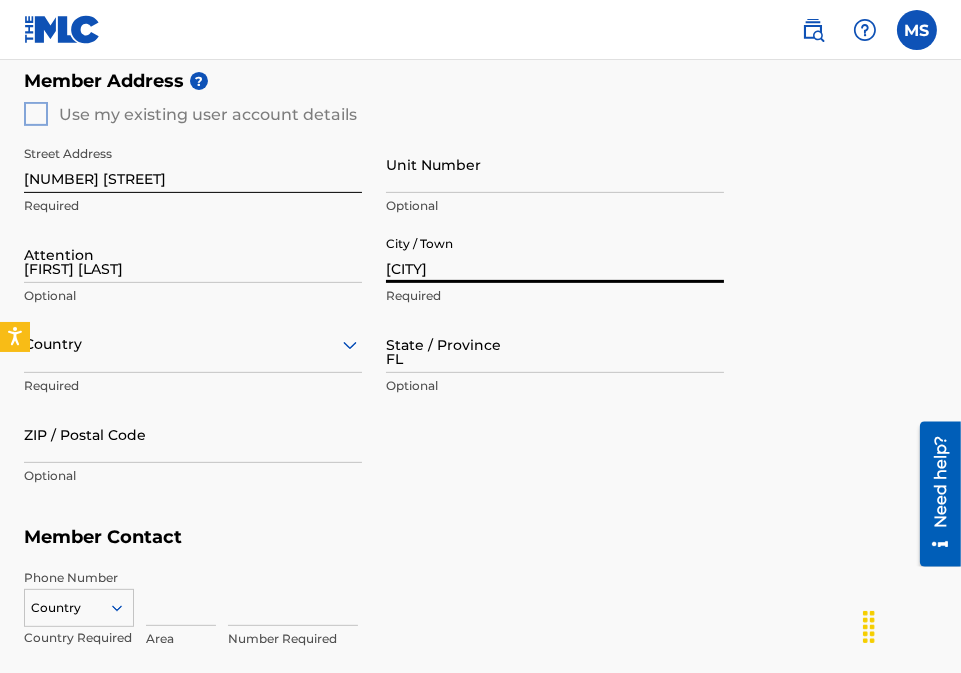 type on "[POSTAL_CODE]" 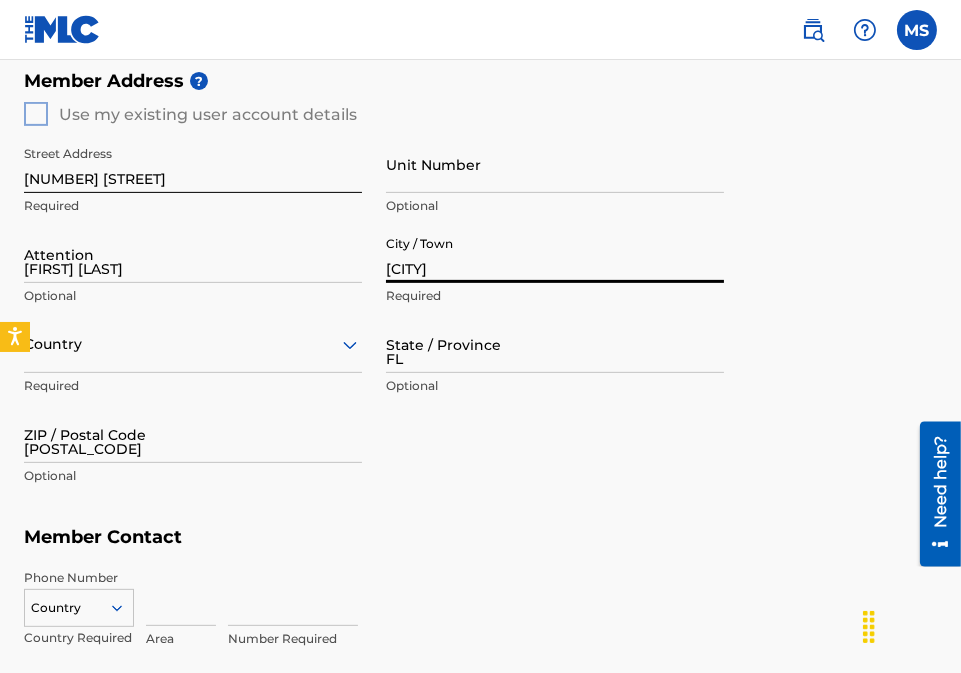 type on "1" 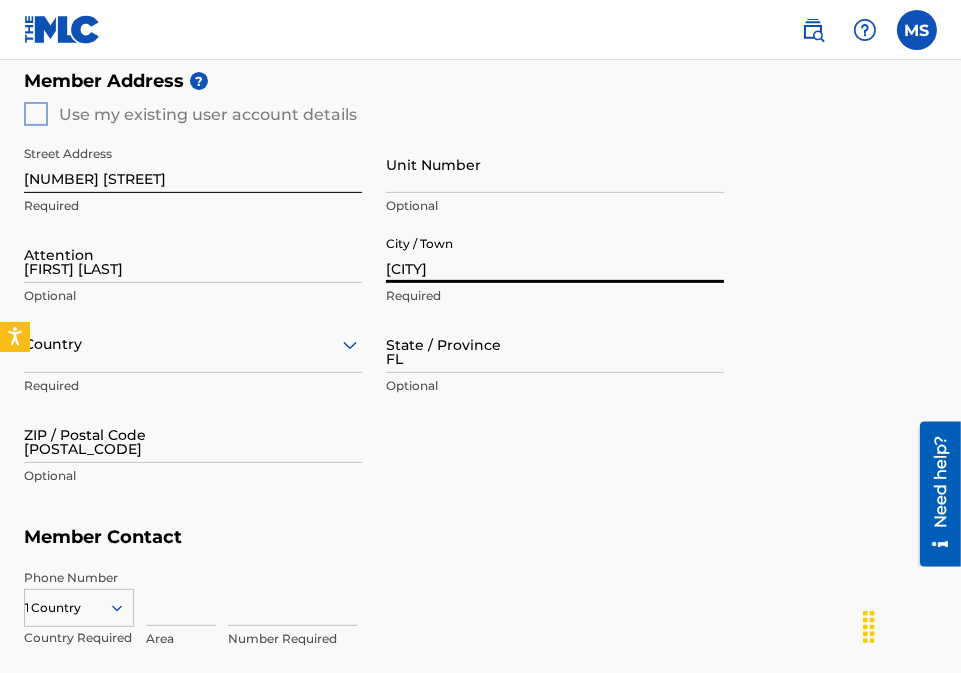 type on "215" 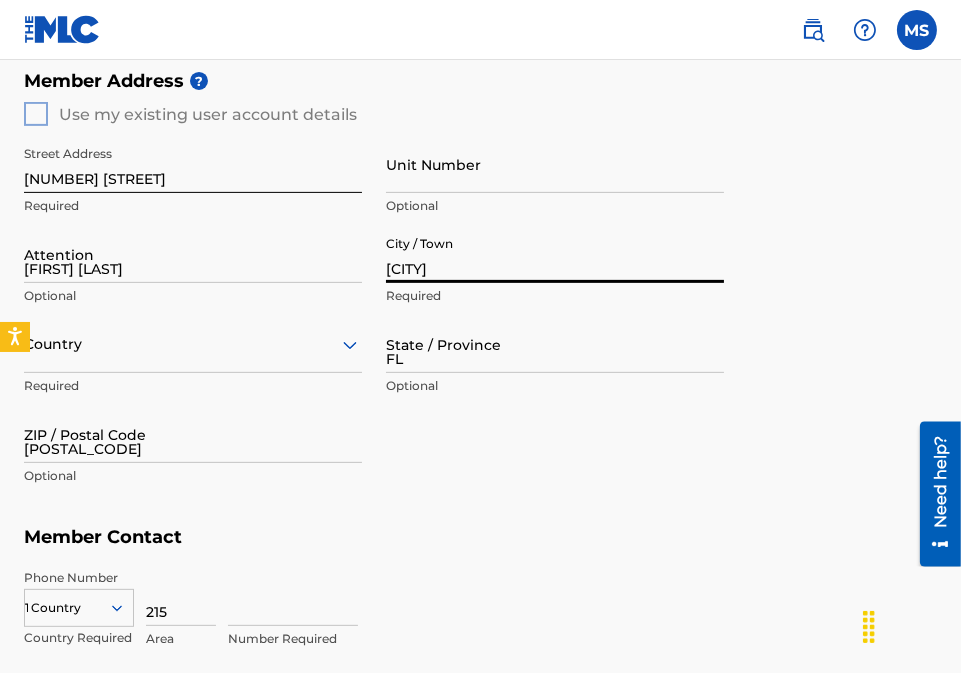 type on "[PHONE]" 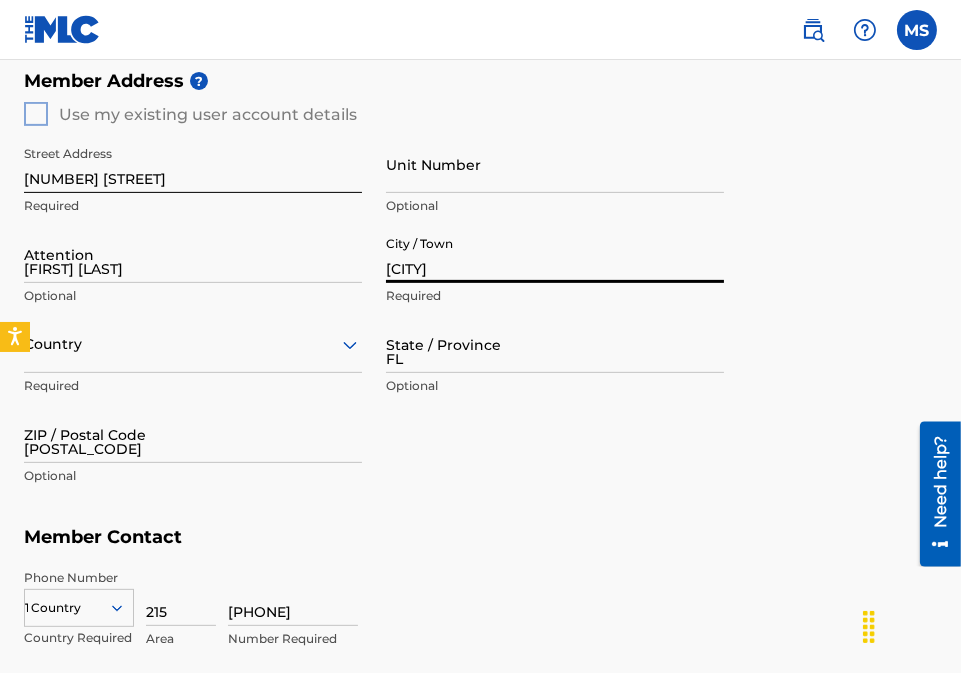 type on "[EMAIL]" 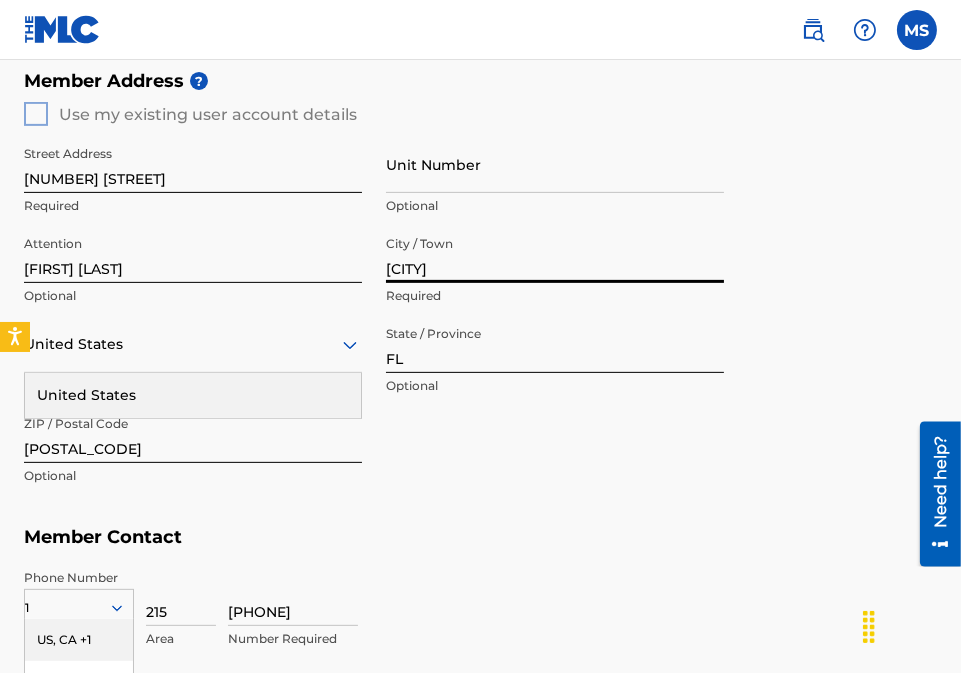 scroll, scrollTop: 1074, scrollLeft: 0, axis: vertical 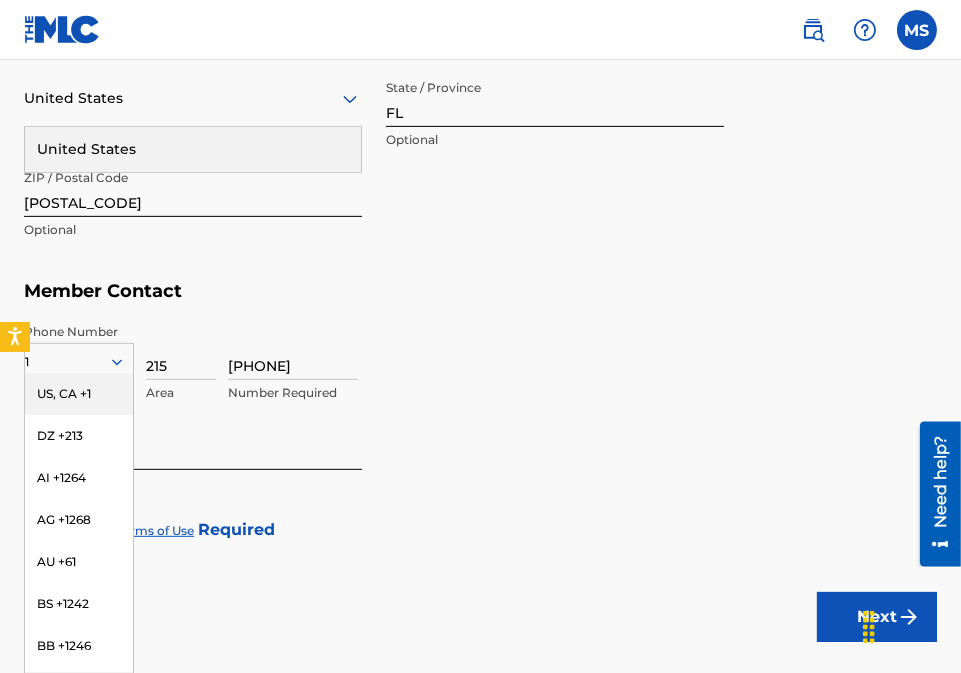 click on "Number Required" at bounding box center (582, 368) 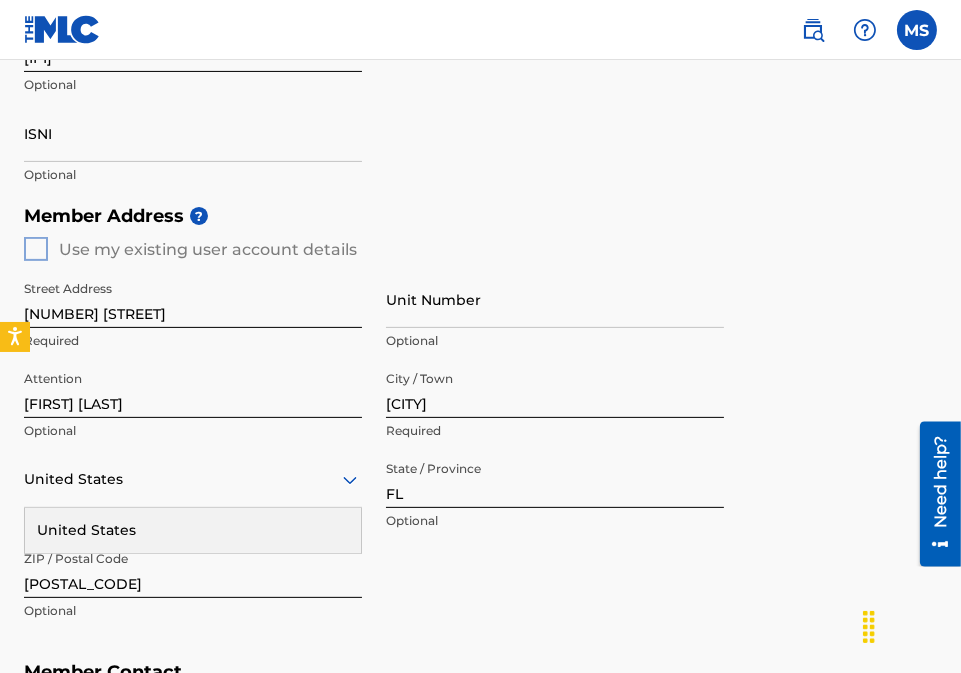 scroll, scrollTop: 674, scrollLeft: 0, axis: vertical 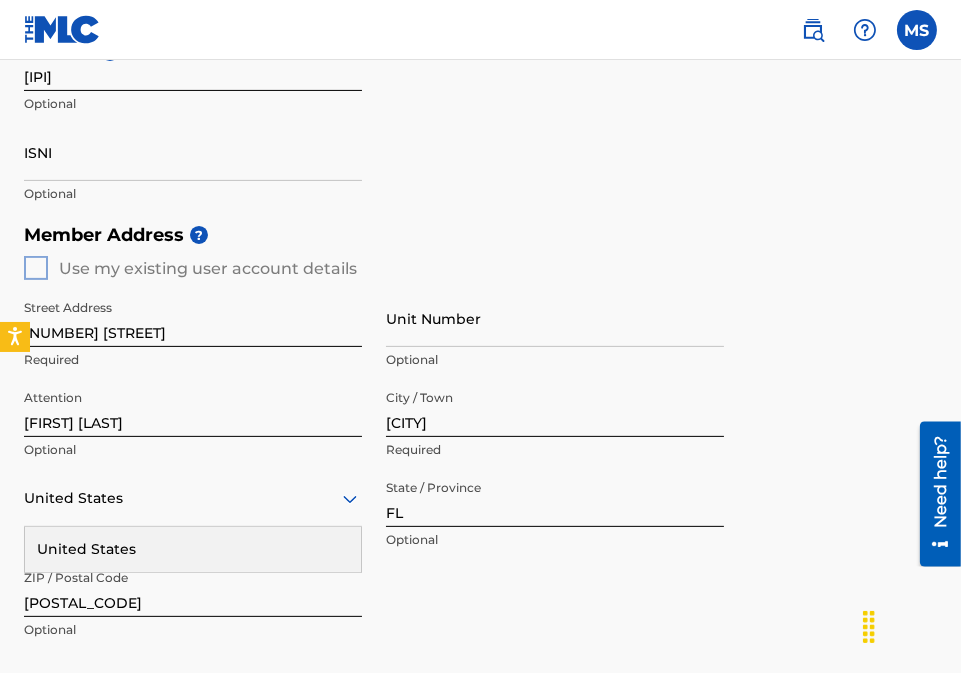 click on "Street Address [NUMBER] [STREET] [STREET] [STREET] Required Unit Number Optional Attention [FIRST] [LAST] Optional City / Town [CITY] Required United States United States Required State / Province [STATE] Optional ZIP / Postal Code [POSTAL_CODE] Optional" at bounding box center (480, 442) 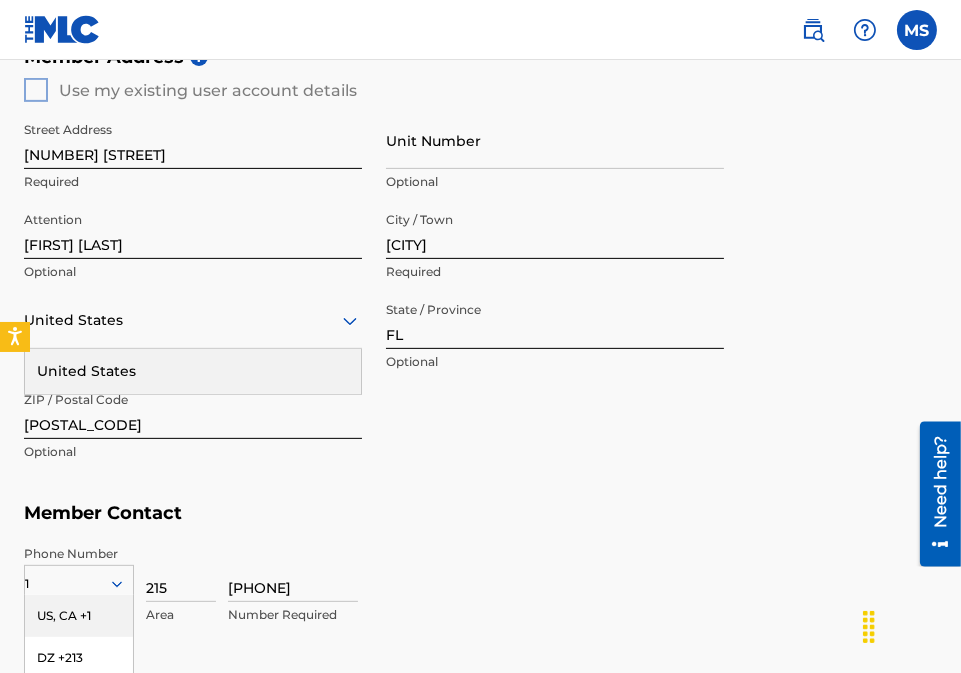 scroll, scrollTop: 896, scrollLeft: 0, axis: vertical 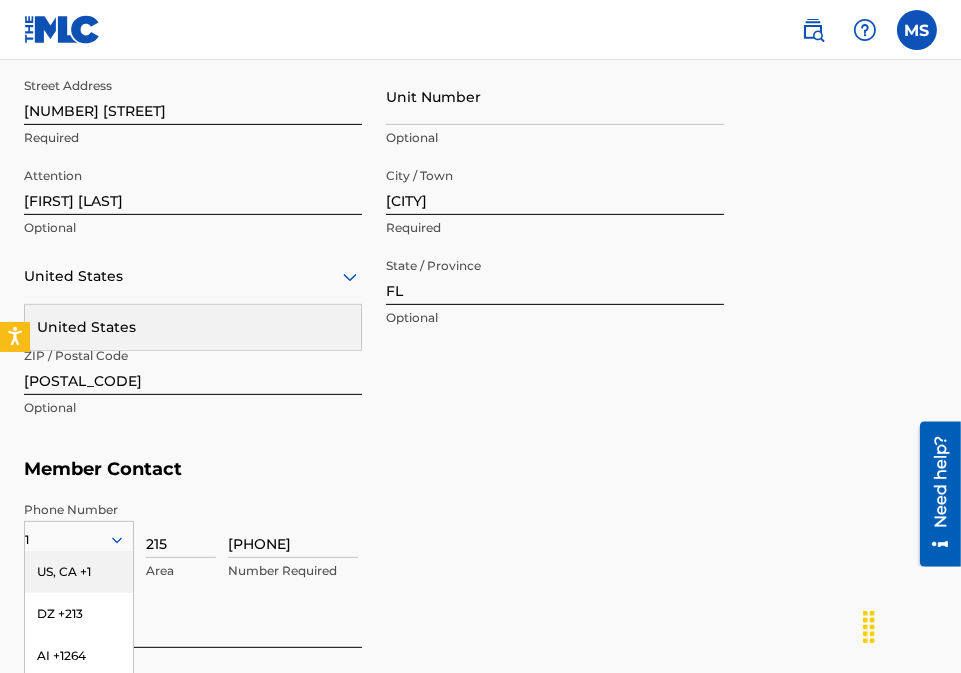 click on "Street Address [NUMBER] [STREET] [STREET] [STREET] Required Unit Number Optional Attention [FIRST] [LAST] Optional City / Town [CITY] Required United States United States Required State / Province [STATE] Optional ZIP / Postal Code [POSTAL_CODE] Optional" at bounding box center [480, 220] 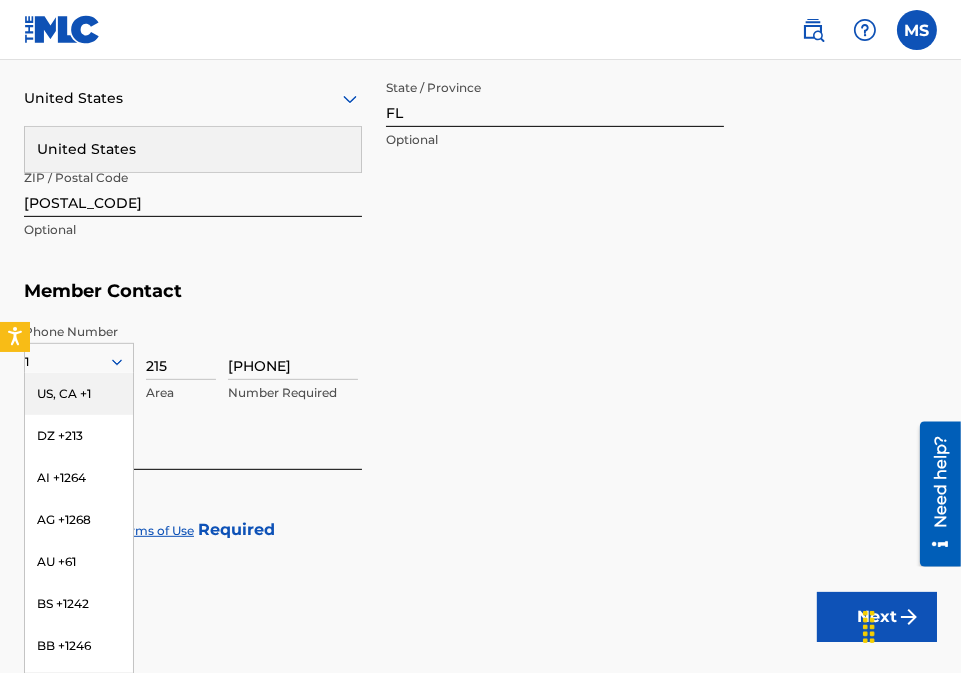 scroll, scrollTop: 1118, scrollLeft: 0, axis: vertical 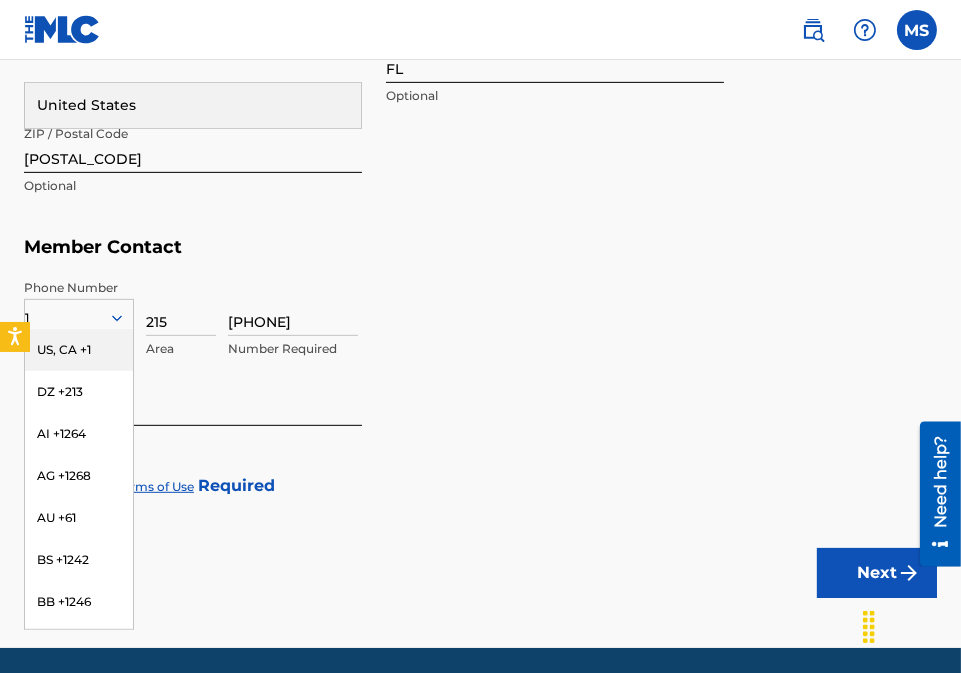 click on "US, CA +1" at bounding box center [79, 350] 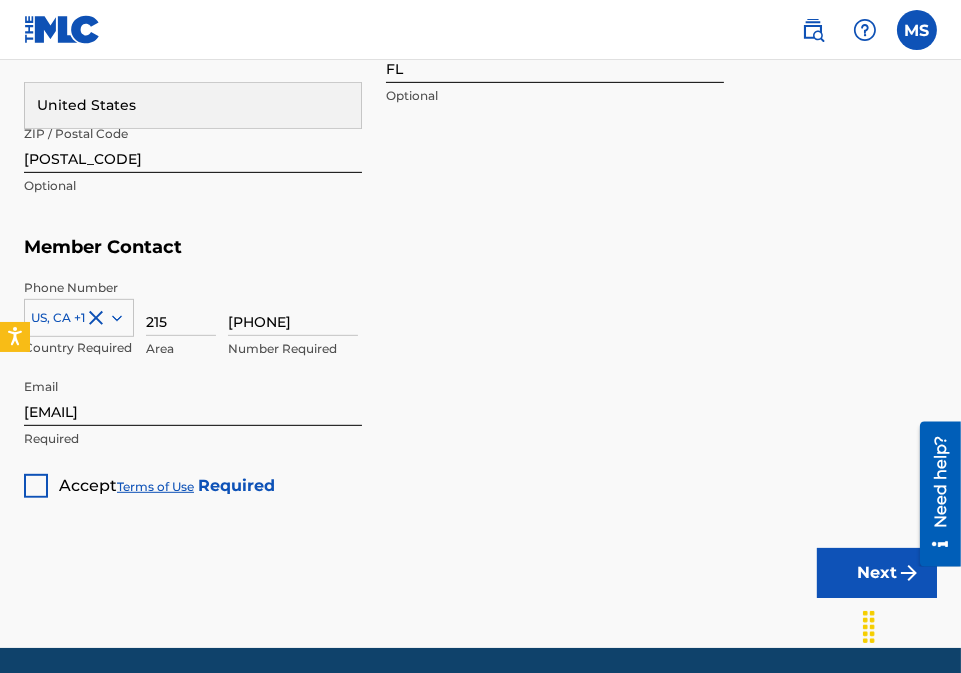 click at bounding box center (36, 486) 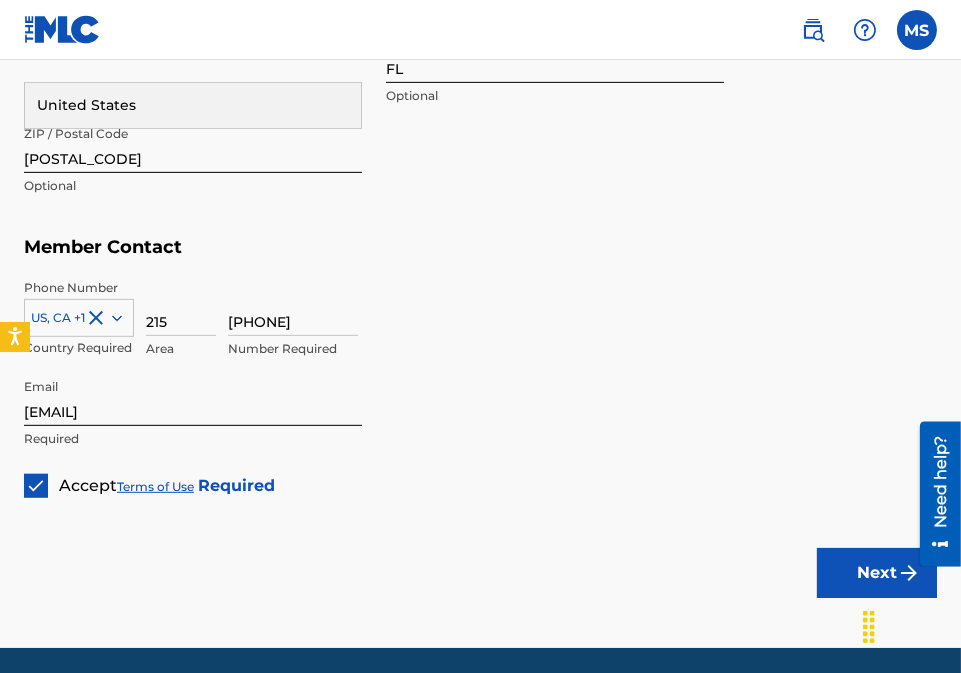 click on "Next" at bounding box center [877, 573] 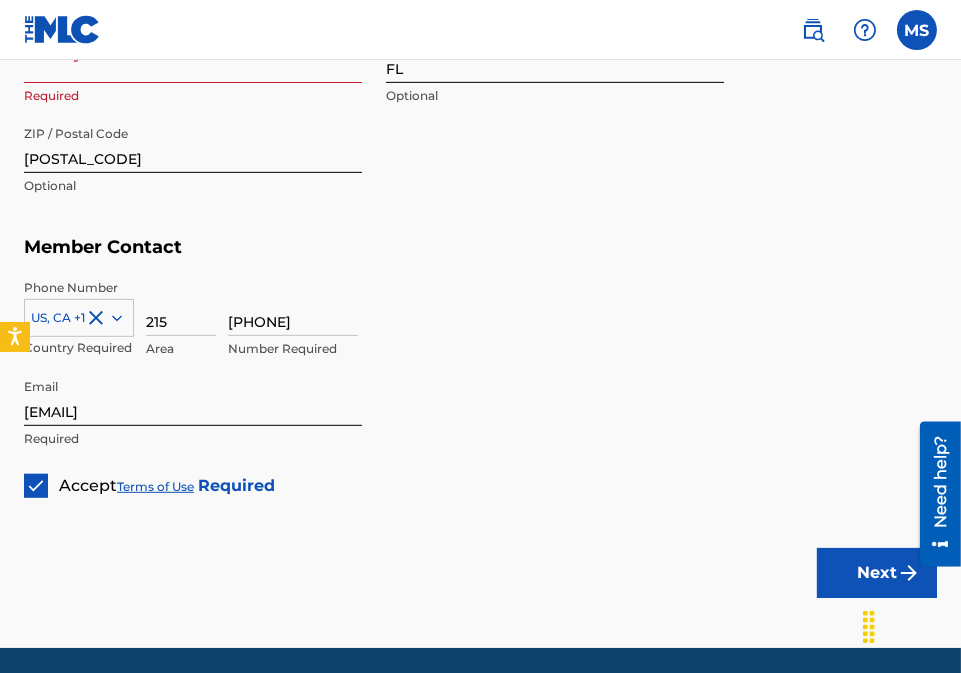 click on "Number Required" at bounding box center (582, 324) 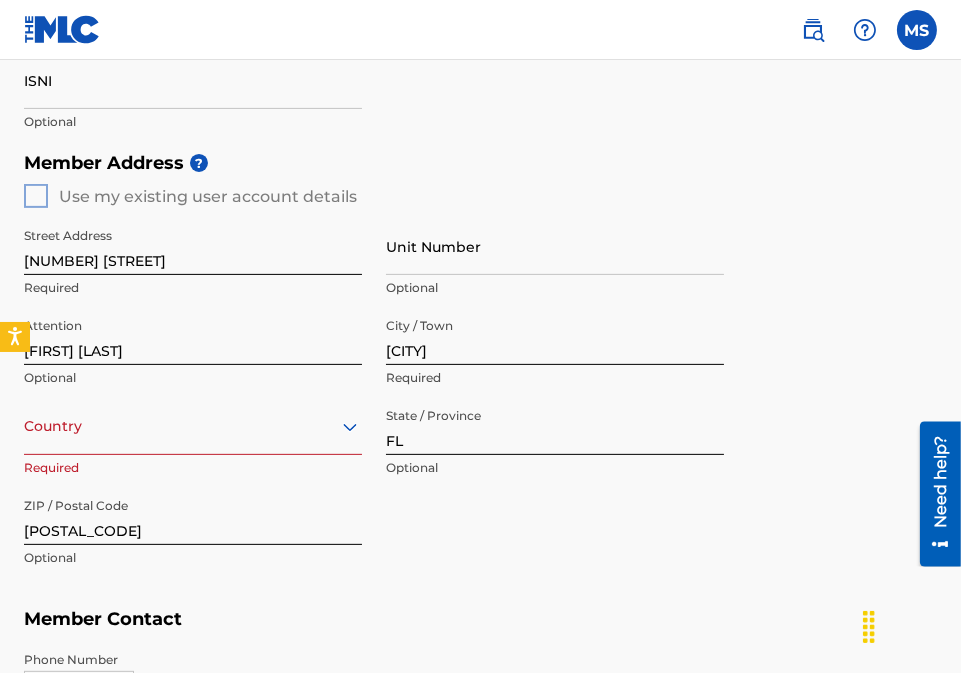 scroll, scrollTop: 674, scrollLeft: 0, axis: vertical 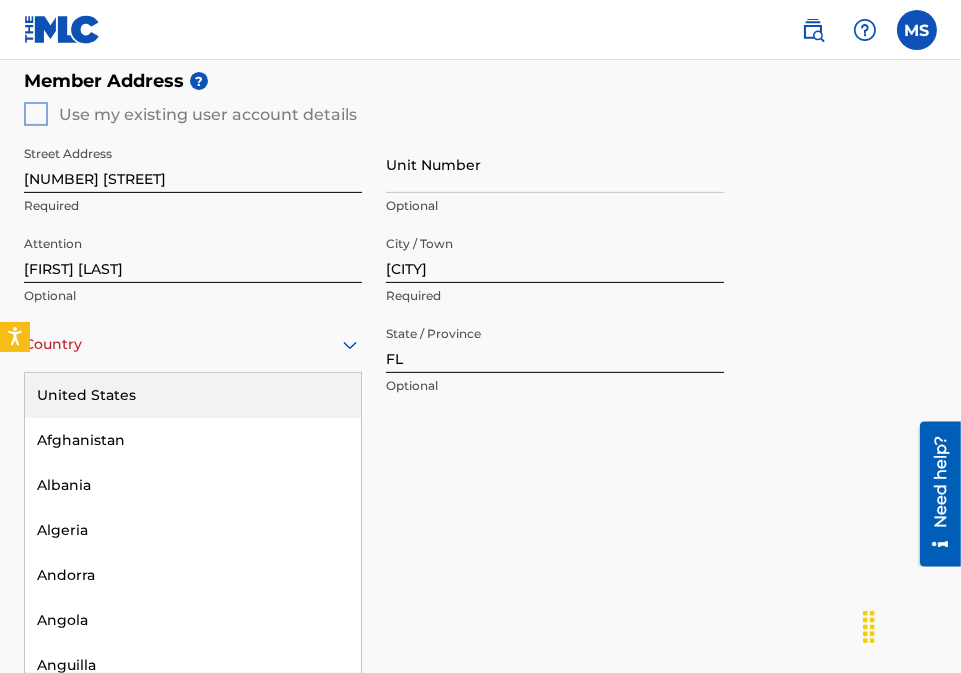 click on "Country United States Afghanistan Albania Algeria Andorra Angola Anguilla Antigua and Barbuda Argentina Armenia Aruba Australia Austria Azerbaijan Bahamas Bahrain Bangladesh Barbados Belarus Belgium Belize Benin Bermuda Bhutan Bolivia Bosnia and Herzegovina Botswana Brazil Brunei Darussalam Bulgaria Burkina Faso Burundi Cambodia Cameroon Canada Cape Verde Cayman Islands Central African Republic Chad Chile China Colombia Comoros Congo Congo, the Democratic Republic of the Cook Islands Costa Rica Cote D'Ivoire Croatia Cuba Cyprus Czech Republic Denmark Djibouti Dominica Dominican Republic Ecuador Egypt El Salvador Equatorial Guinea Eritrea Estonia Ethiopia Falkland Islands (Malvinas) Faroe Islands Fiji Finland France French Guiana French Polynesia Gabon Gambia Georgia Germany Ghana Gibraltar Greece Greenland Grenada Guinea" at bounding box center (193, 344) 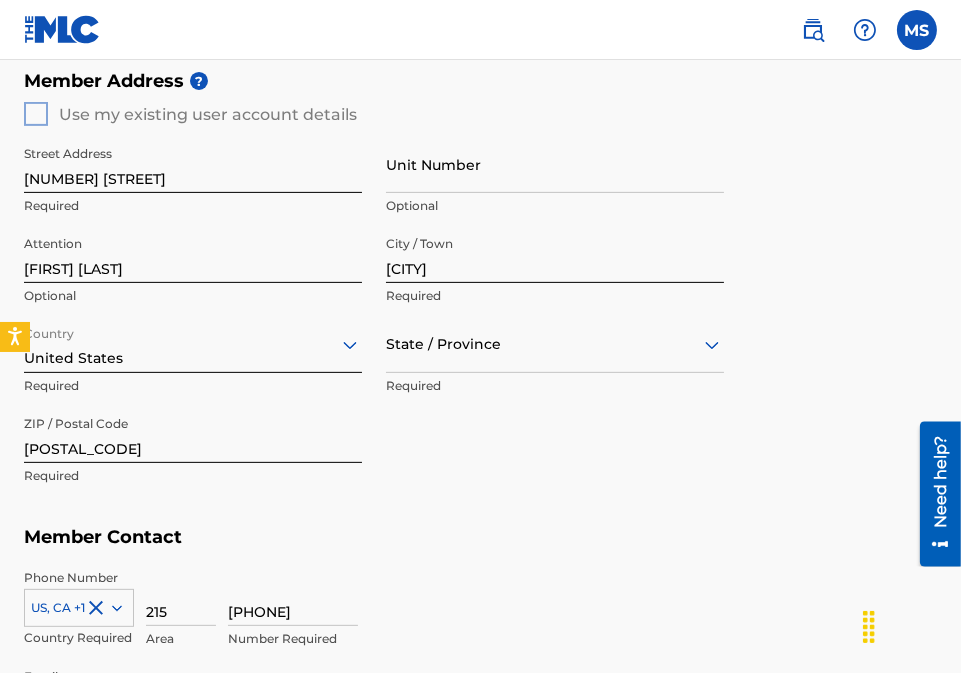 click on "Member Contact" at bounding box center (480, 537) 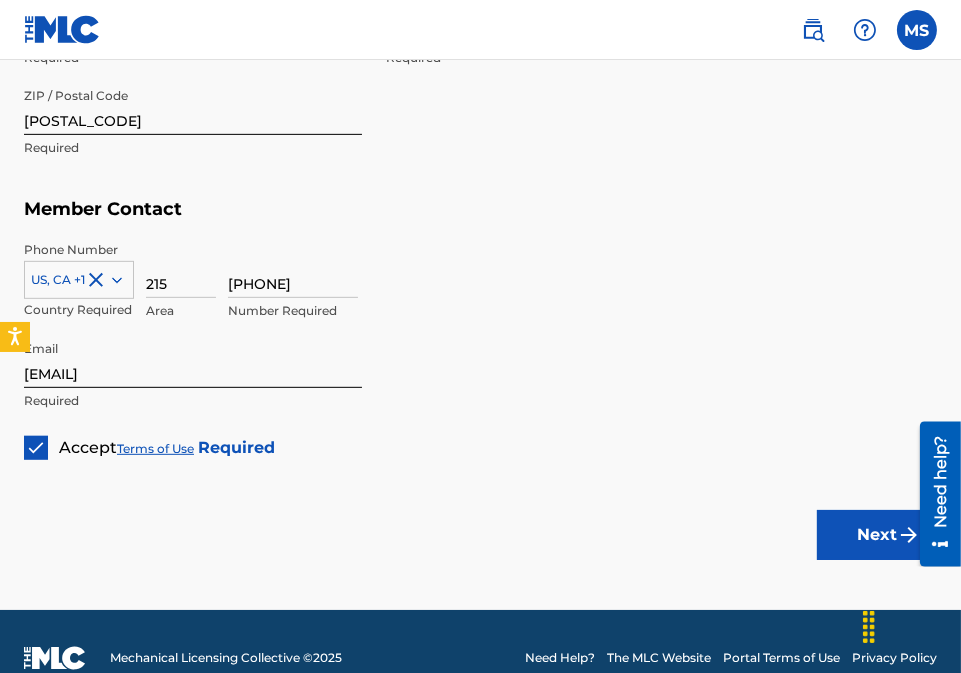 scroll, scrollTop: 1187, scrollLeft: 0, axis: vertical 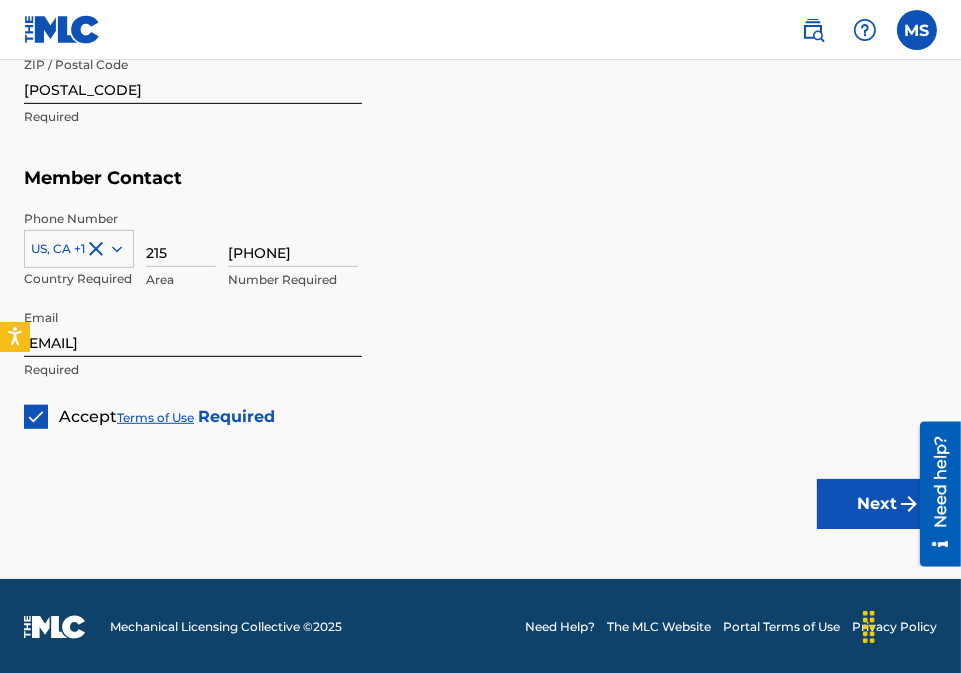 click on "Next" at bounding box center [877, 504] 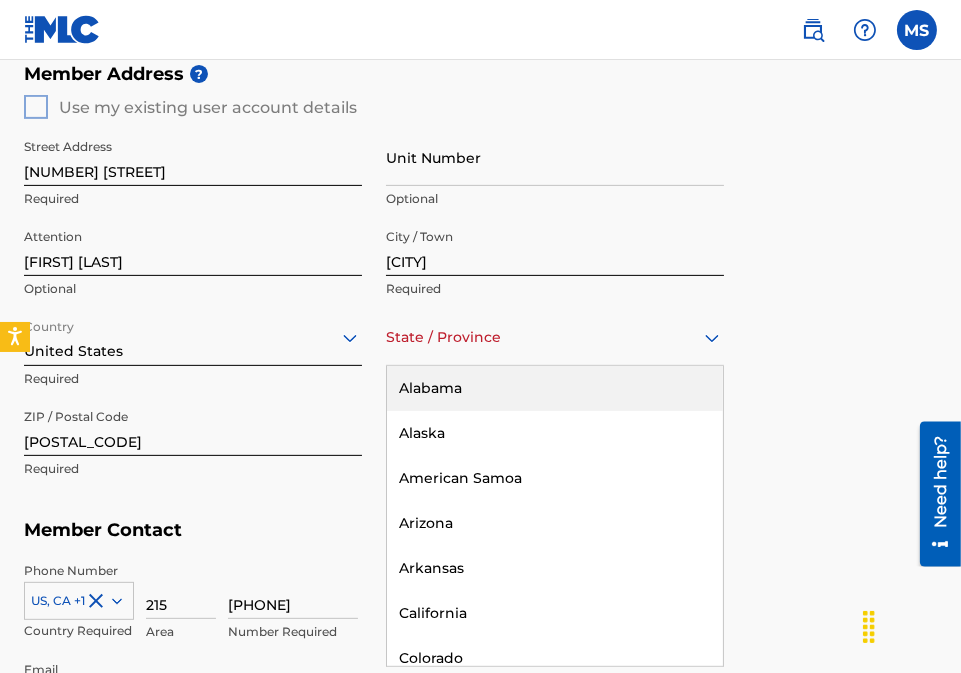click at bounding box center (555, 337) 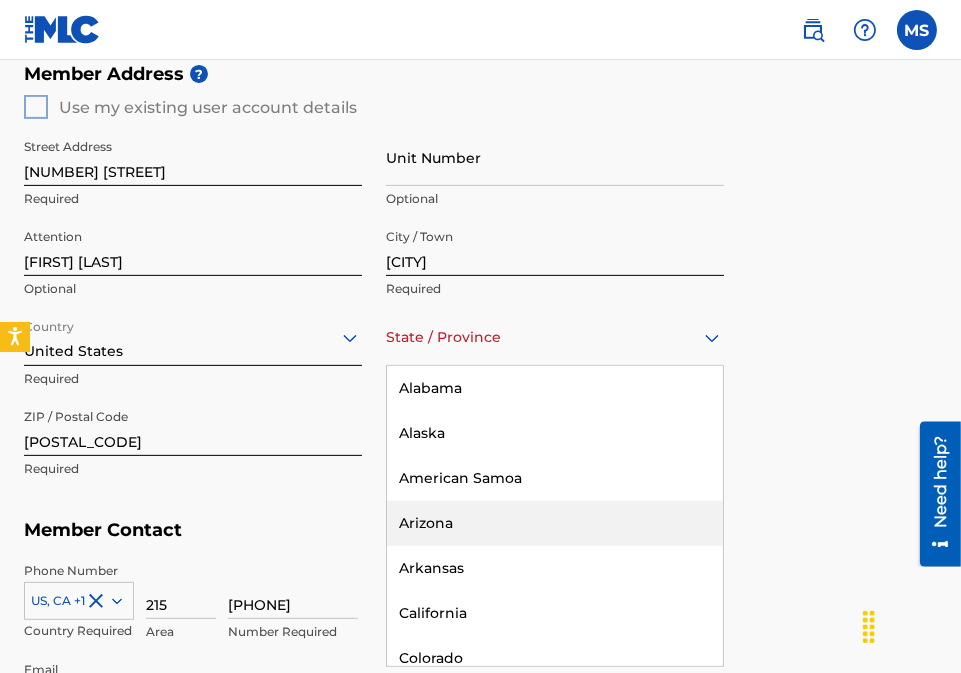 scroll, scrollTop: 262, scrollLeft: 0, axis: vertical 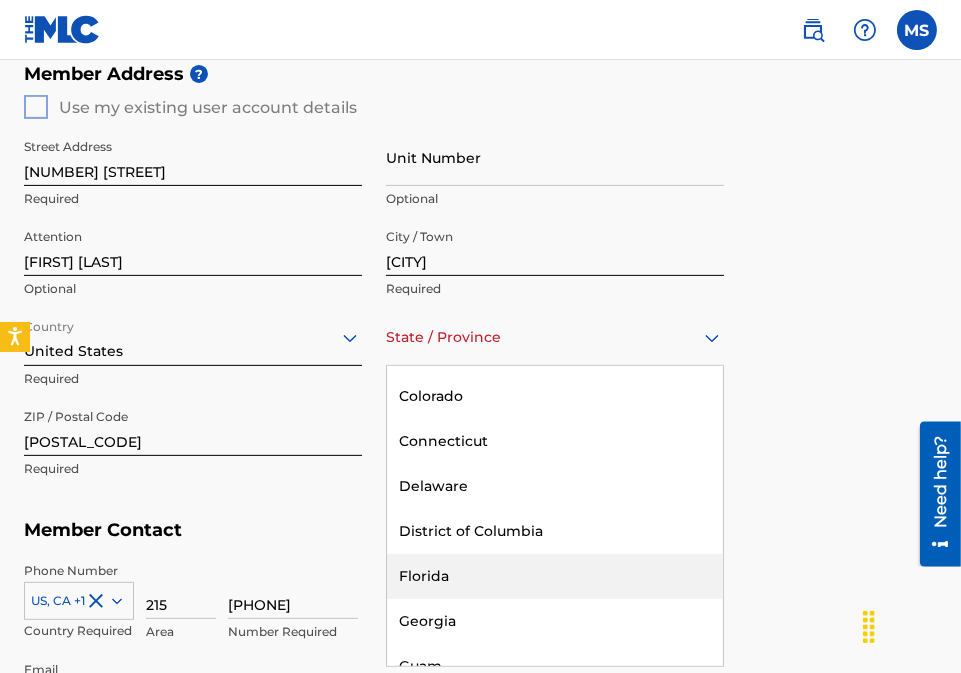 click on "Florida" at bounding box center (555, 576) 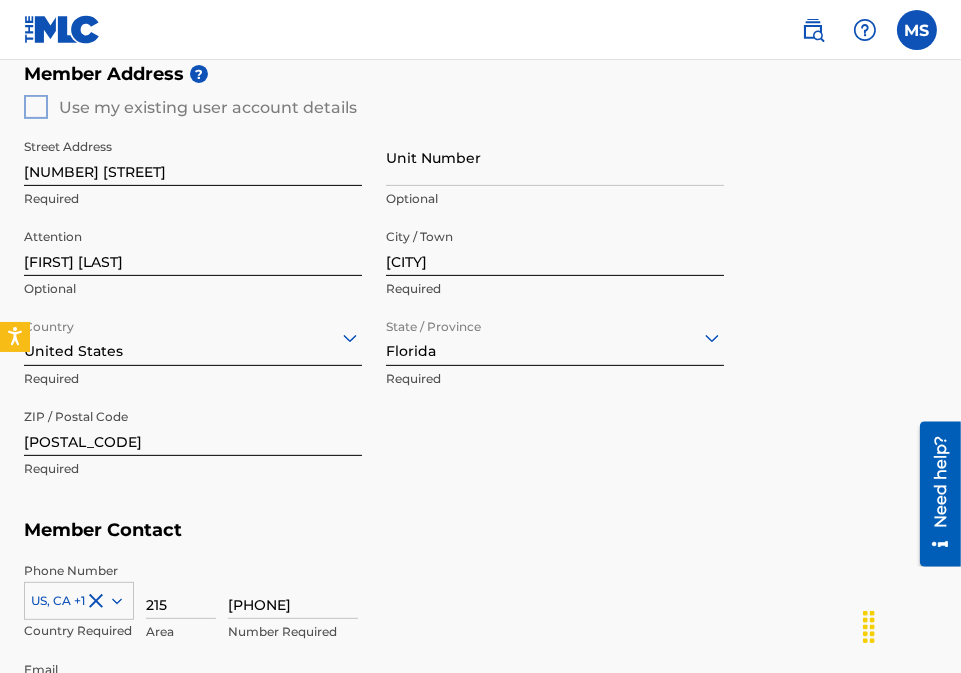 click on "Member Contact" at bounding box center [480, 530] 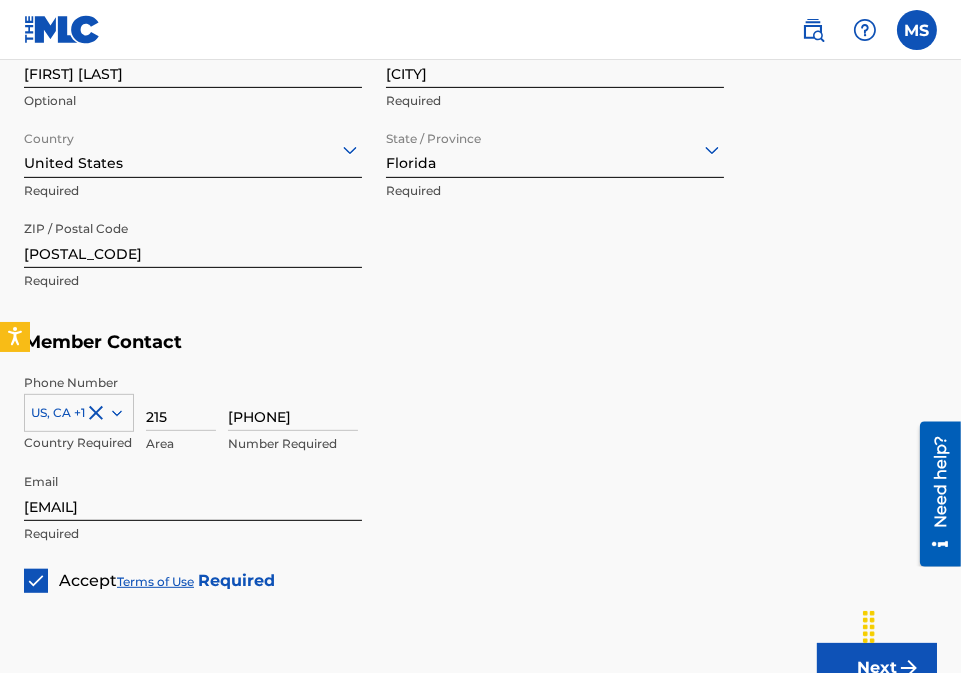 scroll, scrollTop: 1187, scrollLeft: 0, axis: vertical 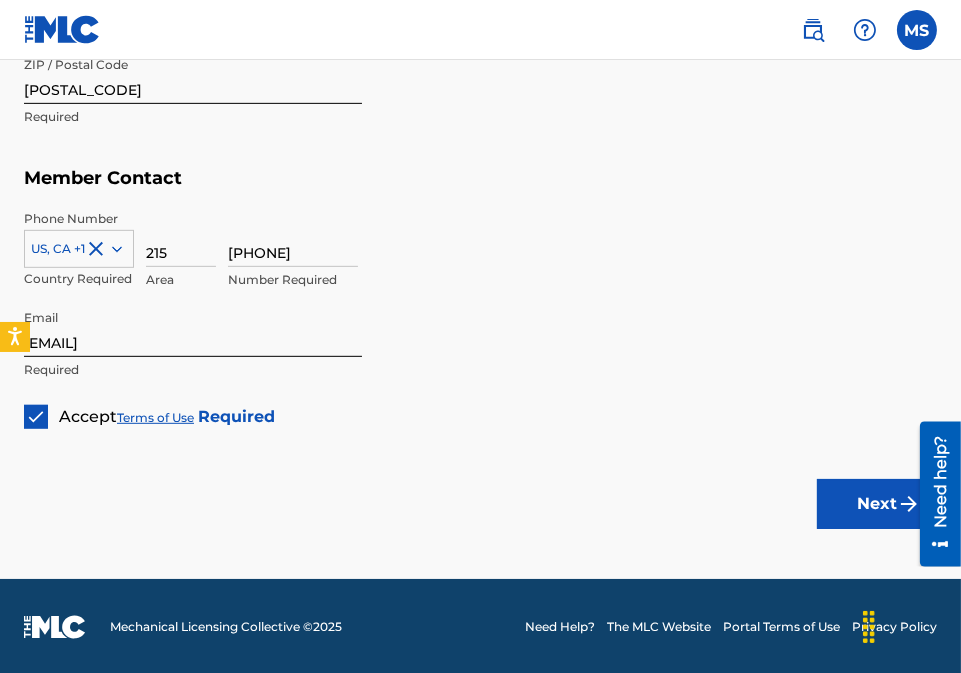 click on "Member Type ? Publisher Required Member Name ? Member name [PUBLISHER] Required Identifiers ? Publisher Account Number ? Optional IPI Number ? [IPI] Optional ISNI Optional Member Address ? Use my existing user account details Street Address [NUMBER] [STREET] Required Unit Number Optional Attention MiiMii Staton Optional City / Town [CITY] Required Country United States Required State / Province [STATE] Required ZIP / Postal Code [POSTAL_CODE] Required Member Contact Phone Number US, CA [PHONE] Country Required Area [PHONE] Number Required Email [EMAIL] Required Accept  Terms of Use   Required Next" at bounding box center (480, -224) 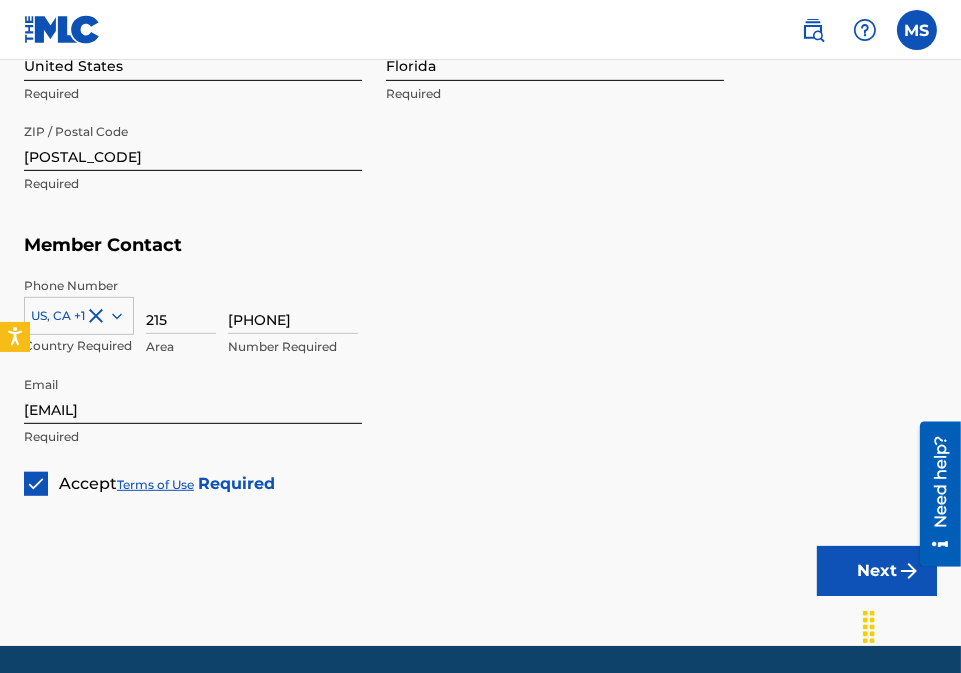 scroll, scrollTop: 1187, scrollLeft: 0, axis: vertical 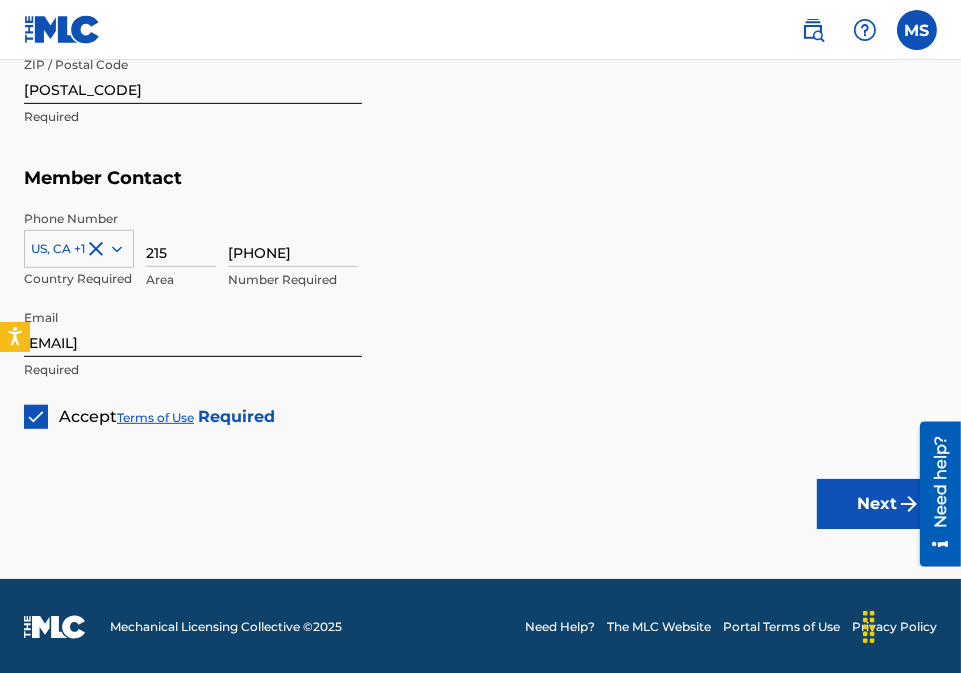 click on "Next" at bounding box center [877, 504] 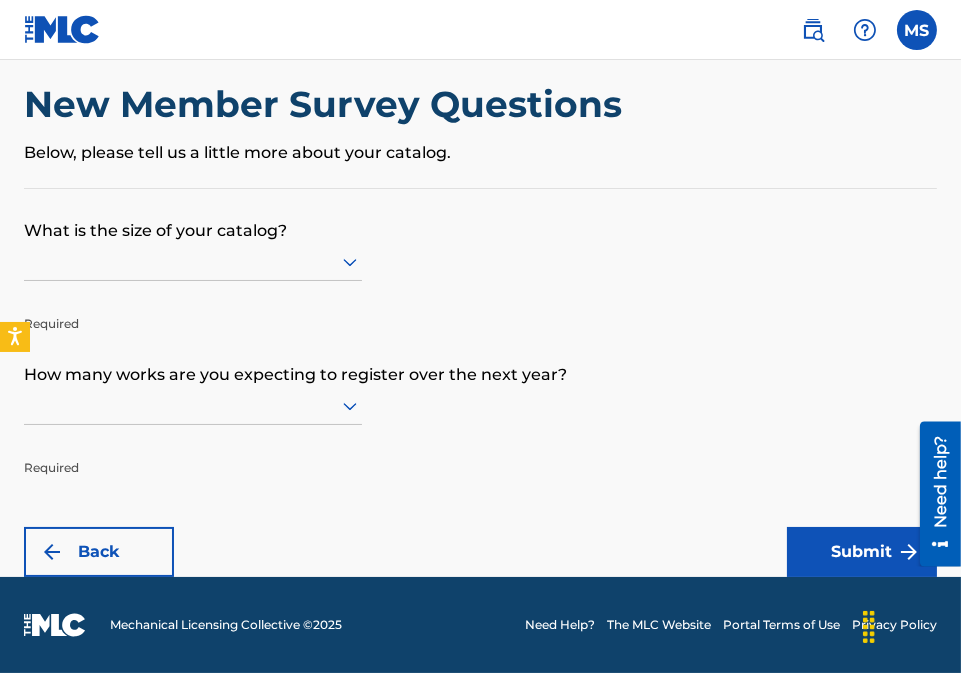 scroll, scrollTop: 0, scrollLeft: 0, axis: both 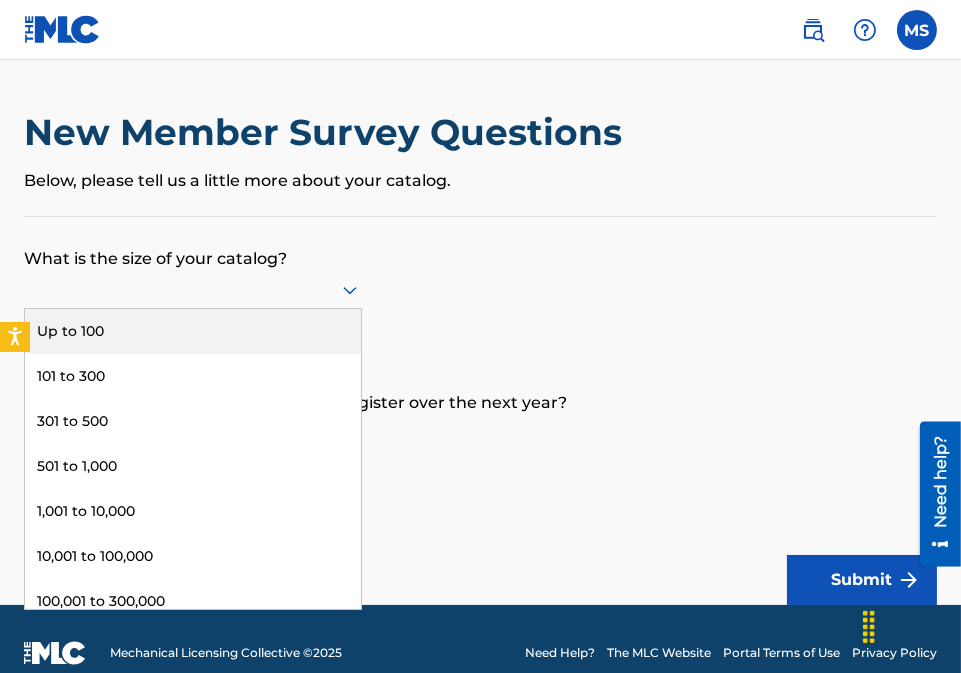 click at bounding box center (193, 289) 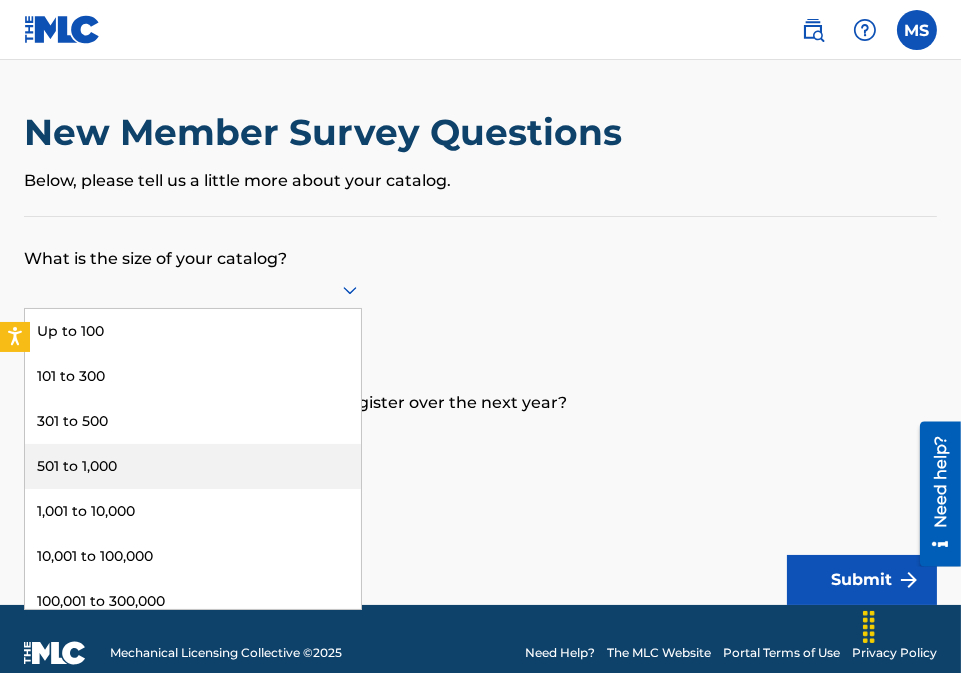 click on "501 to 1,000" at bounding box center [193, 466] 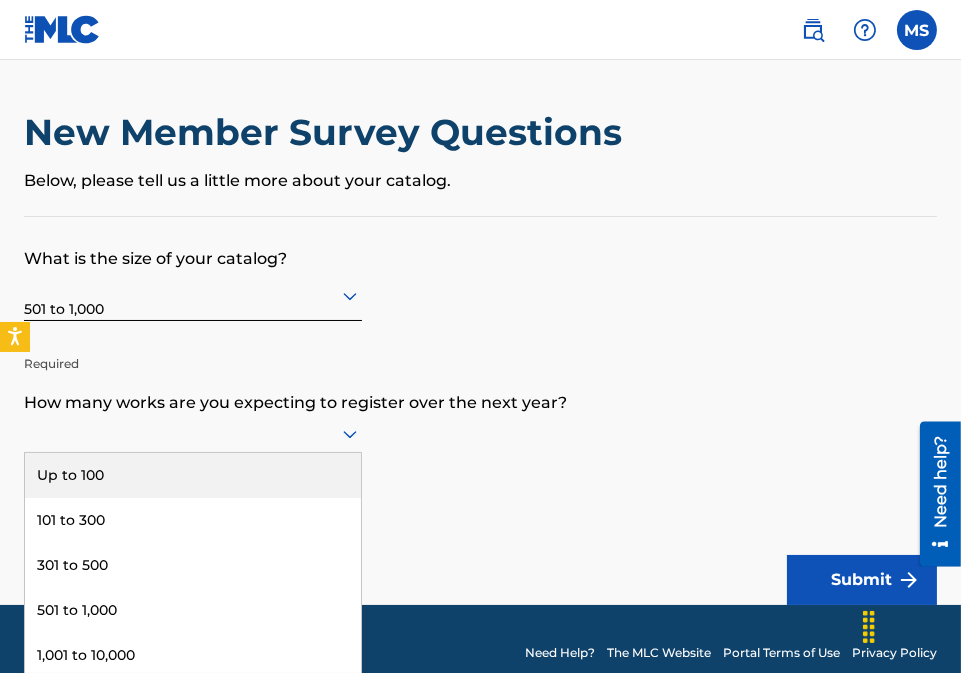 scroll, scrollTop: 27, scrollLeft: 0, axis: vertical 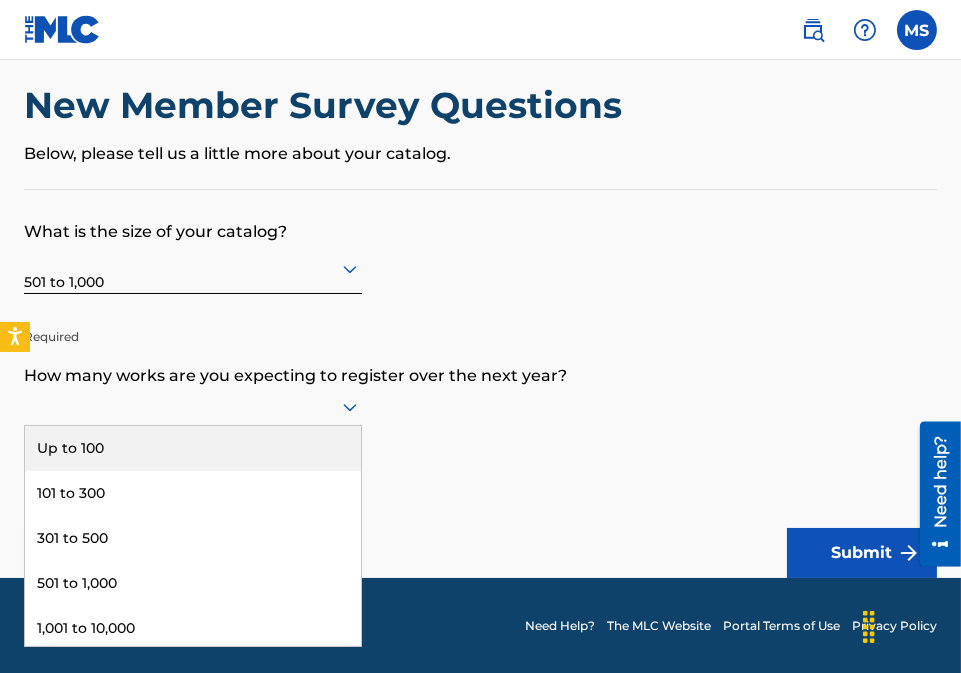 click on "9 results available. Use Up and Down to choose options, press Enter to select the currently focused option, press Escape to exit the menu, press Tab to select the option and exit the menu. Up to 100 101 to 300 301 to 500 501 to 1,000 1,001 to 10,000 10,001 to 100,000 100,001 to 300,000 301,000 to 500,000 Over 500,000" at bounding box center (193, 407) 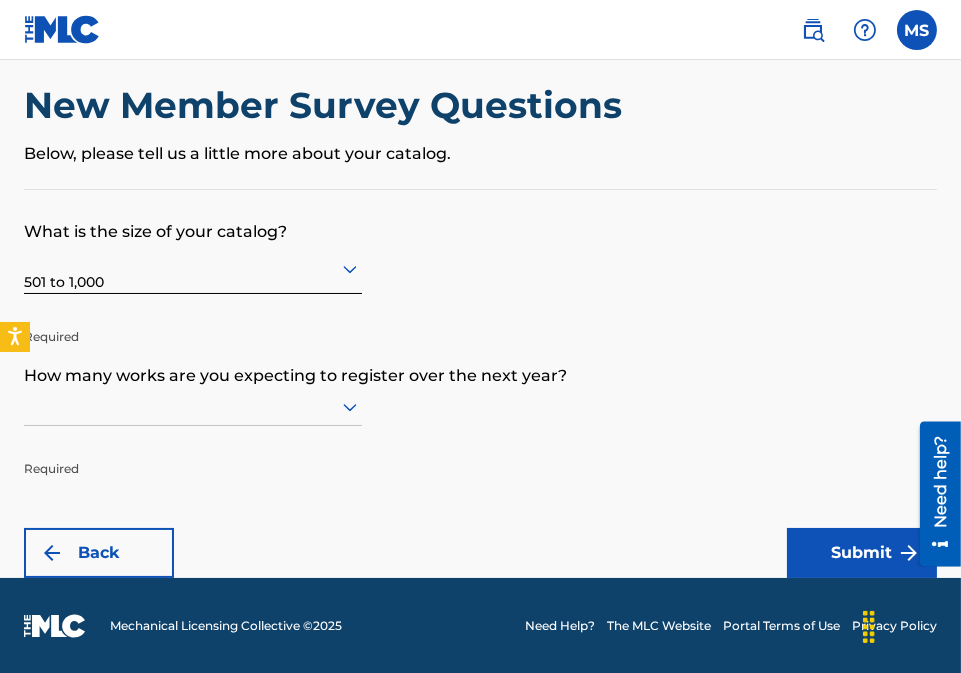 click 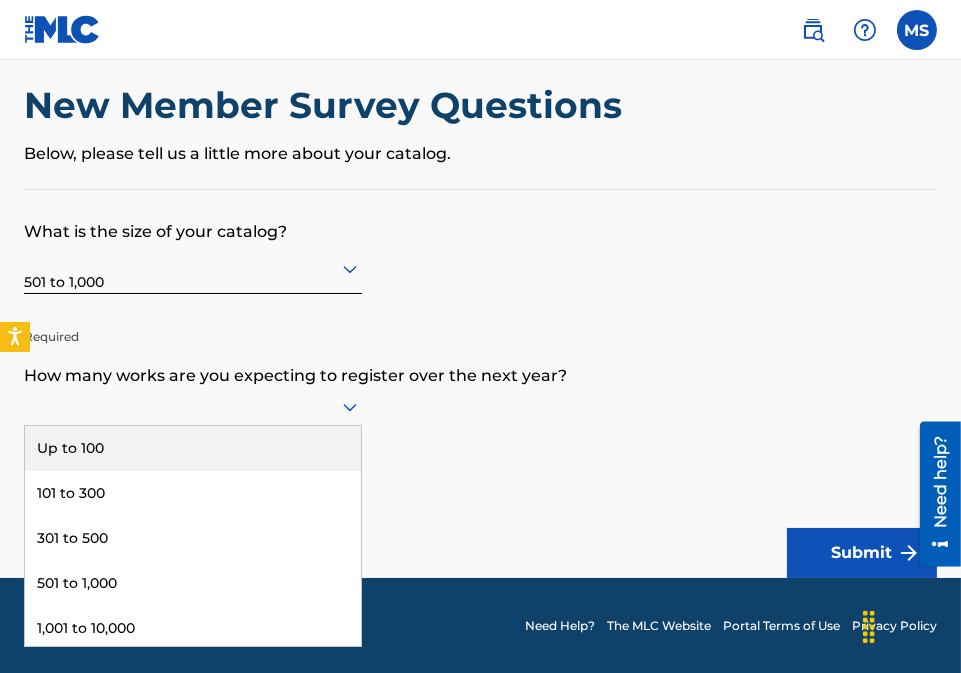 click on "Up to 100" at bounding box center (193, 448) 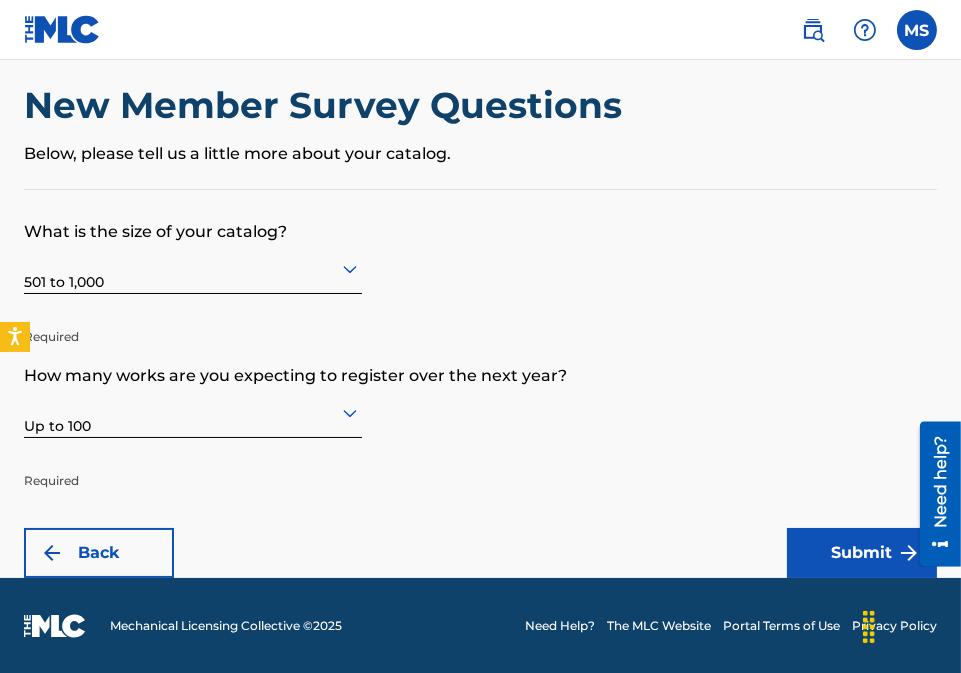 click on "How many works are you expecting to register over the next year?" at bounding box center (480, 361) 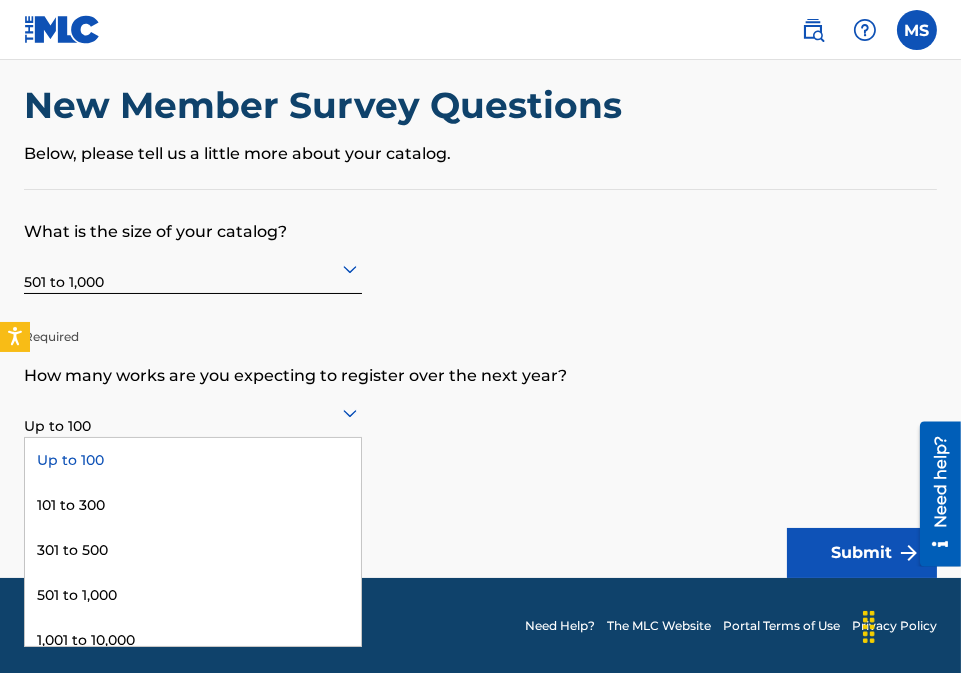 click at bounding box center [193, 412] 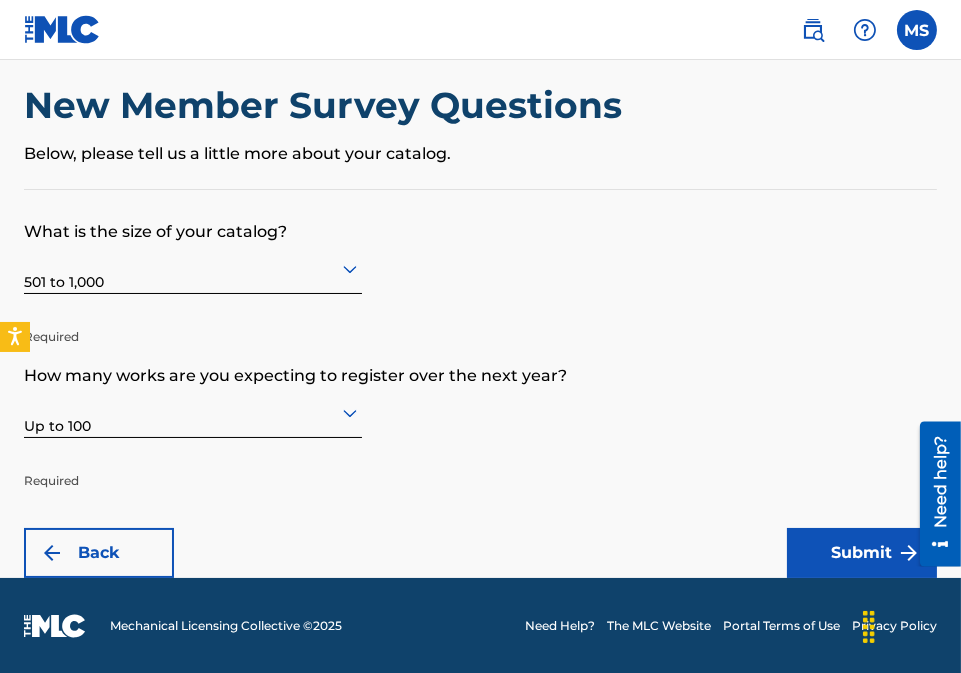 click on "Back Submit" at bounding box center [480, 553] 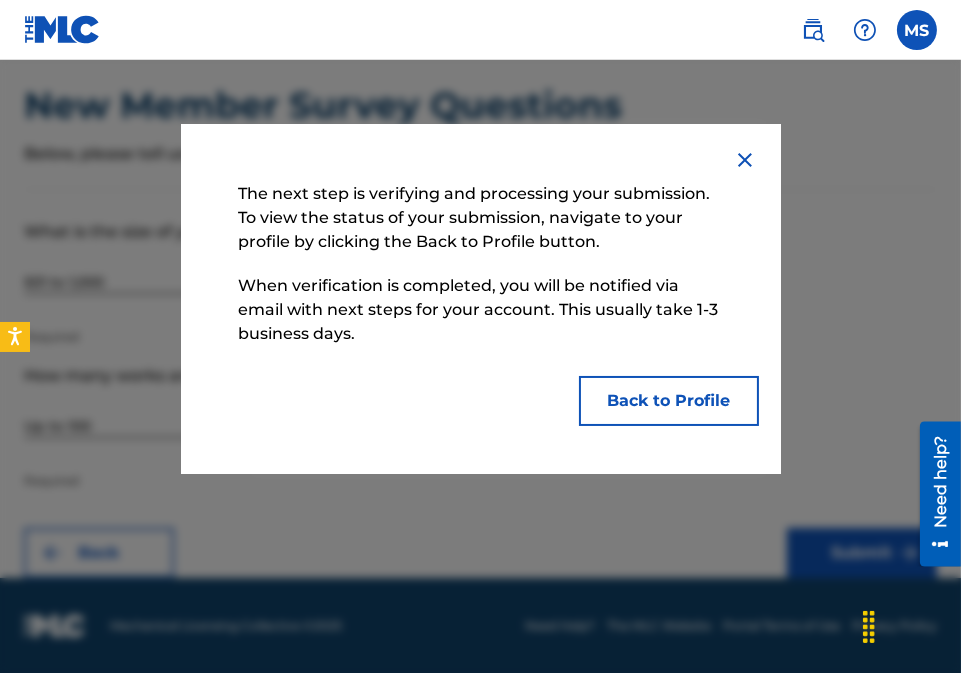 click on "Back to Profile" at bounding box center [669, 401] 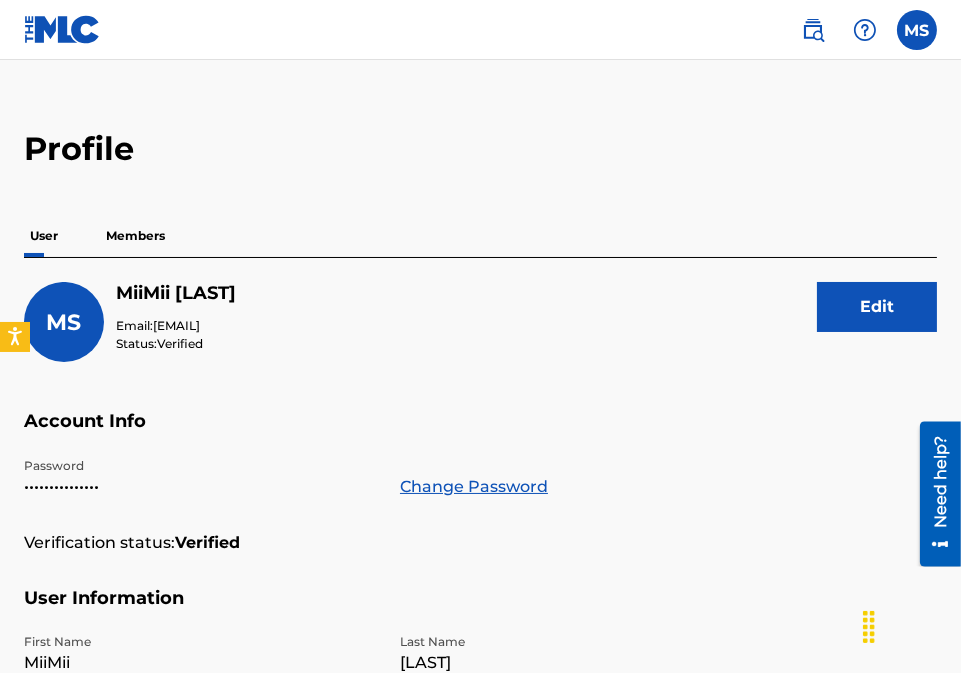 scroll, scrollTop: 0, scrollLeft: 0, axis: both 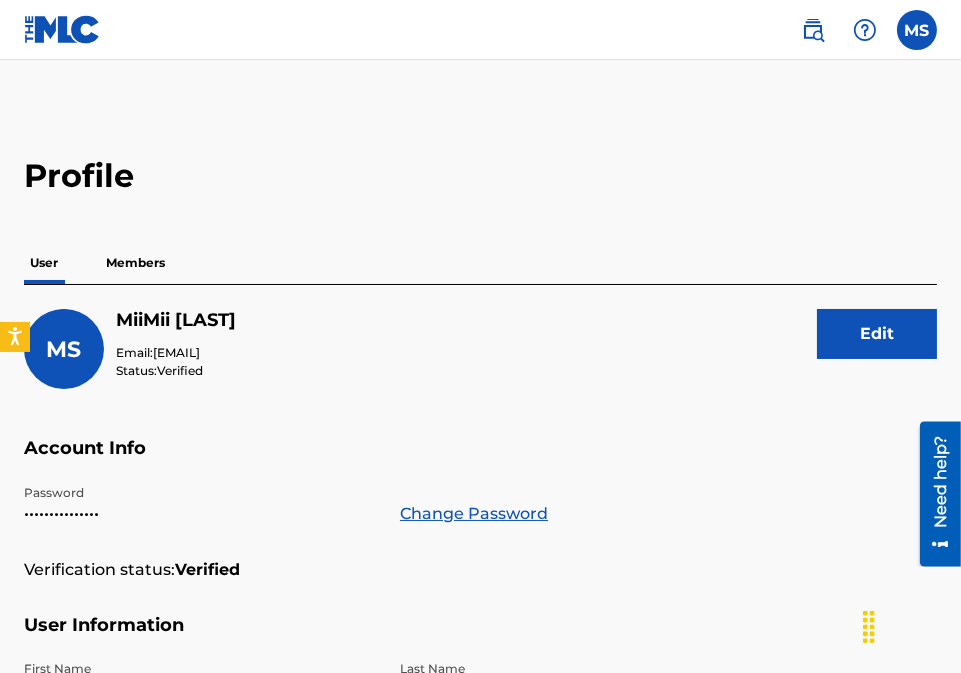 click on "Profile" at bounding box center (480, 176) 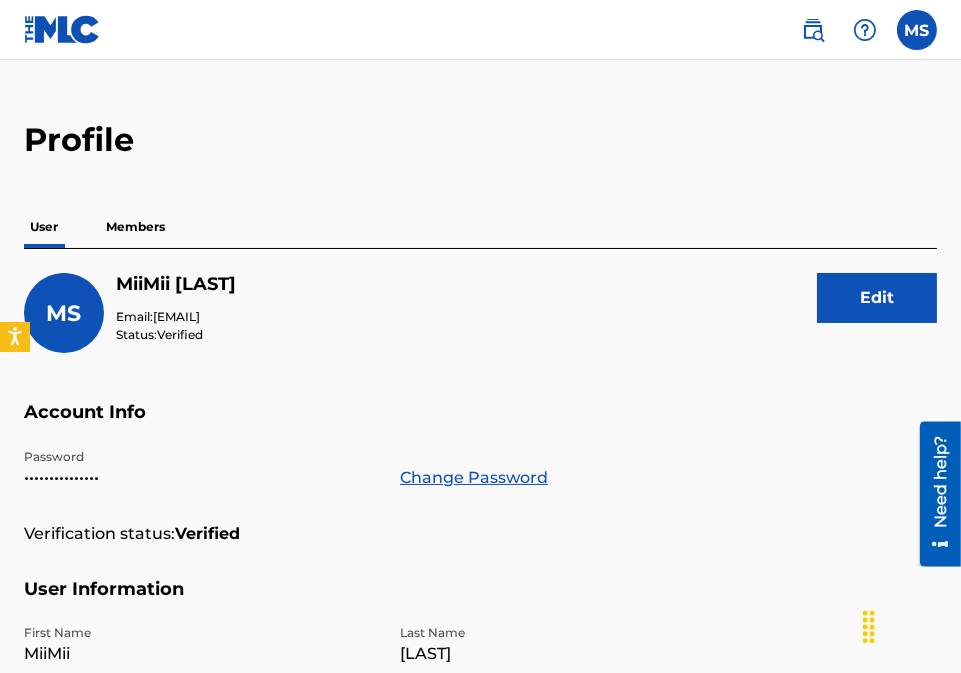 scroll, scrollTop: 0, scrollLeft: 0, axis: both 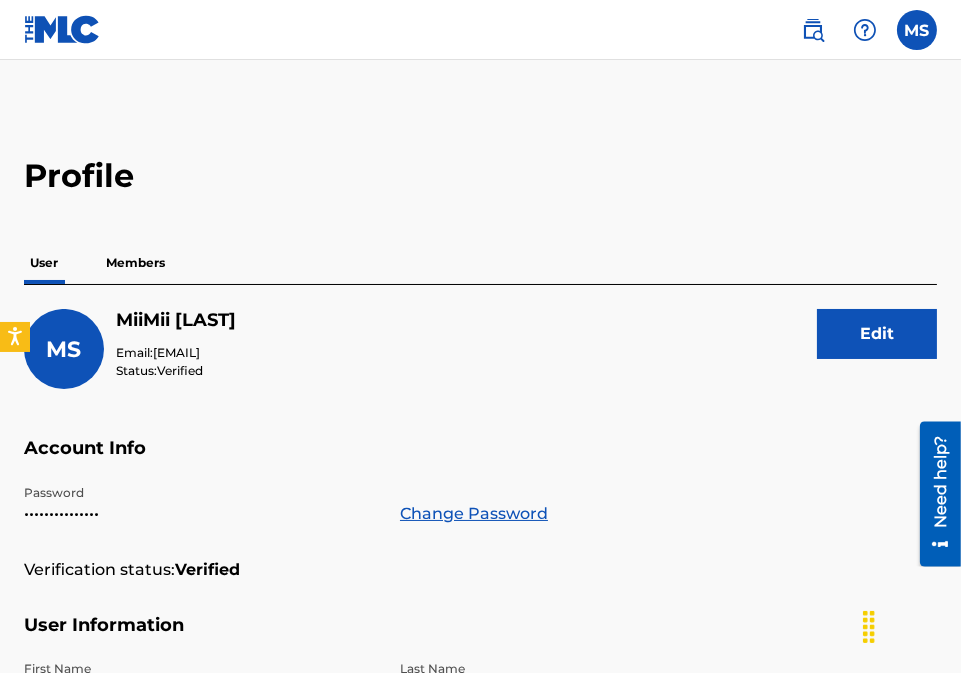 click at bounding box center [813, 30] 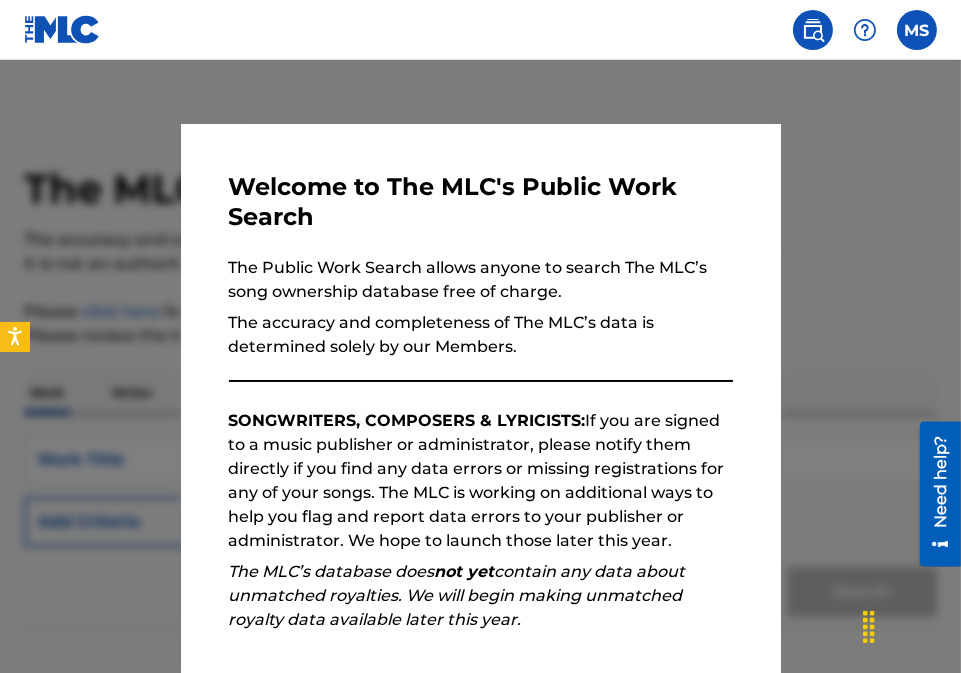 click at bounding box center (480, 396) 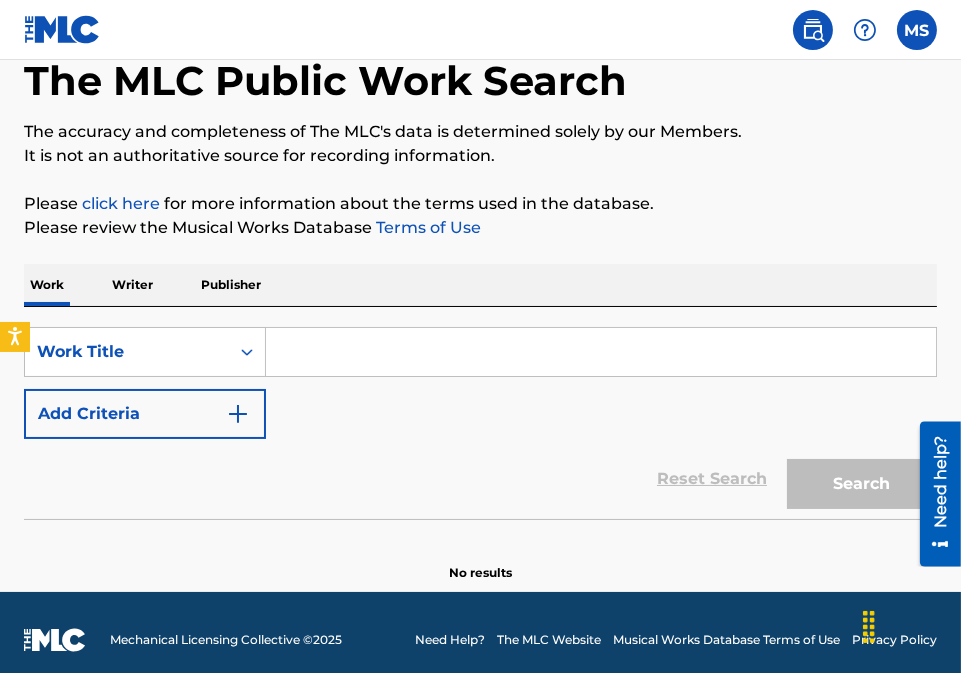 scroll, scrollTop: 123, scrollLeft: 0, axis: vertical 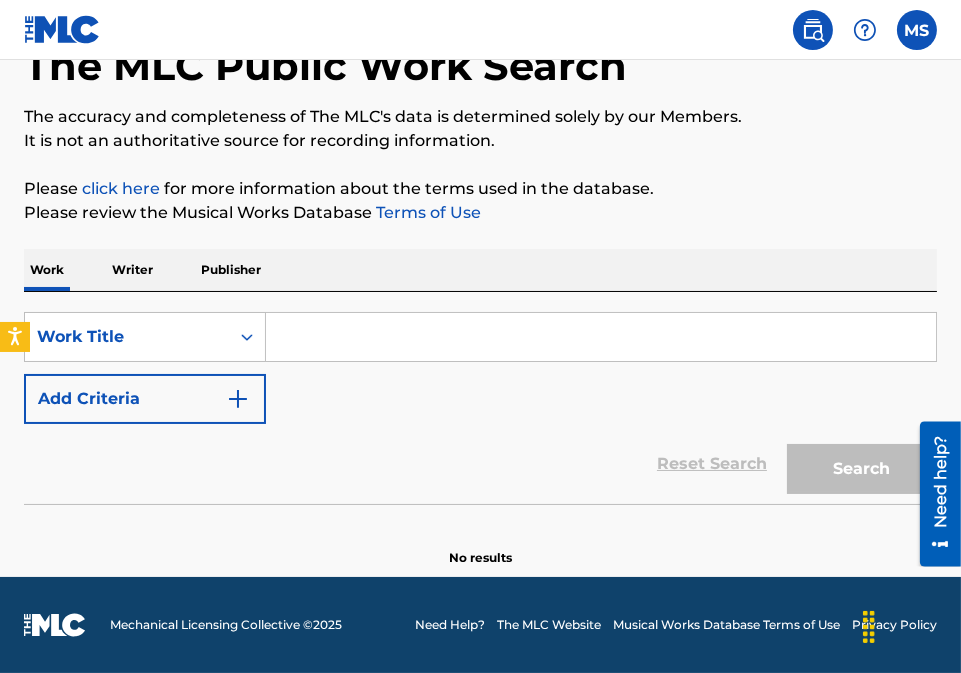 click on "Writer" at bounding box center [132, 270] 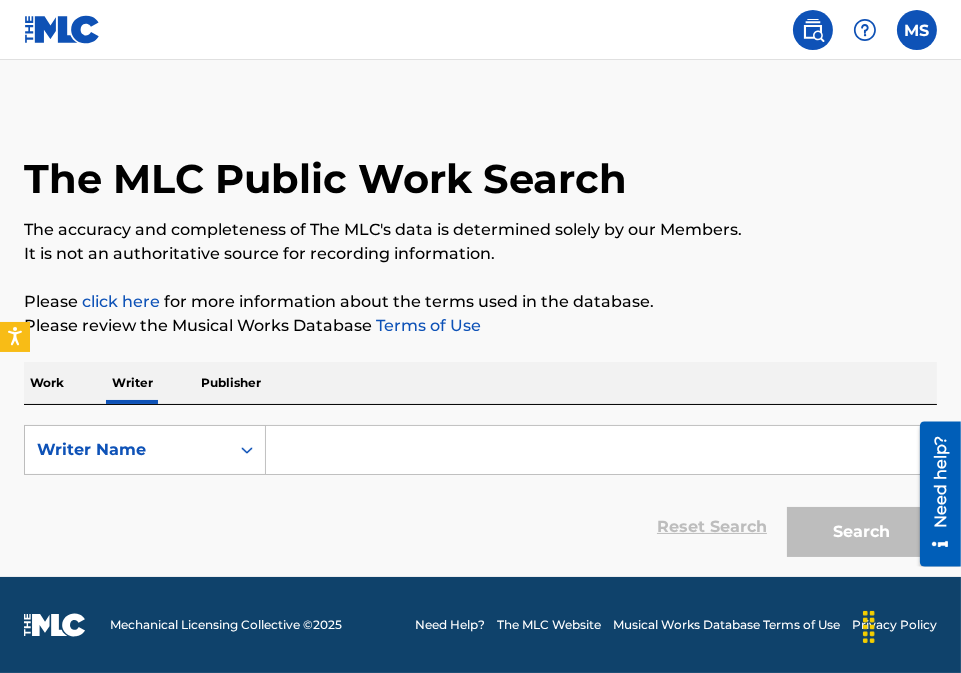 scroll, scrollTop: 0, scrollLeft: 0, axis: both 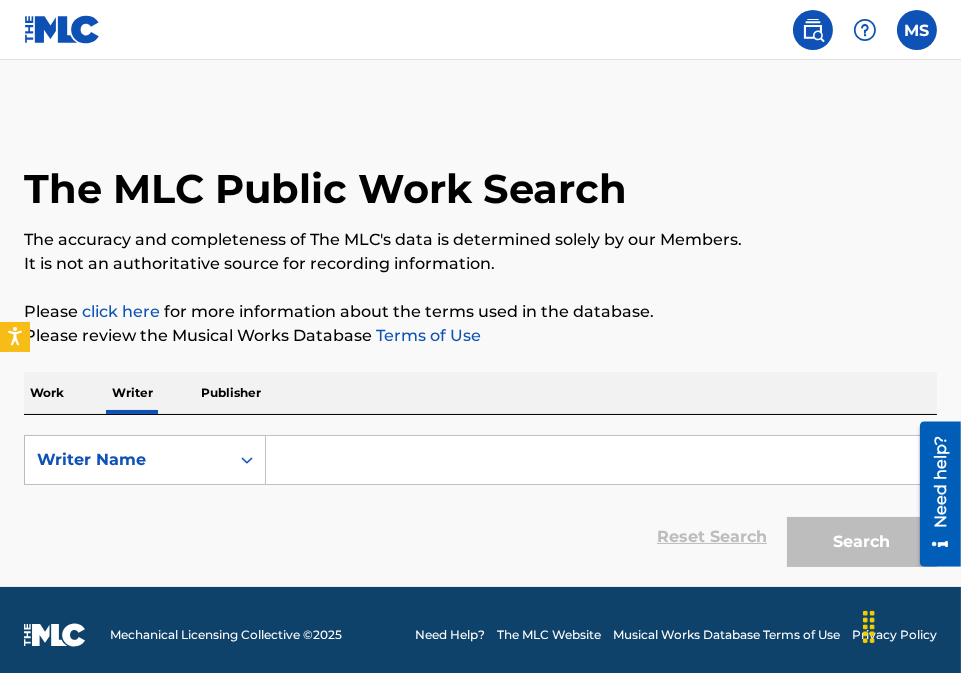 click at bounding box center (601, 460) 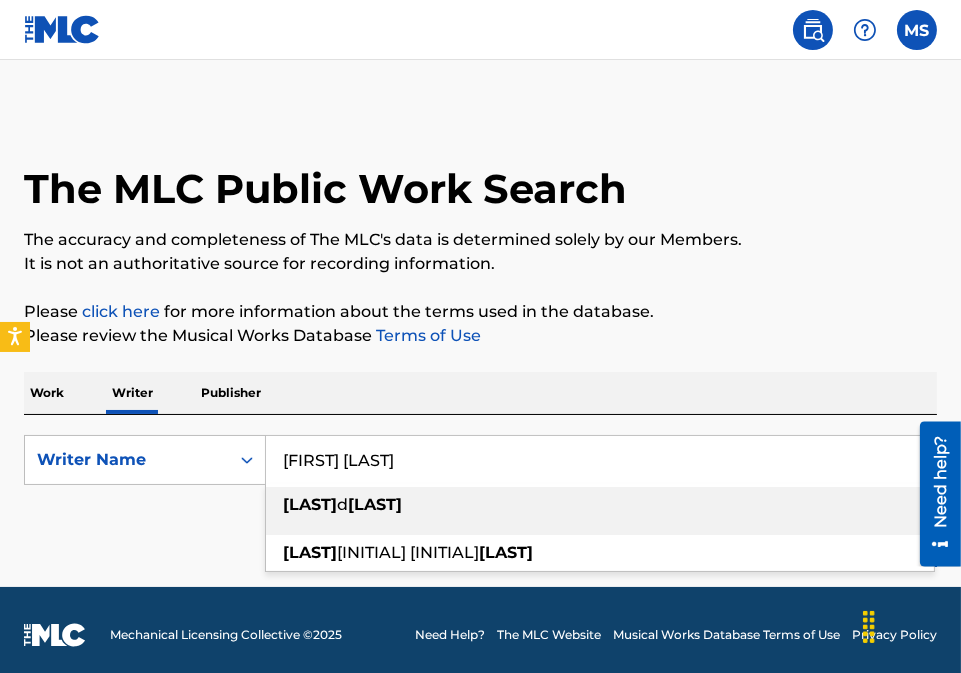 click on "d" at bounding box center (342, 504) 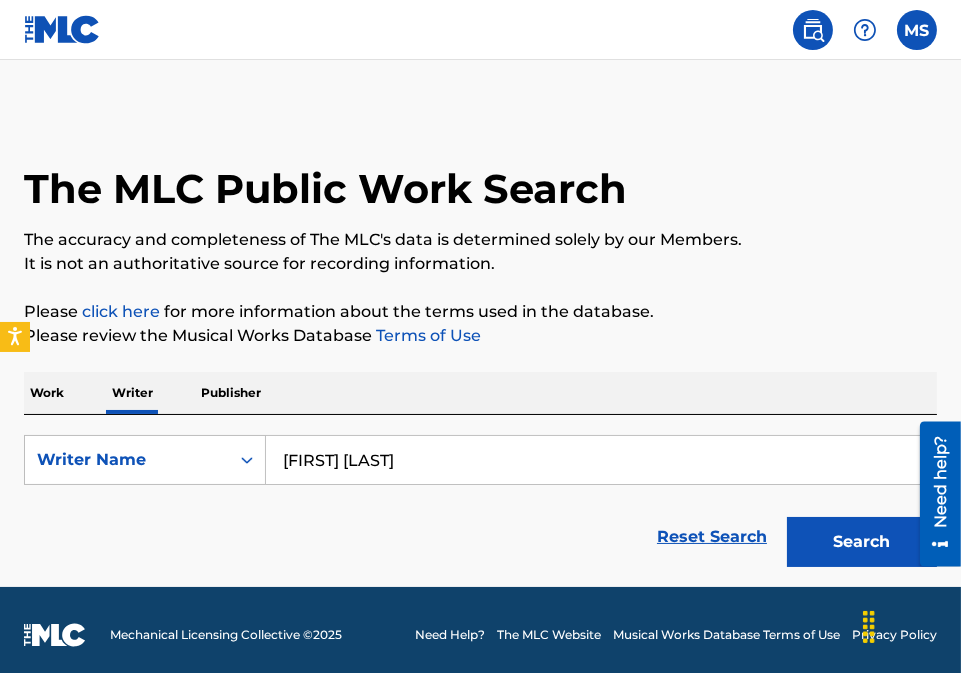 click on "Search" at bounding box center (862, 542) 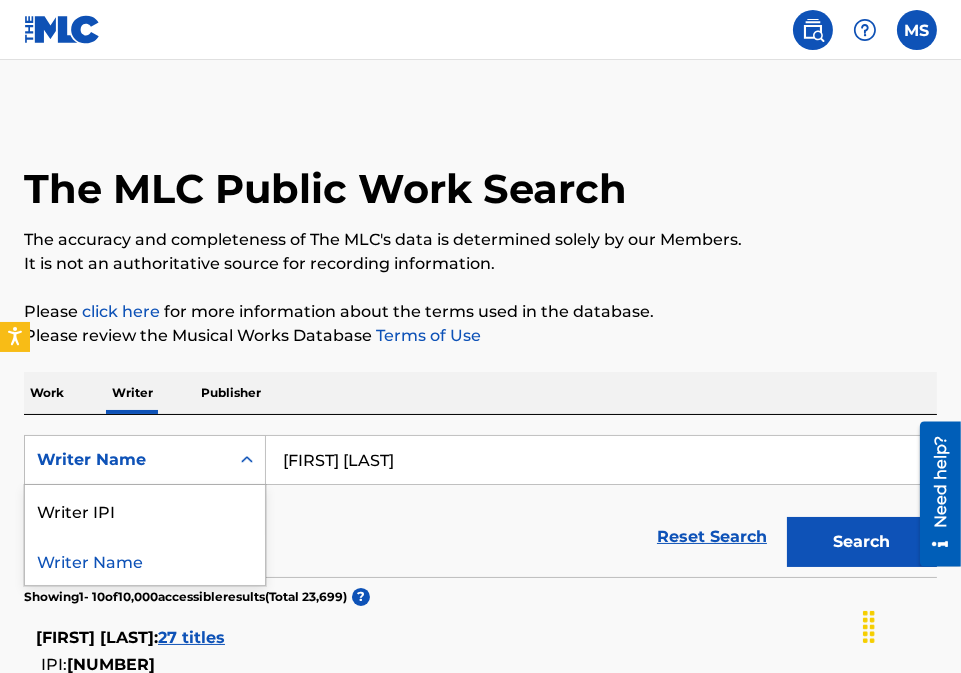 click on "Writer Name" at bounding box center (127, 460) 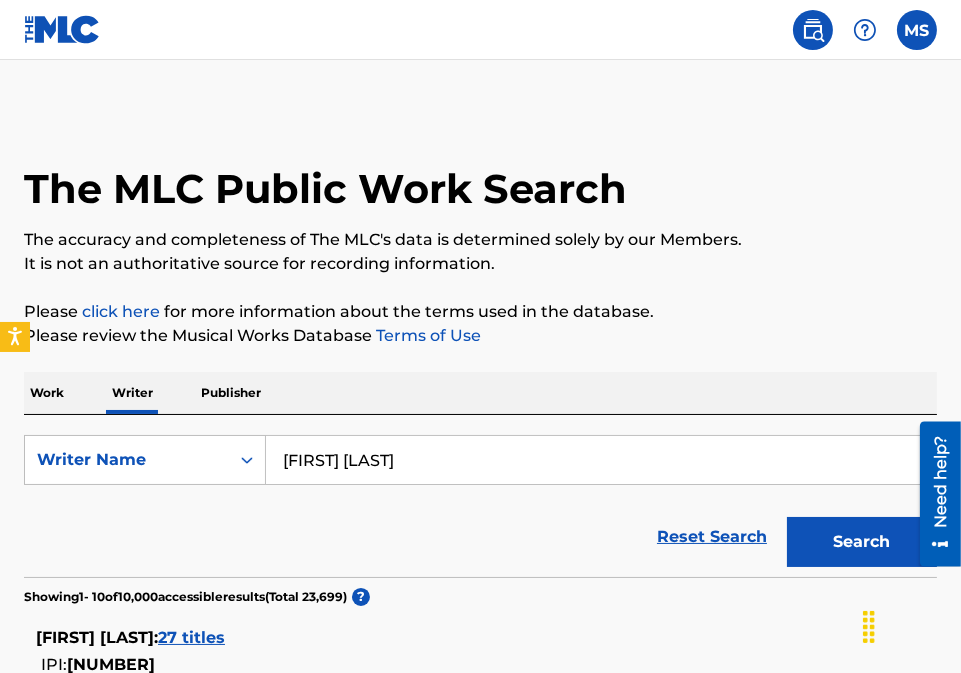 click on "Reset Search Search" at bounding box center (480, 537) 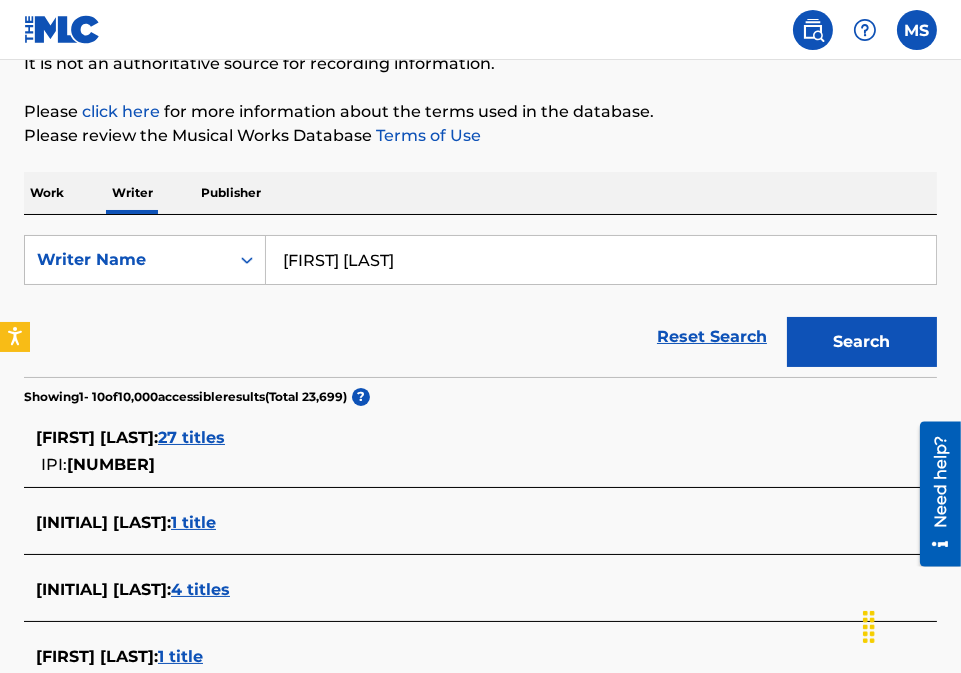 scroll, scrollTop: 0, scrollLeft: 0, axis: both 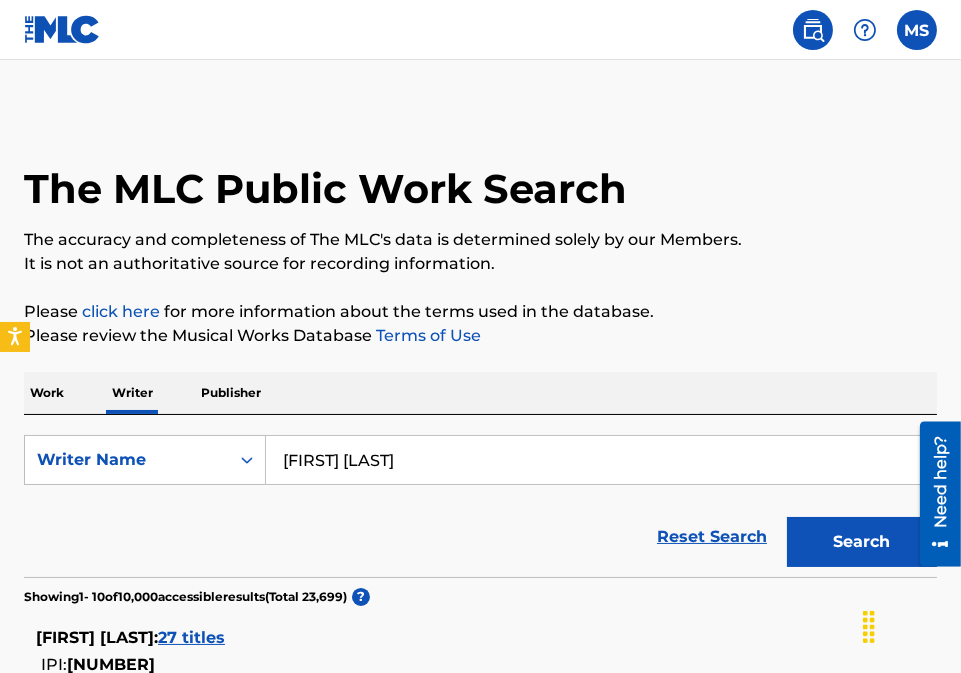 click on "[FIRST] [LAST]" at bounding box center [601, 460] 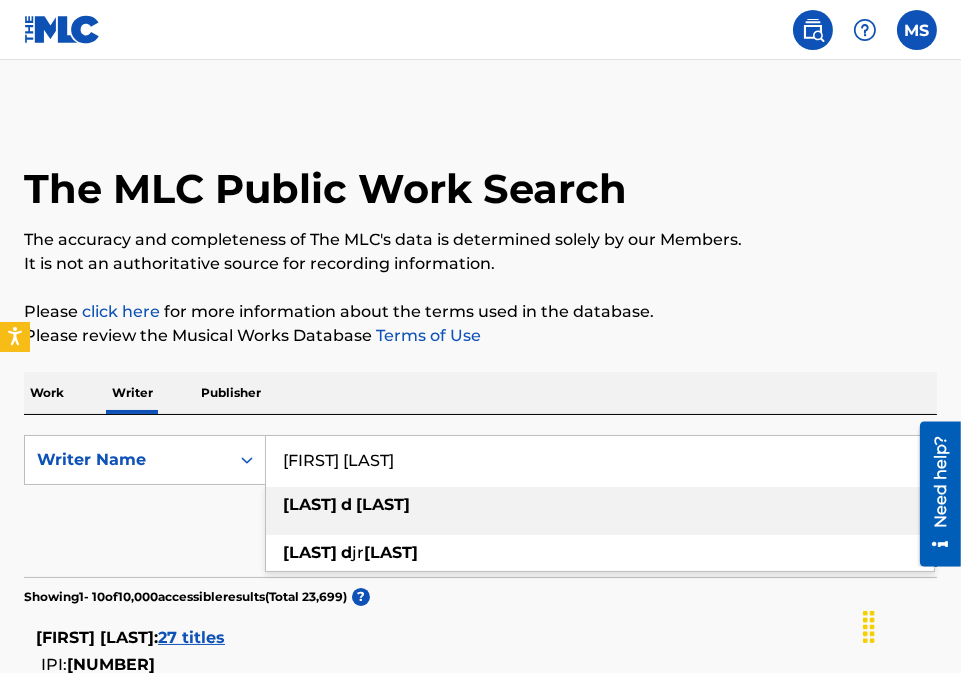 drag, startPoint x: 427, startPoint y: 461, endPoint x: 202, endPoint y: 498, distance: 228.02193 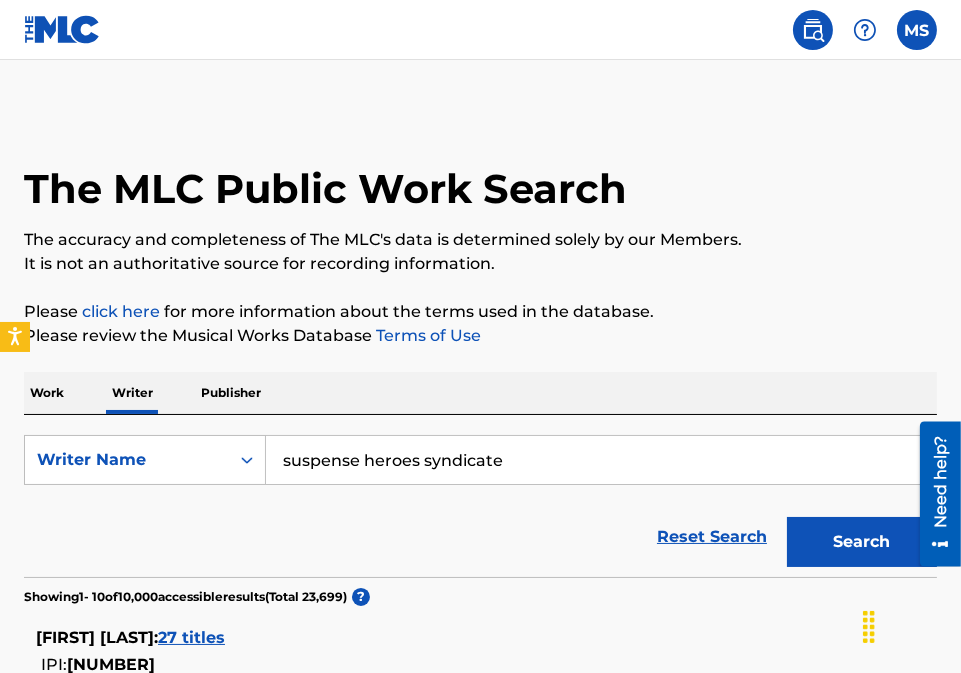 drag, startPoint x: 354, startPoint y: 463, endPoint x: 672, endPoint y: 490, distance: 319.14417 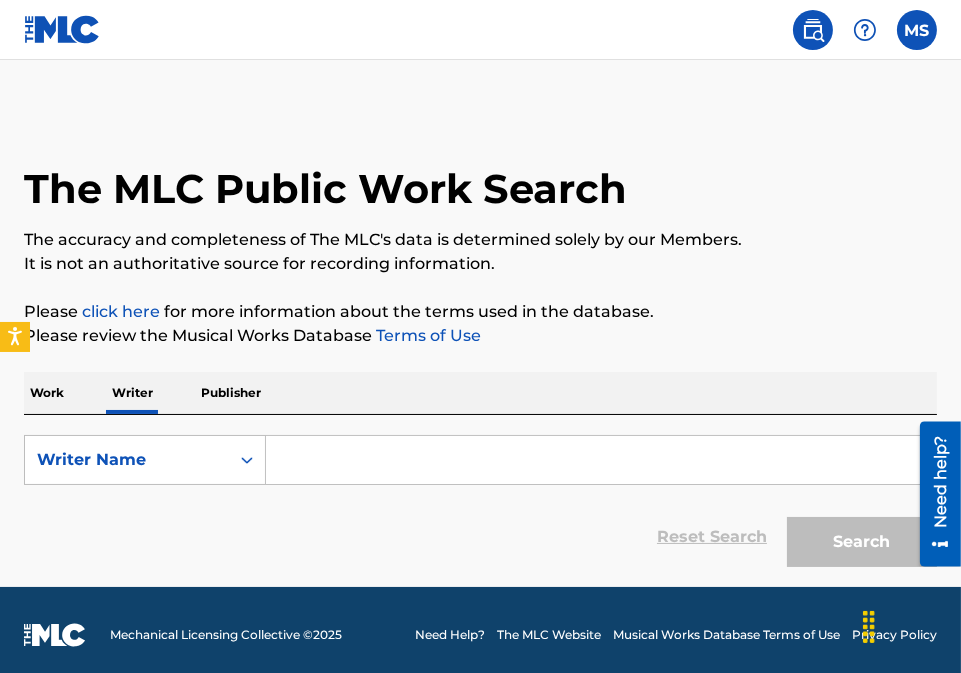 click at bounding box center (601, 460) 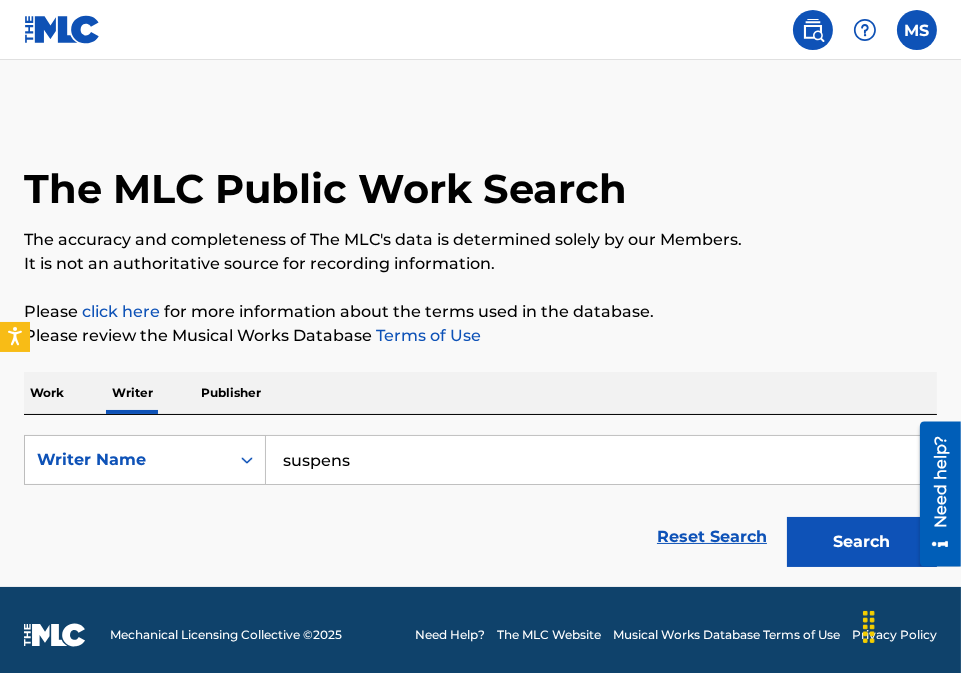 click on "Work Writer Publisher" at bounding box center [480, 393] 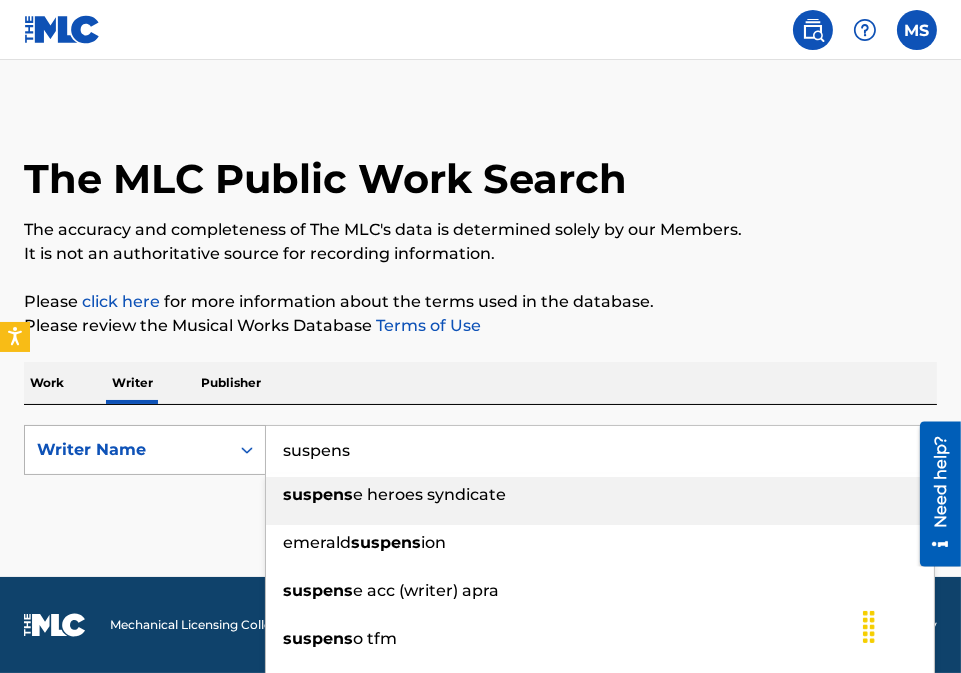 drag, startPoint x: 372, startPoint y: 454, endPoint x: 222, endPoint y: 452, distance: 150.01334 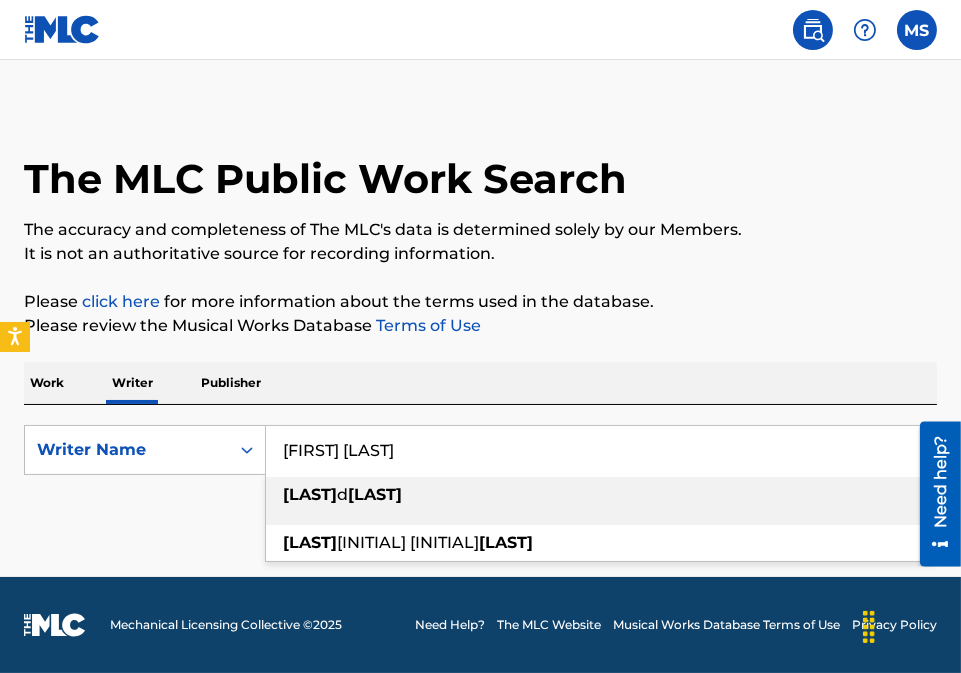 type on "[FIRST] [LAST]" 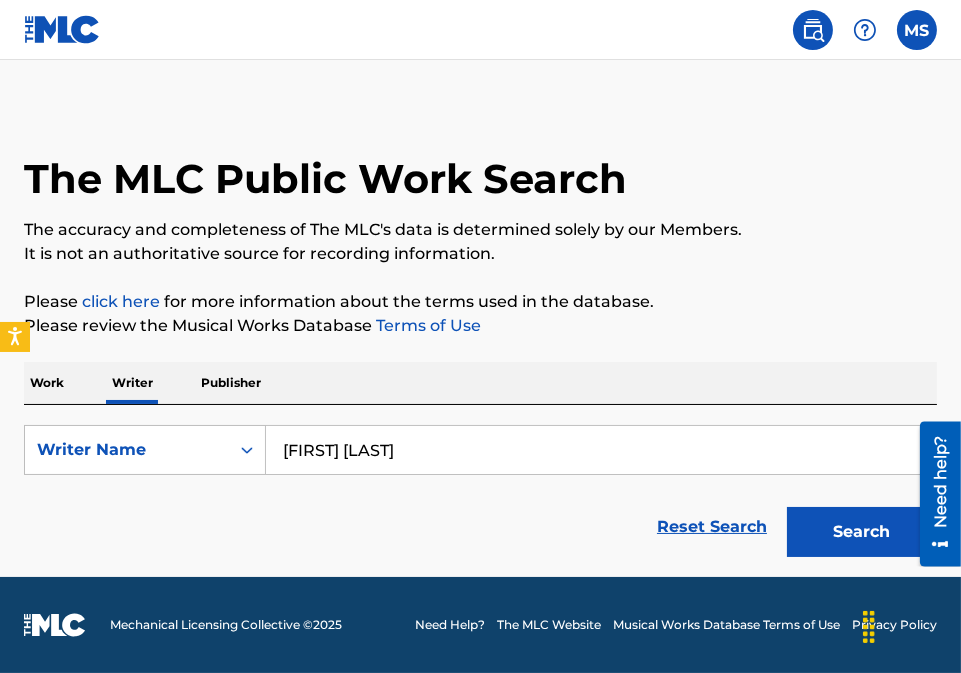 click on "Reset Search Search" at bounding box center [480, 527] 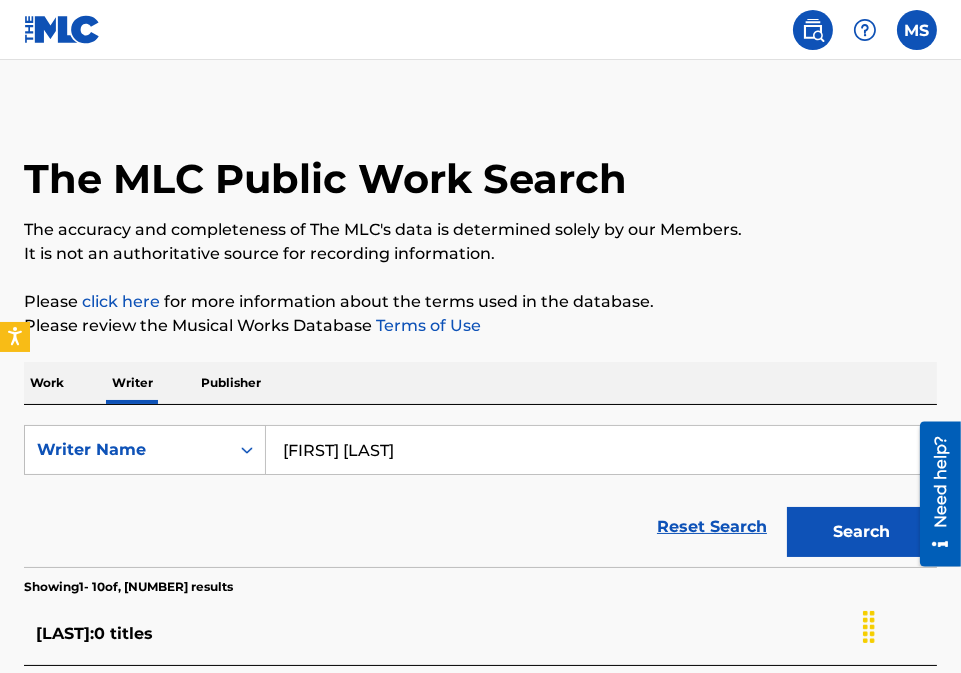 click on "Please review the Musical Works Database   Terms of Use" at bounding box center (480, 326) 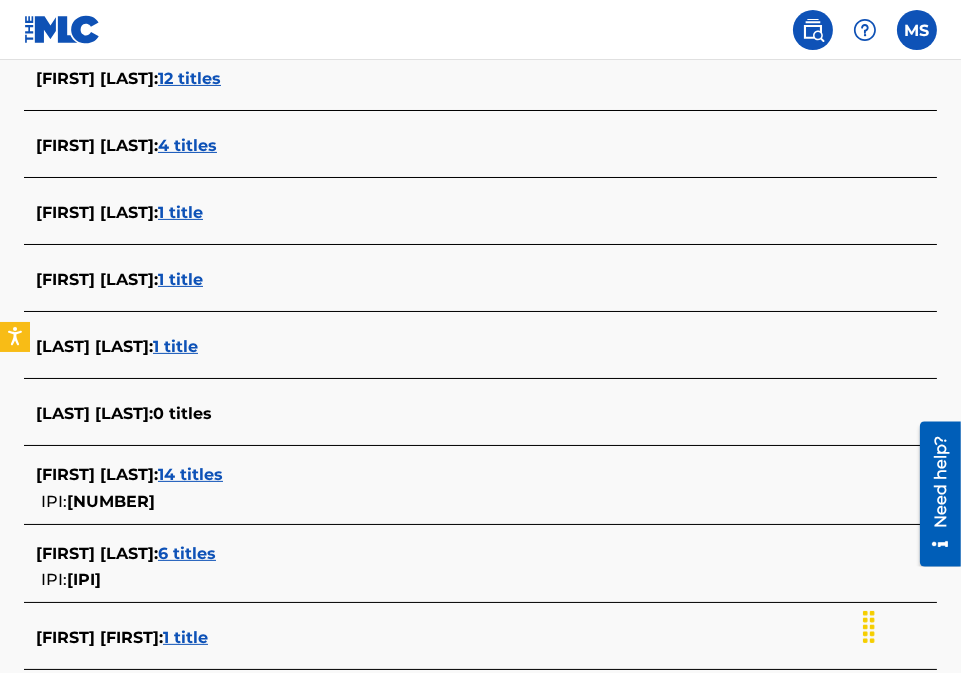 scroll, scrollTop: 676, scrollLeft: 0, axis: vertical 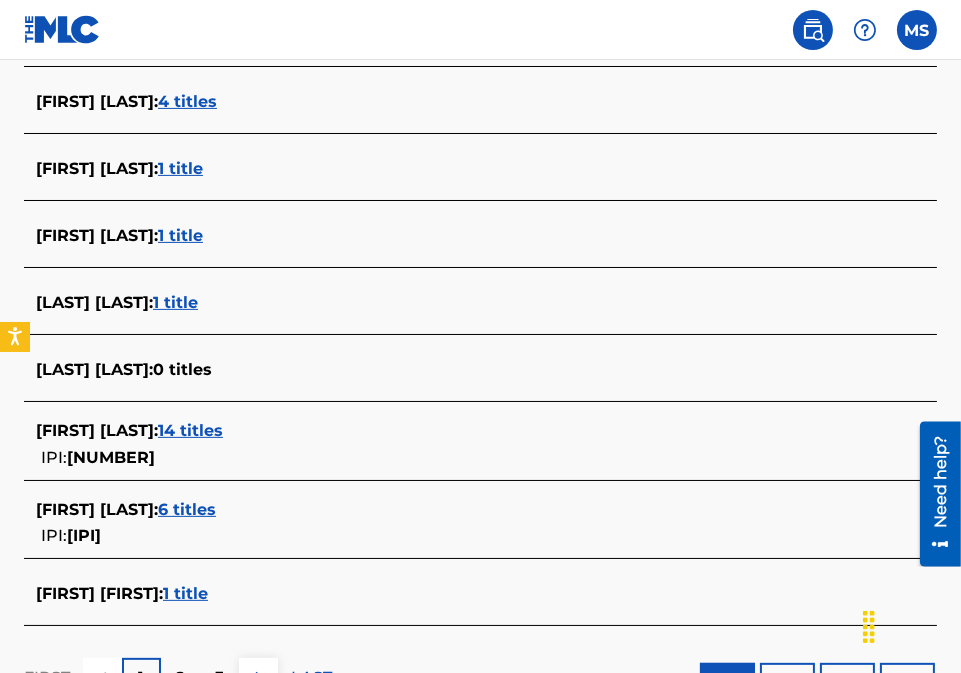 click on "[FIRST] [LAST] : 14 titles IPI: [NUMBER]" at bounding box center (454, 444) 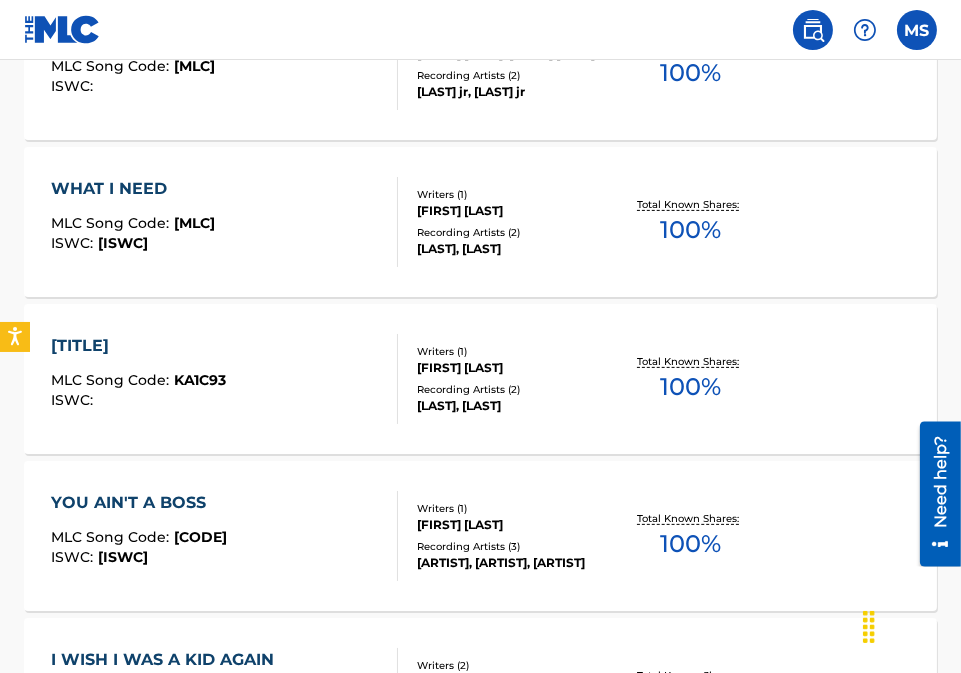 click on "Writer Name [FIRST] [LAST] Reset Search Search Showing 1 - 10 of 14 Works for [FIRST] [LAST] TIME TO MLC Song Code : [CODE] ISWC : Writers ( 2 ) [FIRST] [LAST], [FIRST] [LAST] Recording Artists ( 2 ) [LAST] jr, [LAST] jr Total Known Shares: 100 % WHAT I NEED MLC Song Code : [CODE] ISWC : [ISWC] Writers ( 1 ) [FIRST] [LAST] Recording Artists ( 2 ) [LAST], [LAST] Total Known Shares: 100 % KNOCKED OFF PHILLY STREETS MLC Song Code : [CODE] ISWC : Writers ( 1 ) [FIRST] [LAST] Recording Artists ( 2 ) [LAST], [LAST] Total Known Shares: 100 % YOU AIN'T A BOSS MLC Song Code : [CODE] ISWC : Writers ( 1 )" at bounding box center [480, 545] 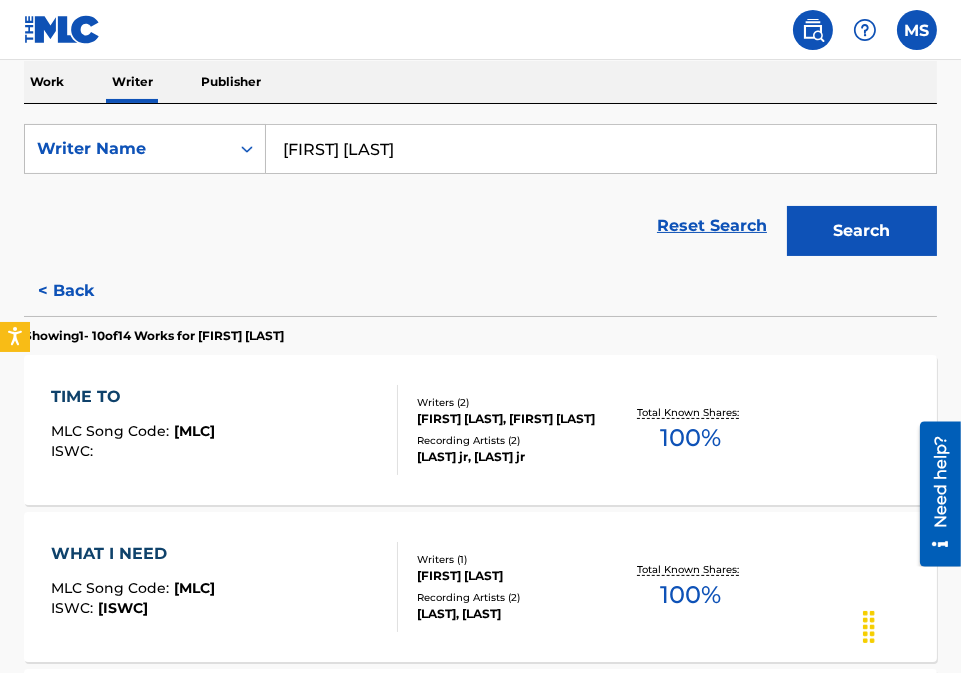 scroll, scrollTop: 355, scrollLeft: 0, axis: vertical 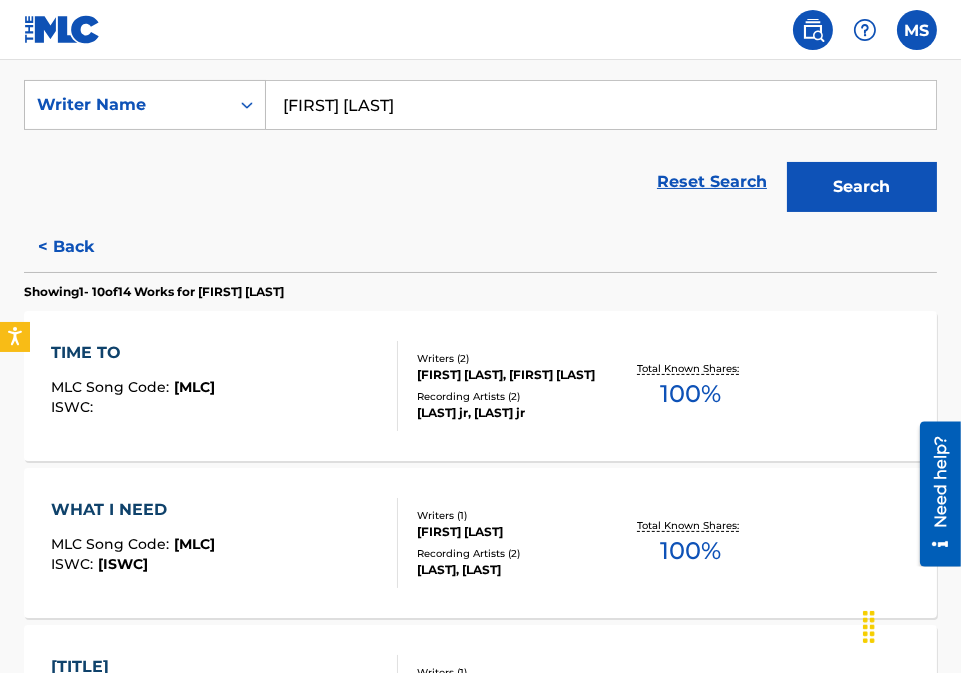 click on "TIME TO" at bounding box center [133, 353] 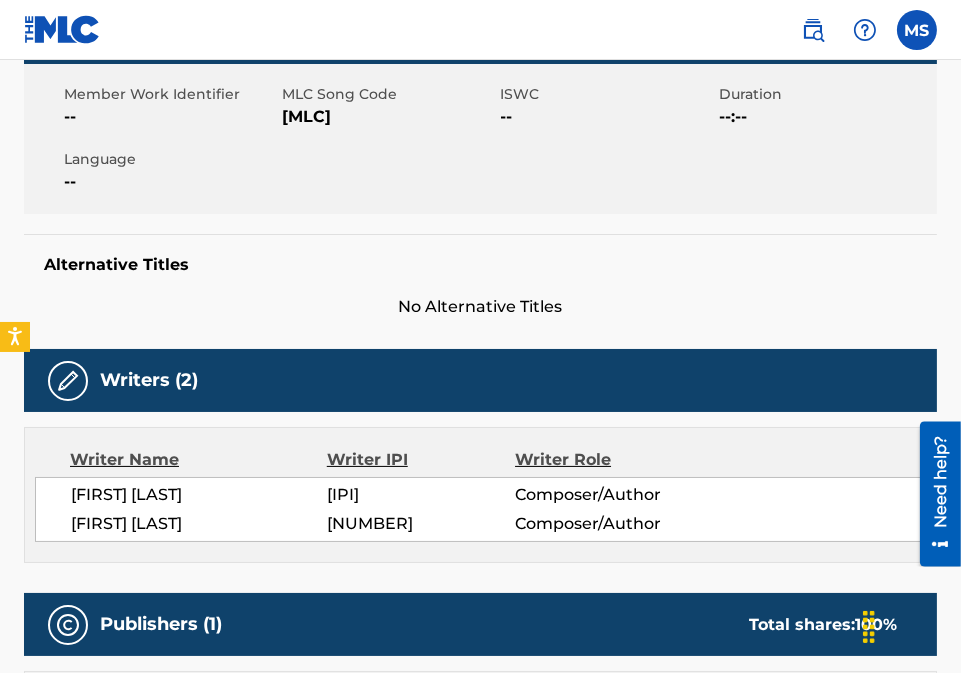 scroll, scrollTop: 0, scrollLeft: 0, axis: both 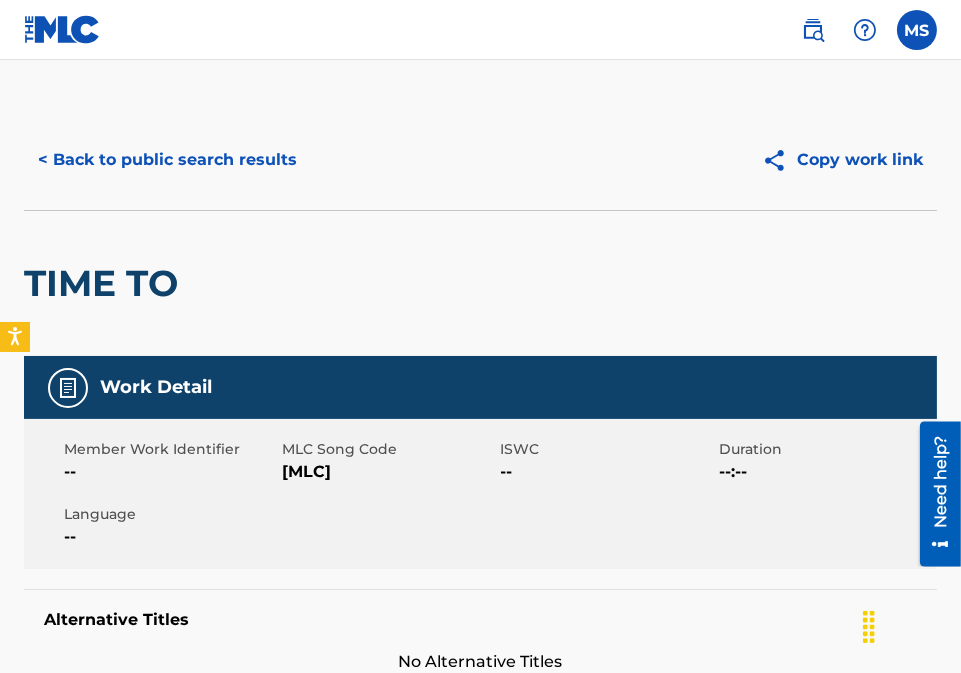click on "TIME TO" at bounding box center [480, 283] 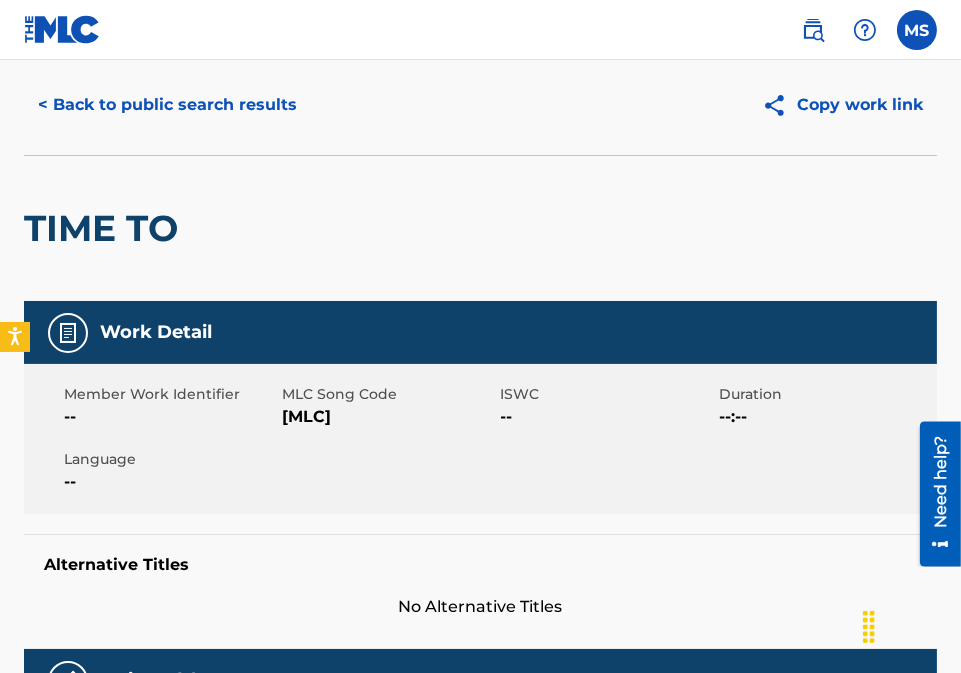 scroll, scrollTop: 0, scrollLeft: 0, axis: both 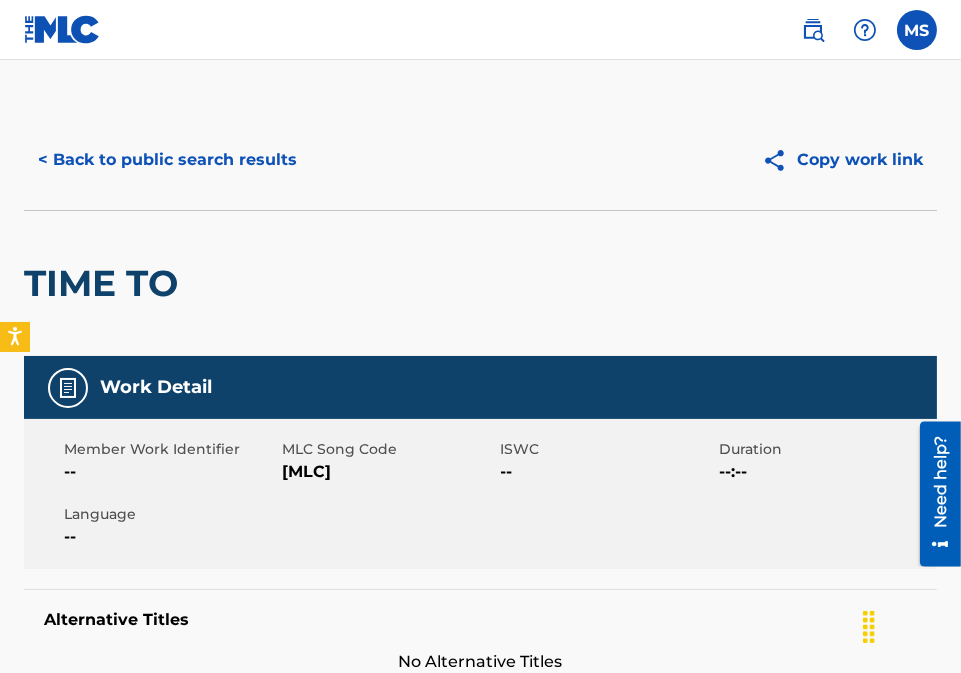 click on "< Back to public search results" at bounding box center (167, 160) 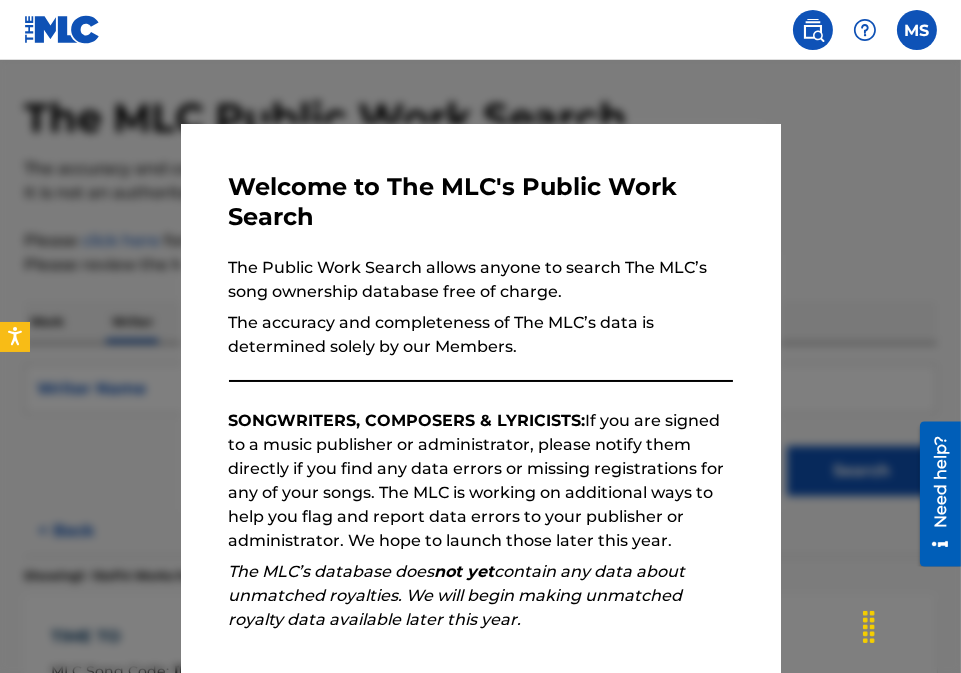 click at bounding box center (480, 396) 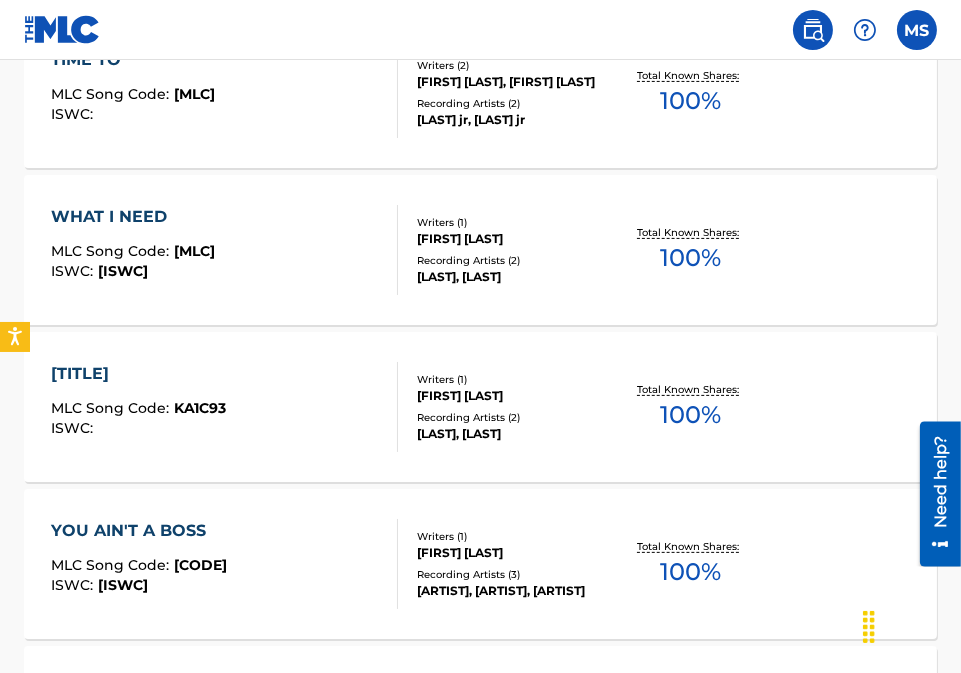 scroll, scrollTop: 693, scrollLeft: 0, axis: vertical 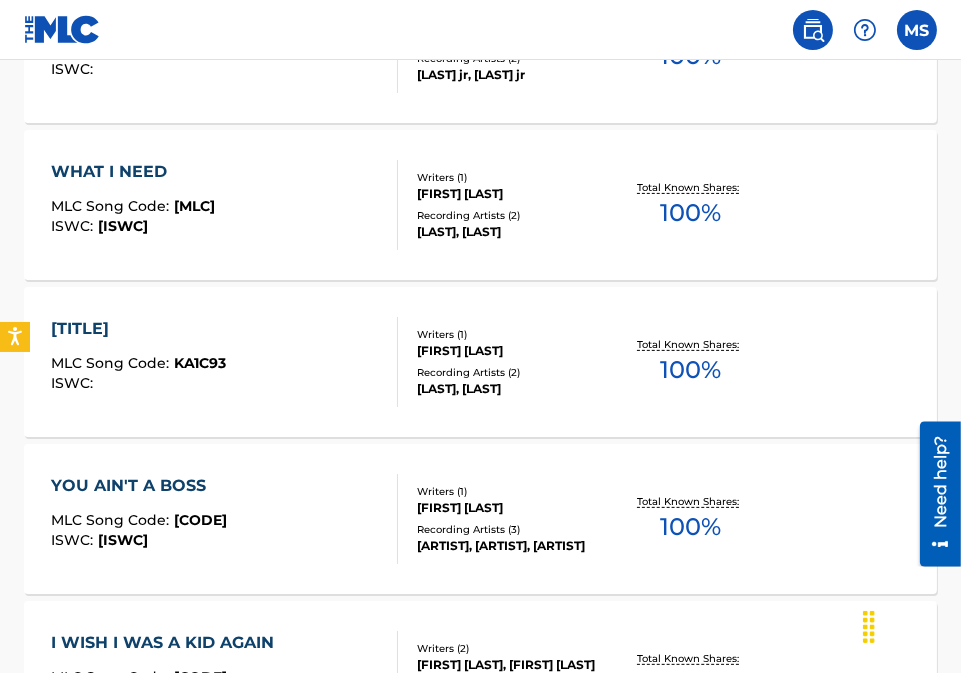 click on "[TITLE]" at bounding box center [138, 329] 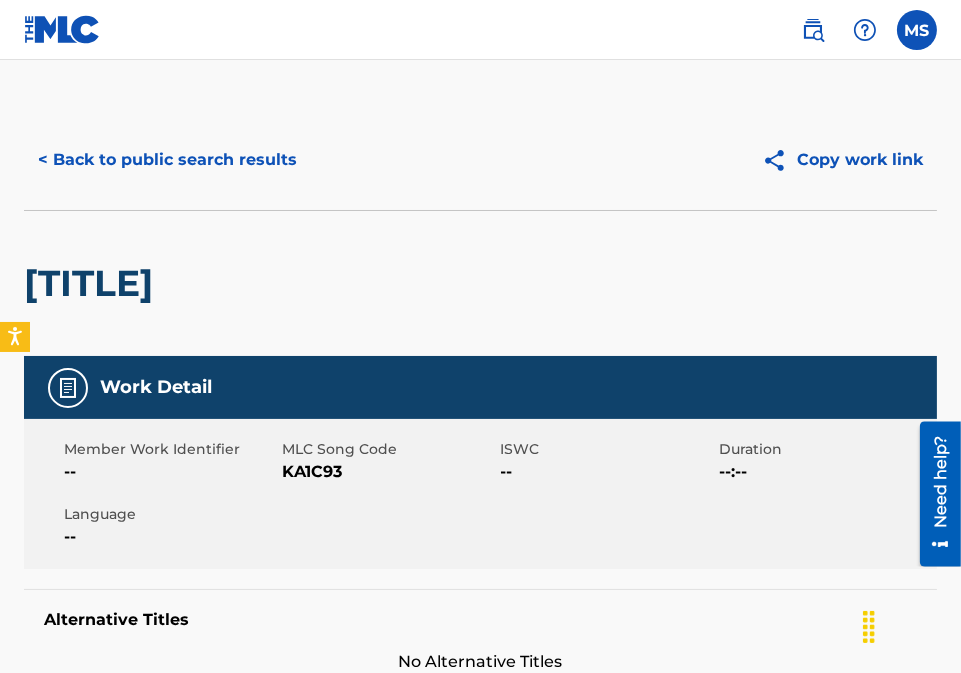 click on "[TITLE]" at bounding box center (480, 283) 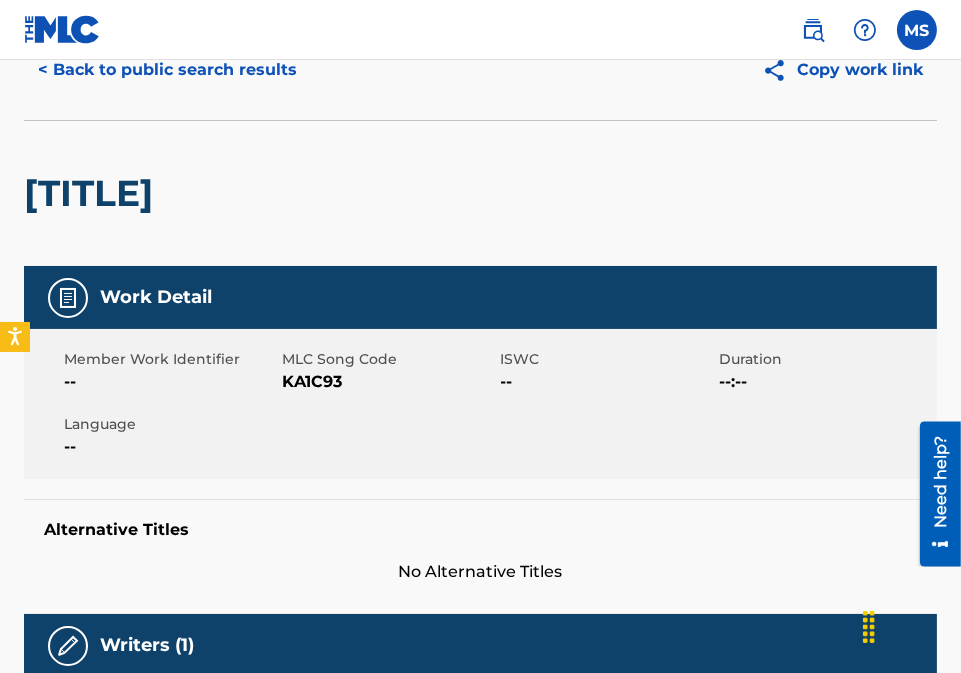 scroll, scrollTop: 0, scrollLeft: 0, axis: both 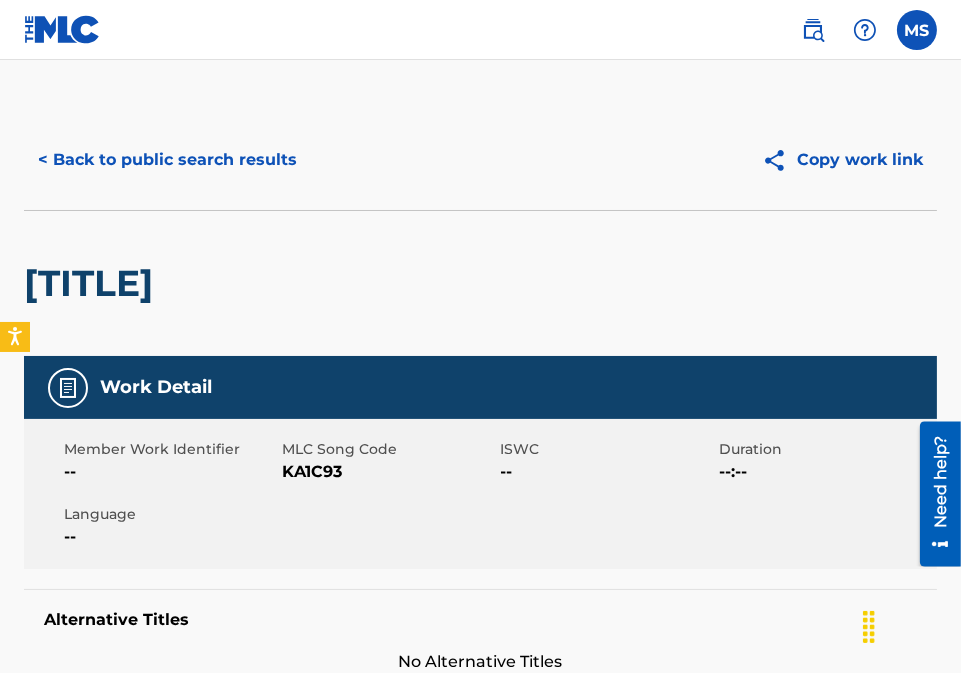 click on "< Back to public search results" at bounding box center [167, 160] 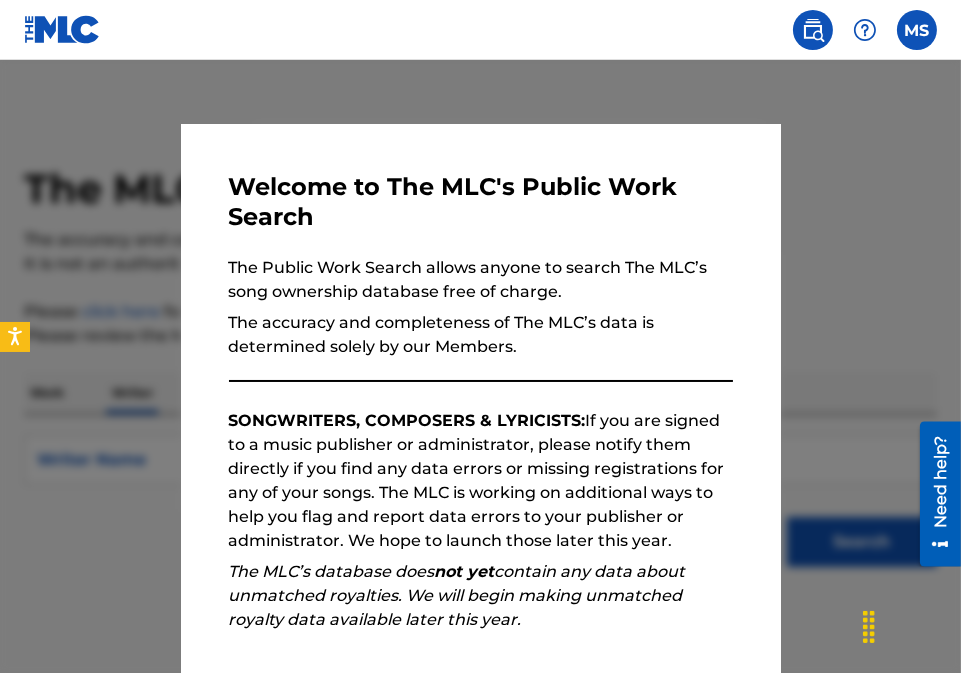 scroll, scrollTop: 71, scrollLeft: 0, axis: vertical 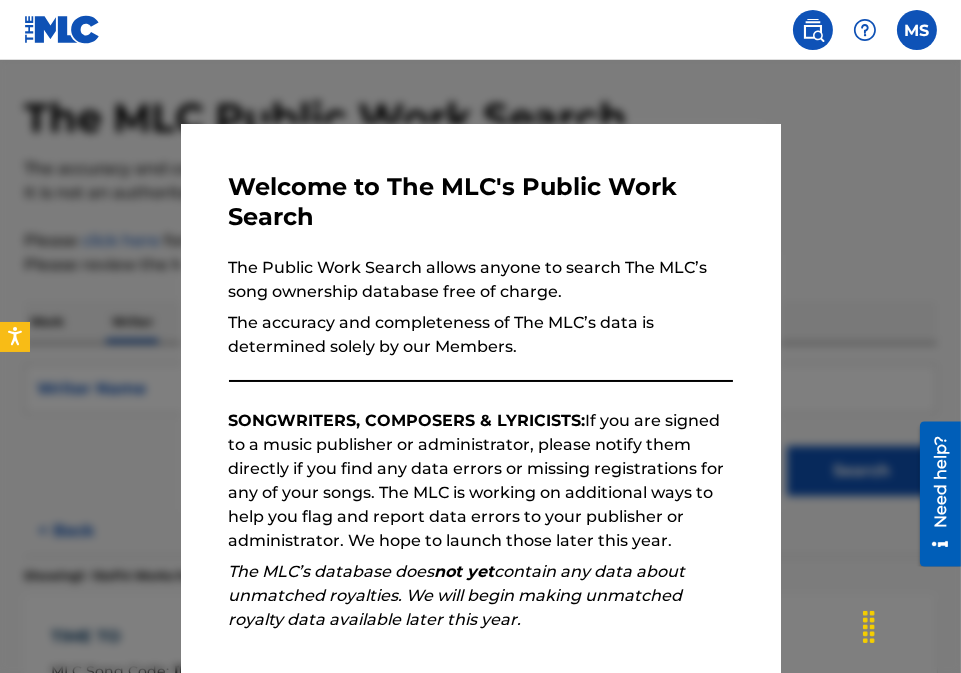 click at bounding box center [480, 396] 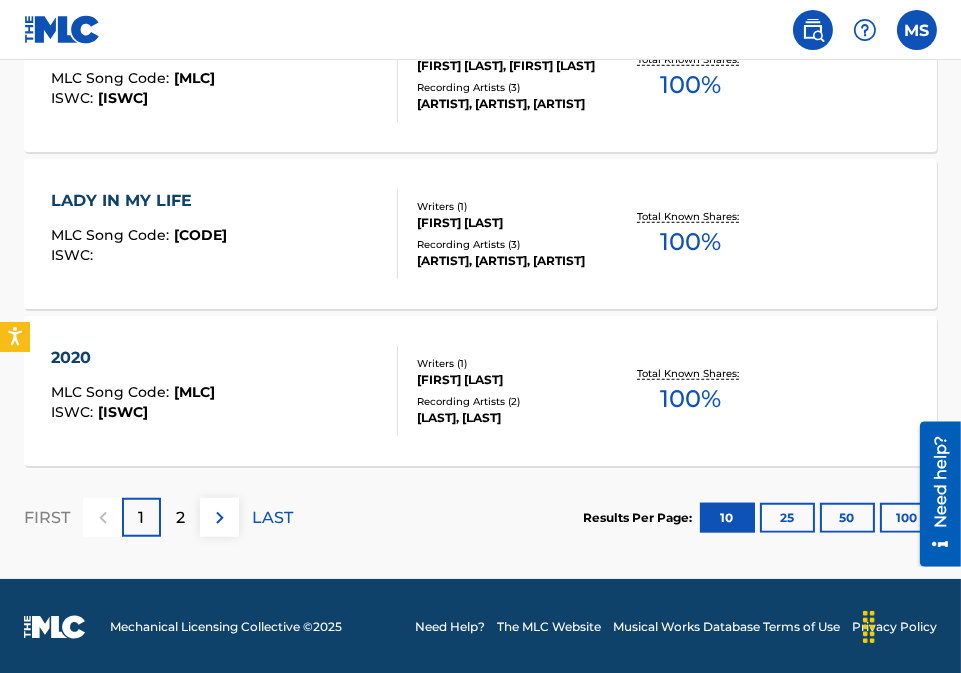 scroll, scrollTop: 1764, scrollLeft: 0, axis: vertical 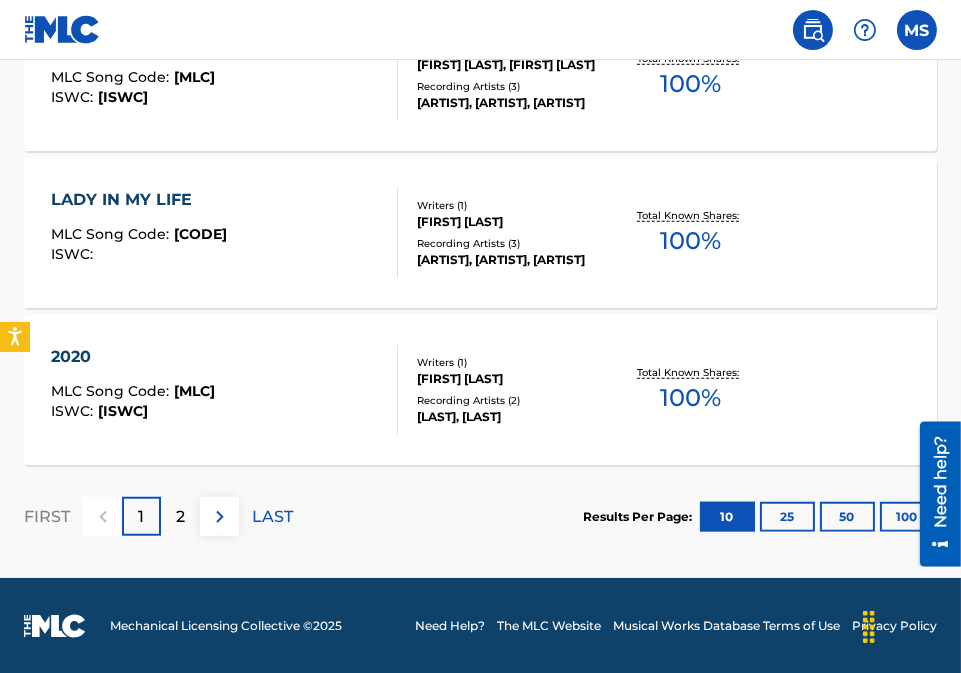 click on "LADY IN MY LIFE" at bounding box center [139, 200] 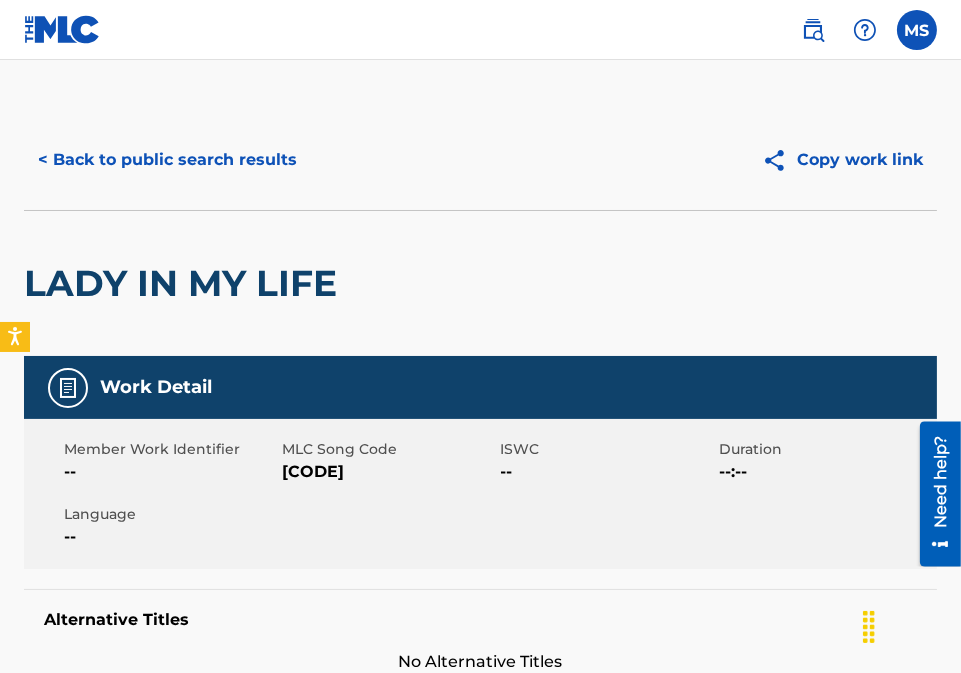 click on "LADY IN MY LIFE" at bounding box center [480, 283] 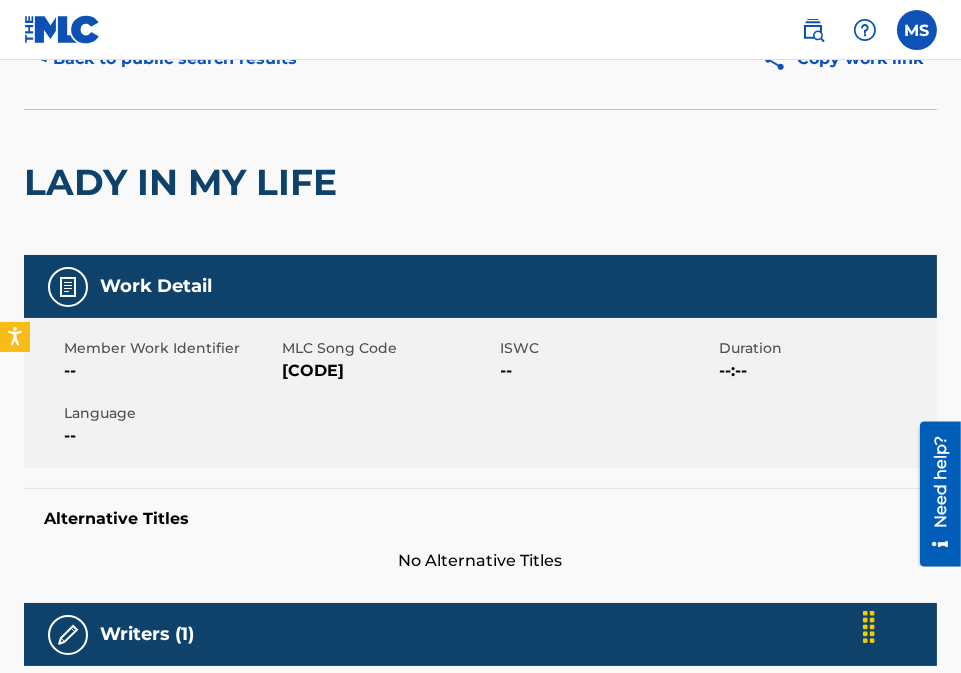 scroll, scrollTop: 0, scrollLeft: 0, axis: both 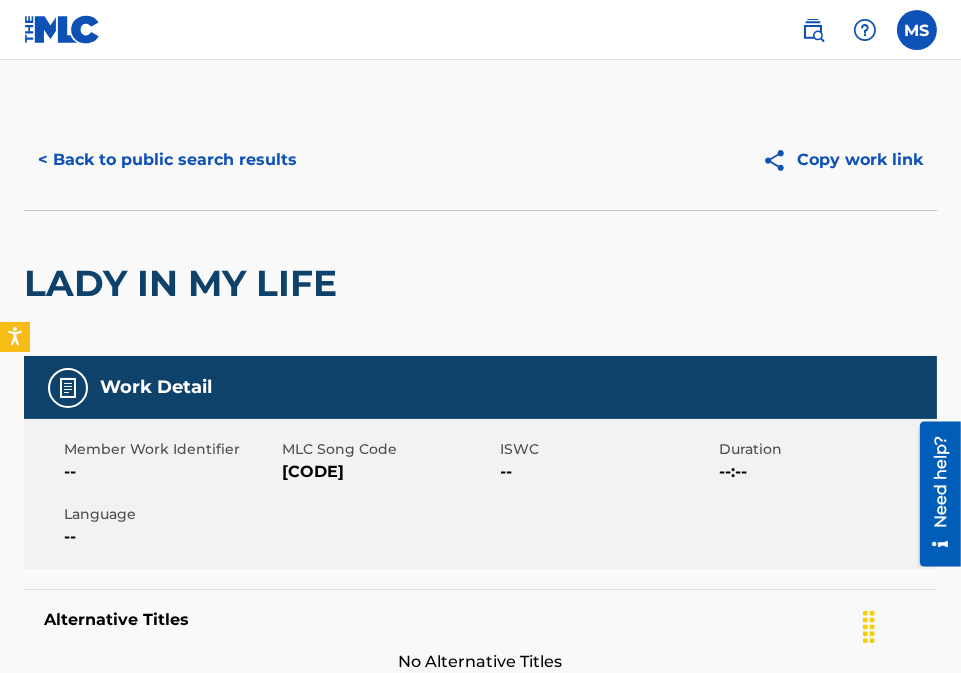 click on "< Back to public search results" at bounding box center [167, 160] 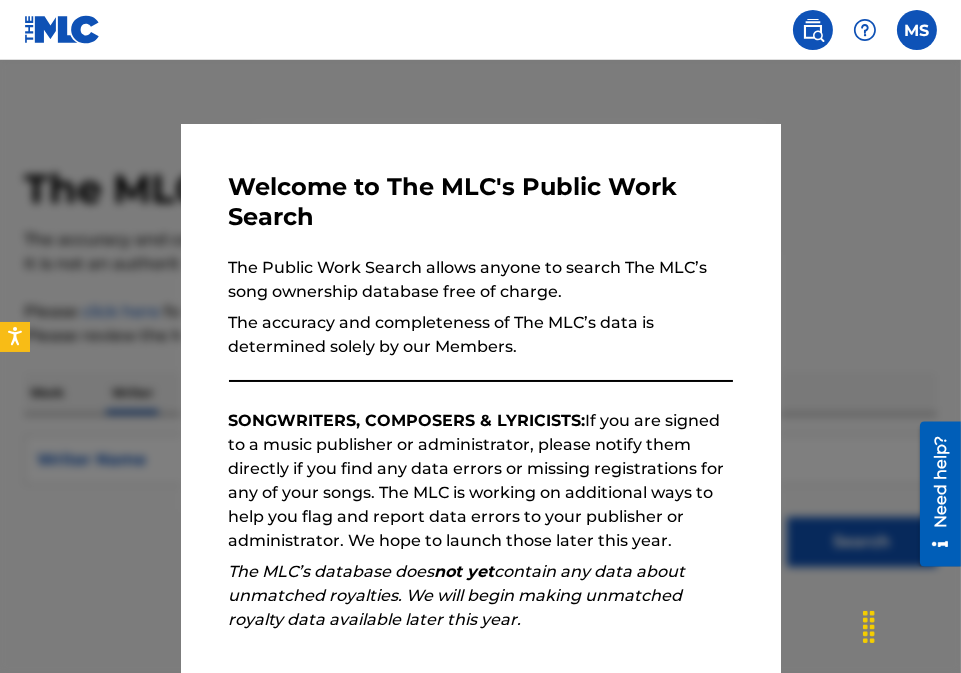 scroll, scrollTop: 71, scrollLeft: 0, axis: vertical 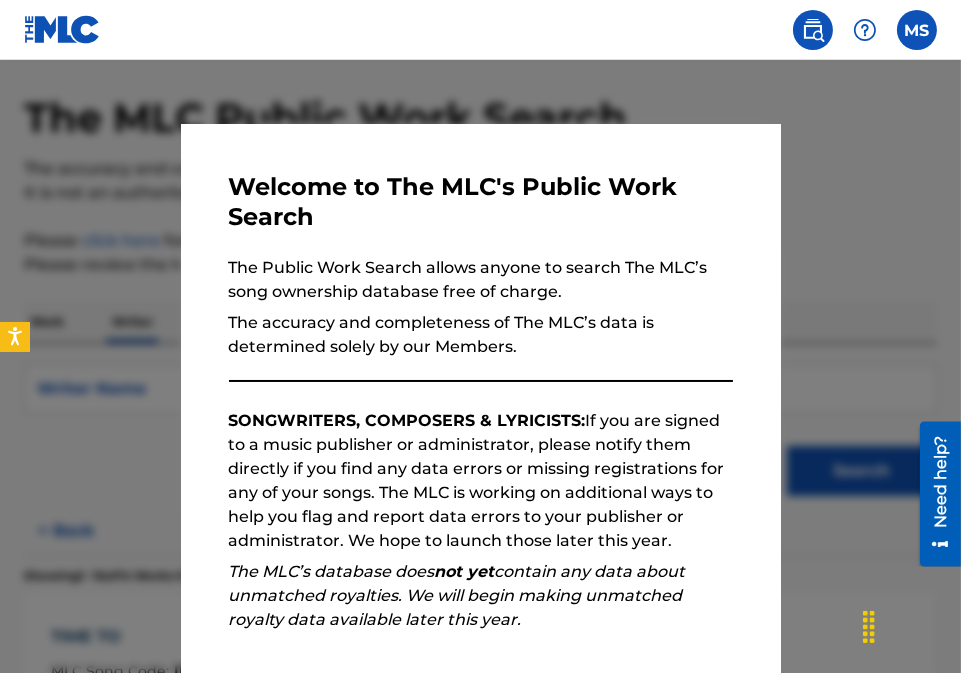 click at bounding box center (480, 396) 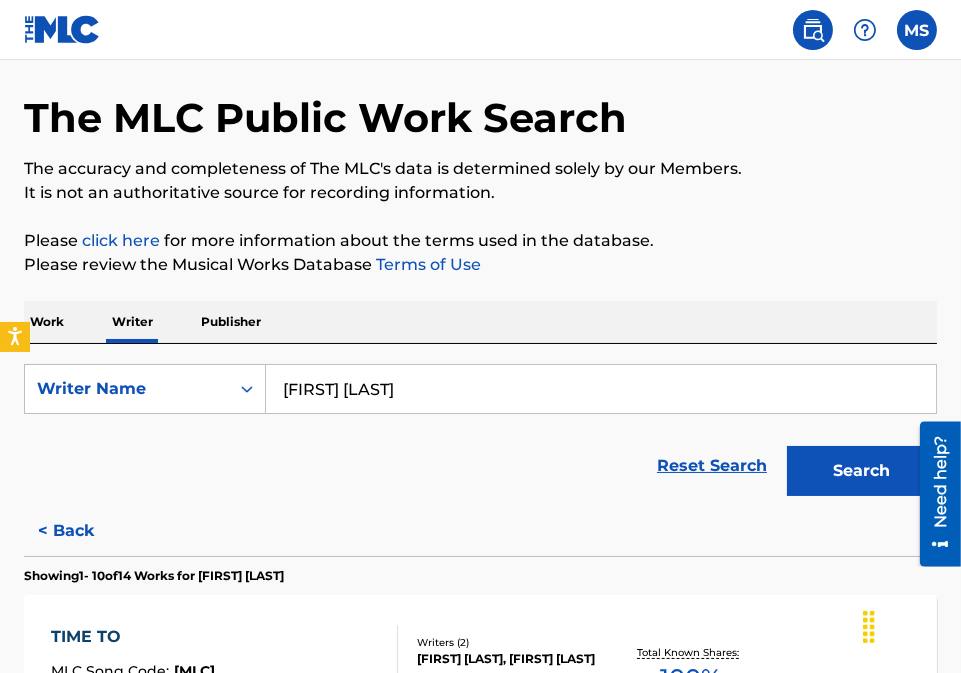 click on "Work Writer Publisher" at bounding box center (480, 322) 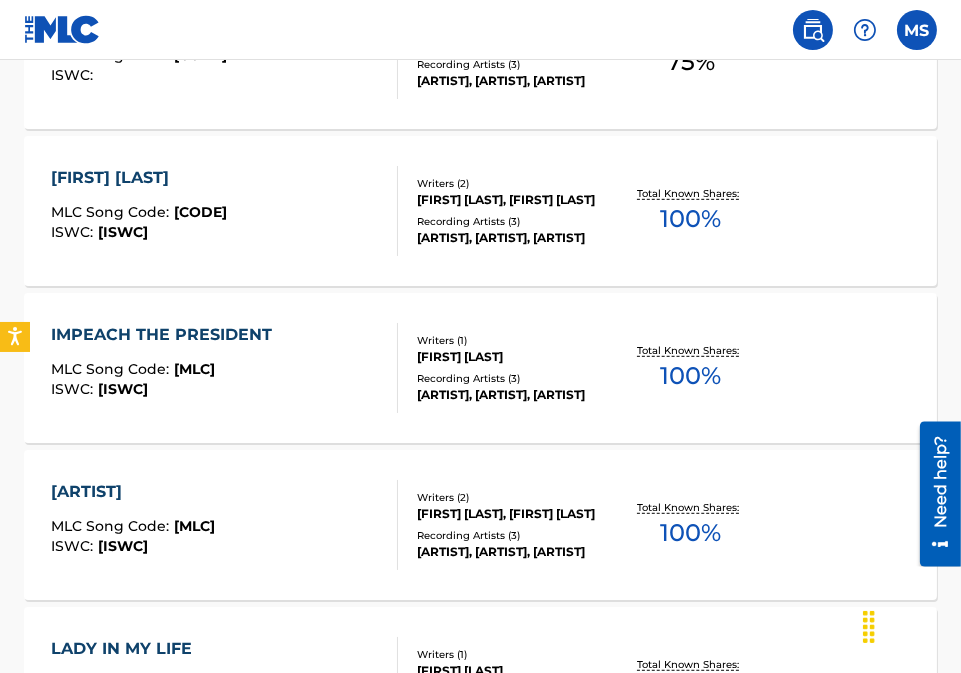 scroll, scrollTop: 1360, scrollLeft: 0, axis: vertical 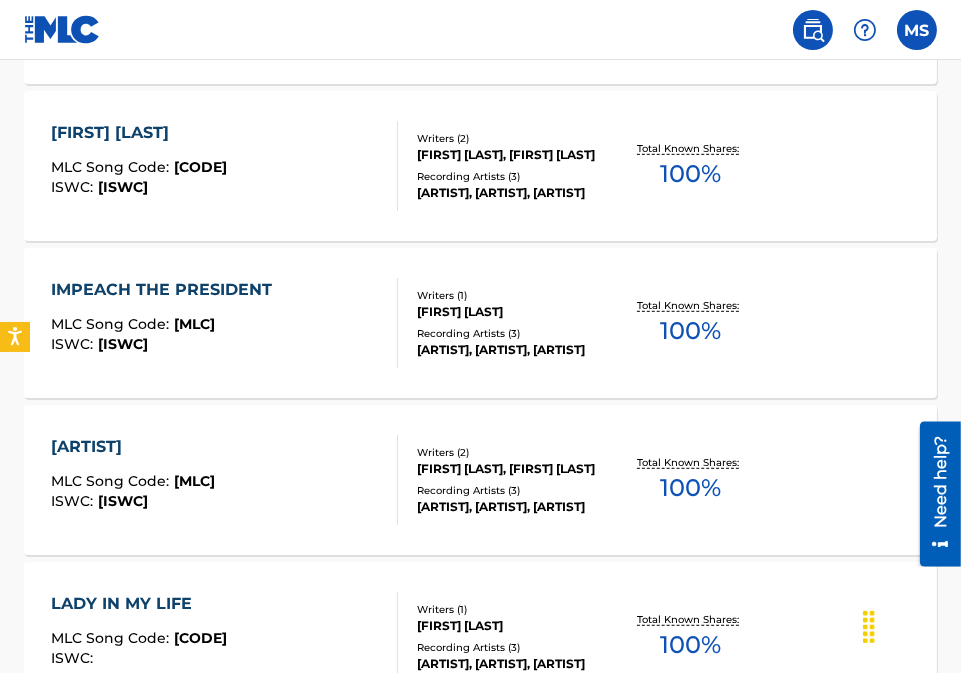 click on "[FIRST] [LAST]" at bounding box center (139, 133) 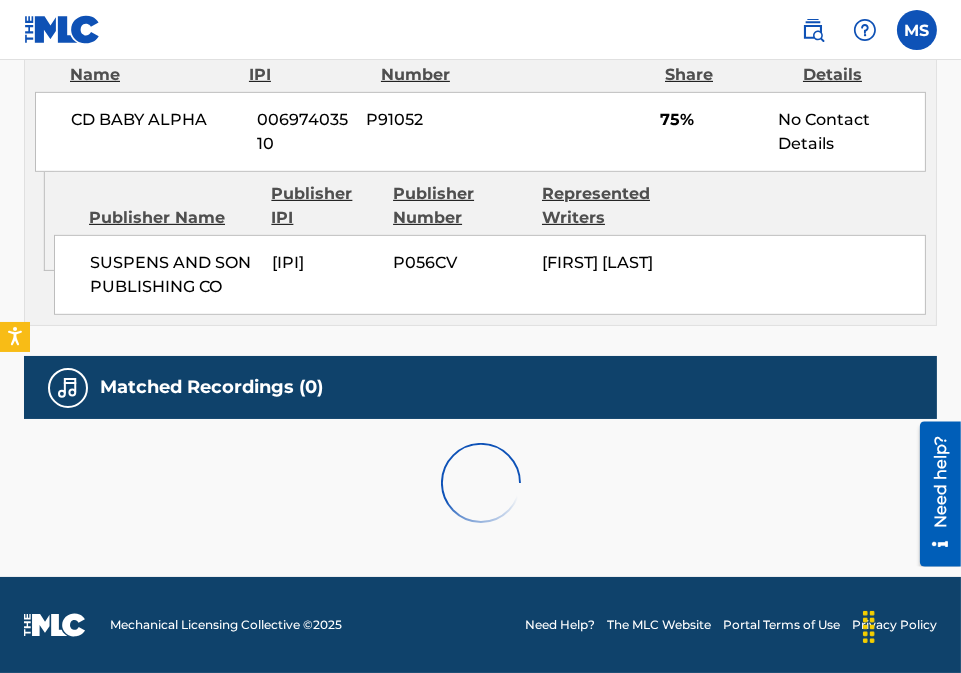 scroll, scrollTop: 0, scrollLeft: 0, axis: both 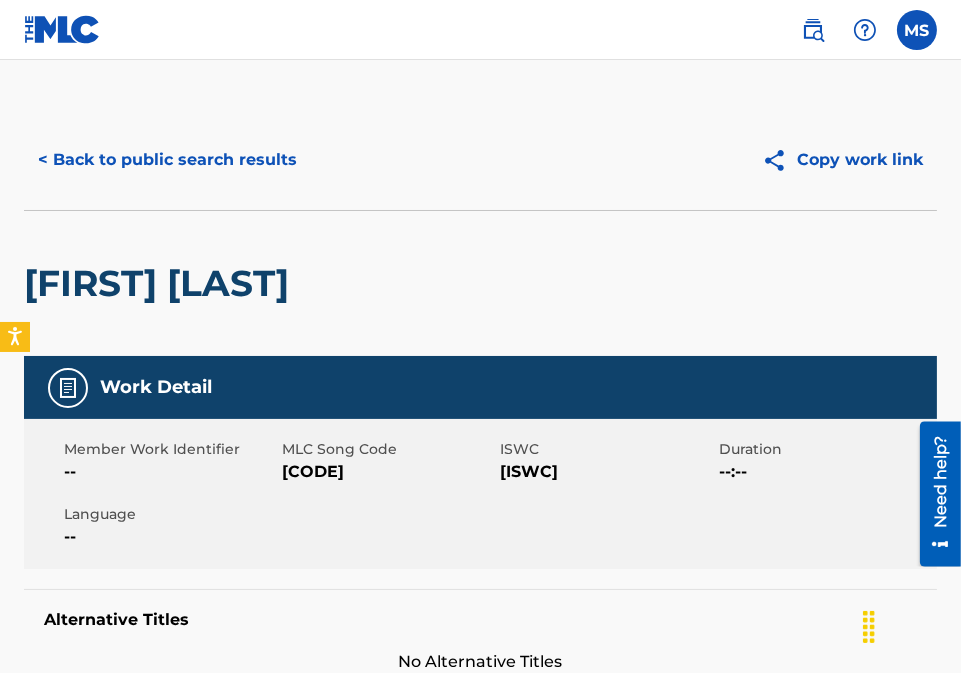 click on "[FIRST] [LAST]" at bounding box center (480, 283) 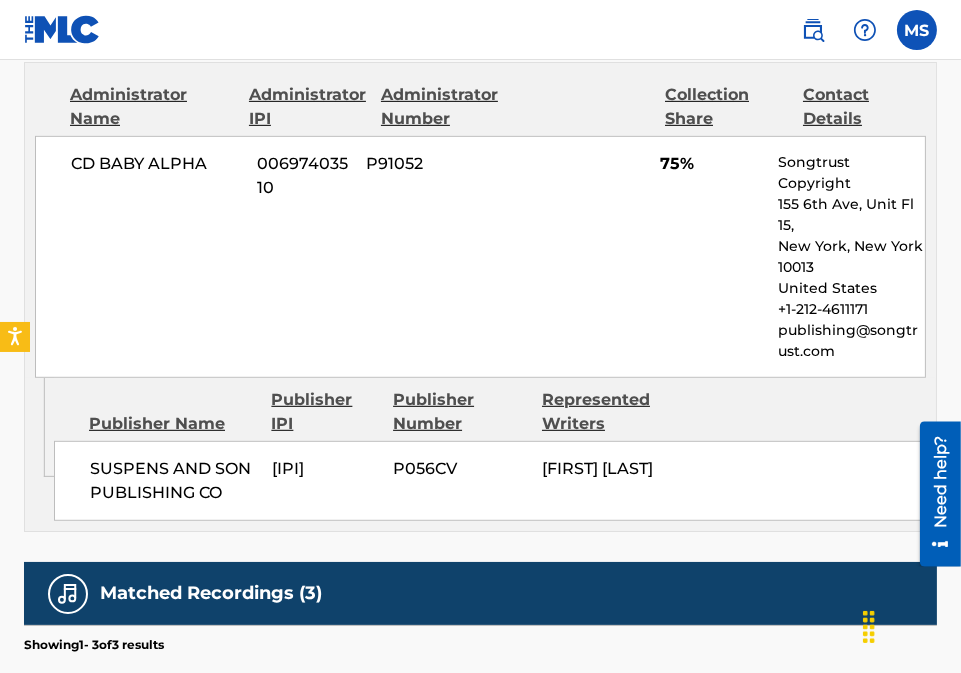 scroll, scrollTop: 1361, scrollLeft: 0, axis: vertical 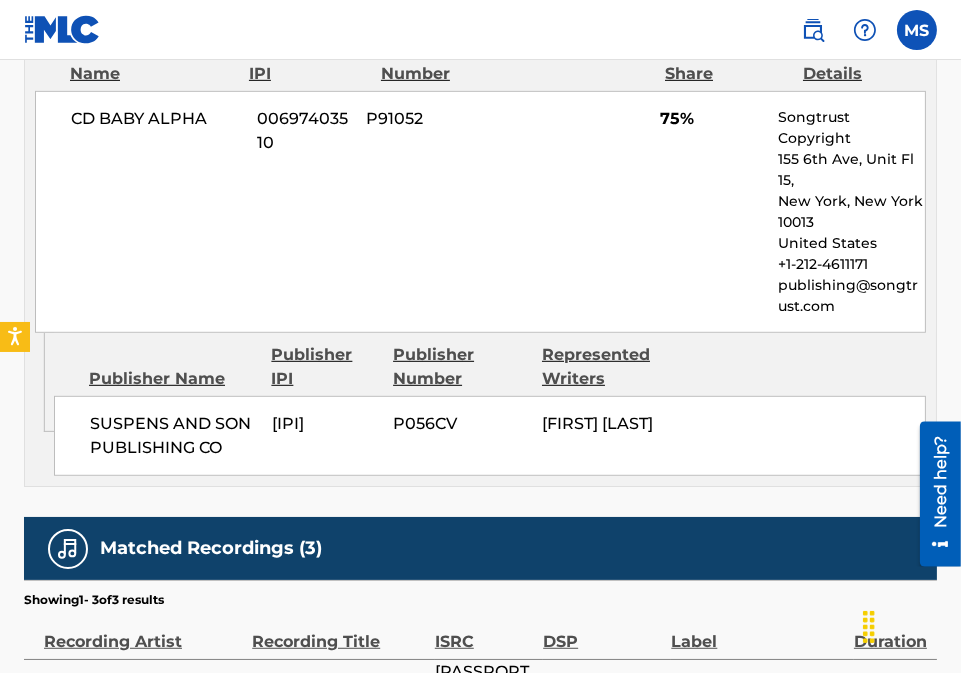 click on "[LAST] [LAST] [NUMBER] [CODE] [FIRST] [LAST]" at bounding box center [490, 436] 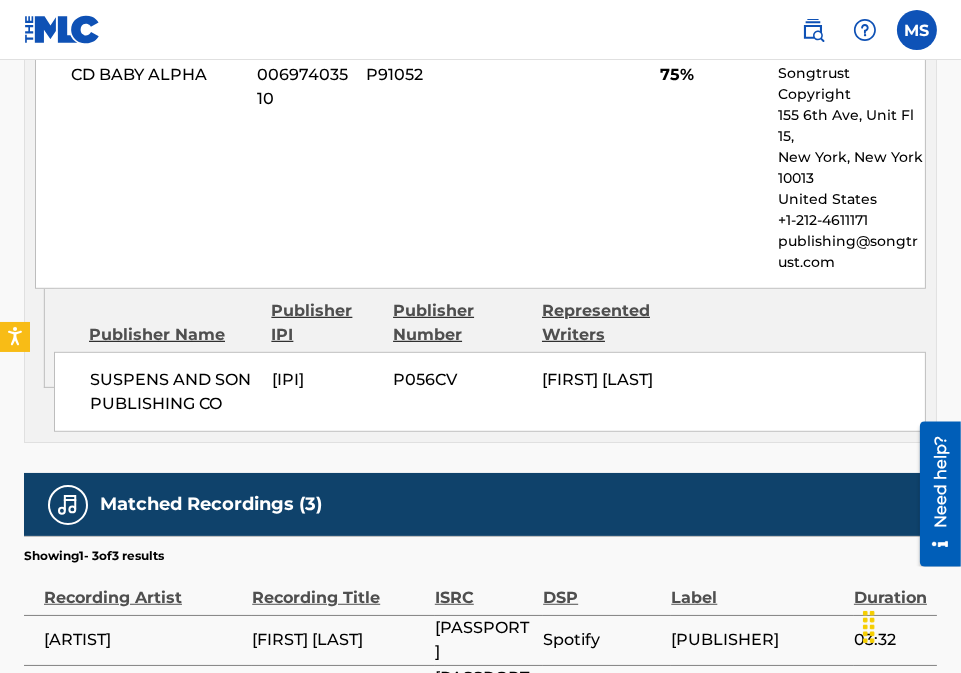scroll, scrollTop: 1450, scrollLeft: 0, axis: vertical 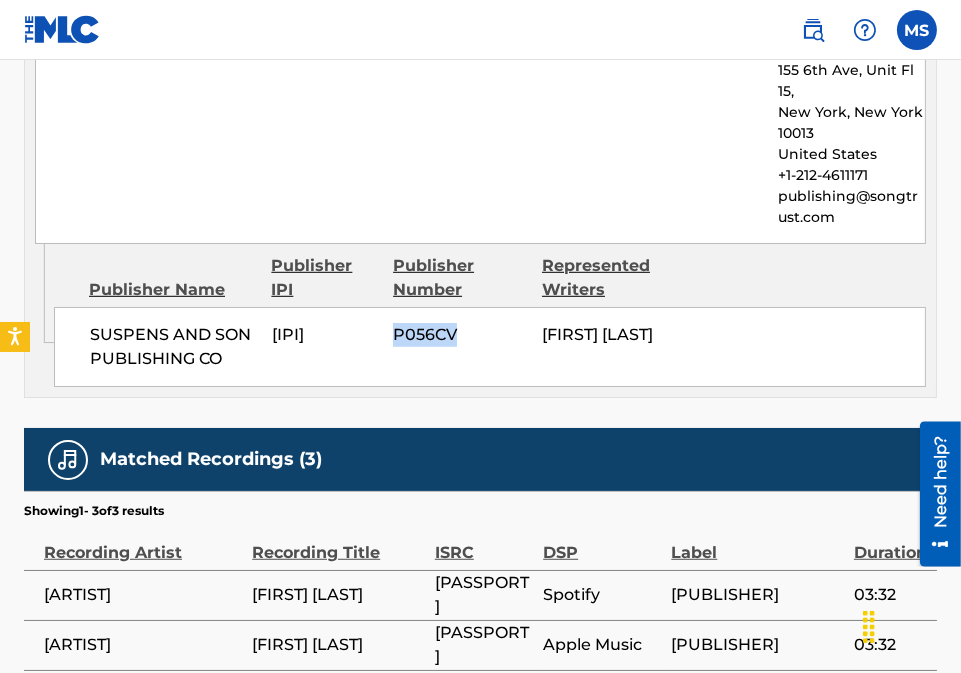 drag, startPoint x: 460, startPoint y: 294, endPoint x: 395, endPoint y: 294, distance: 65 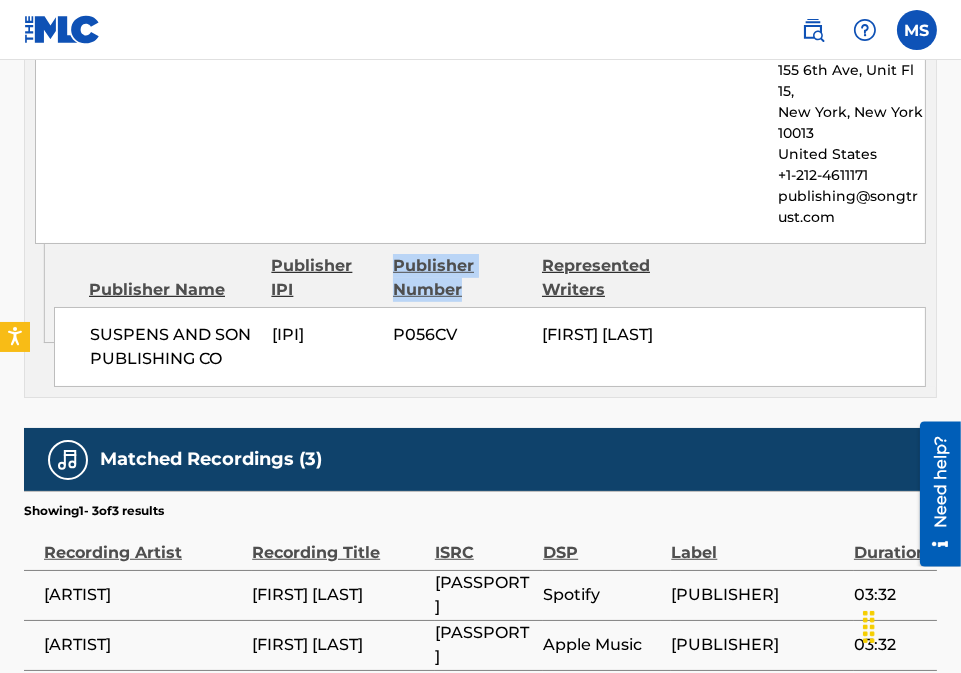 drag, startPoint x: 463, startPoint y: 255, endPoint x: 391, endPoint y: 232, distance: 75.58439 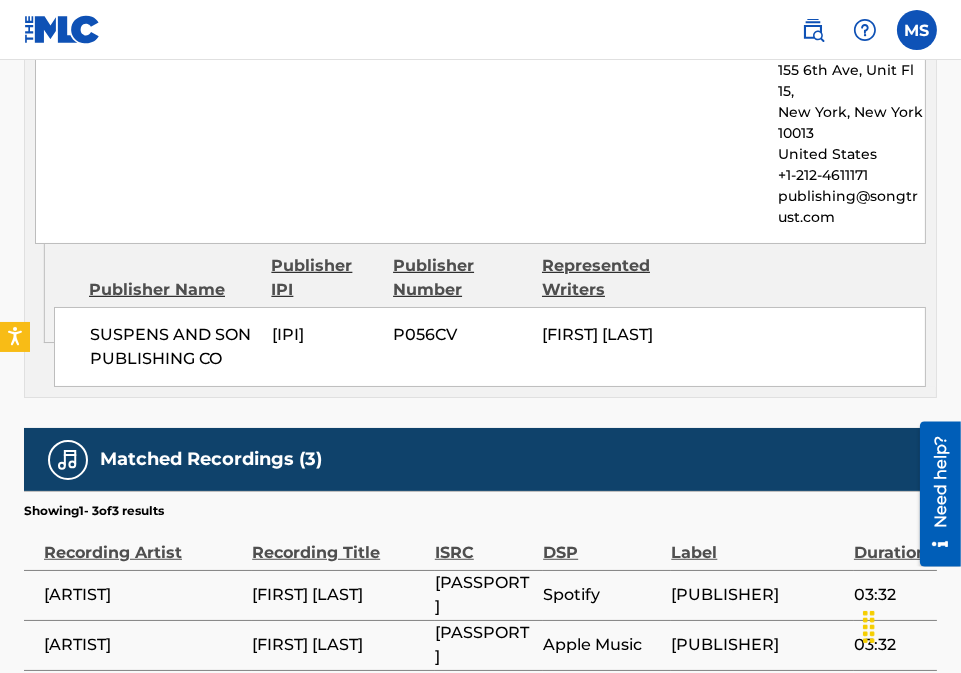 click on "Original Publisher Connecting Line Publisher Name Publisher IPI [NUMBER] [CODE] [FIRST] [LAST]" at bounding box center (480, 320) 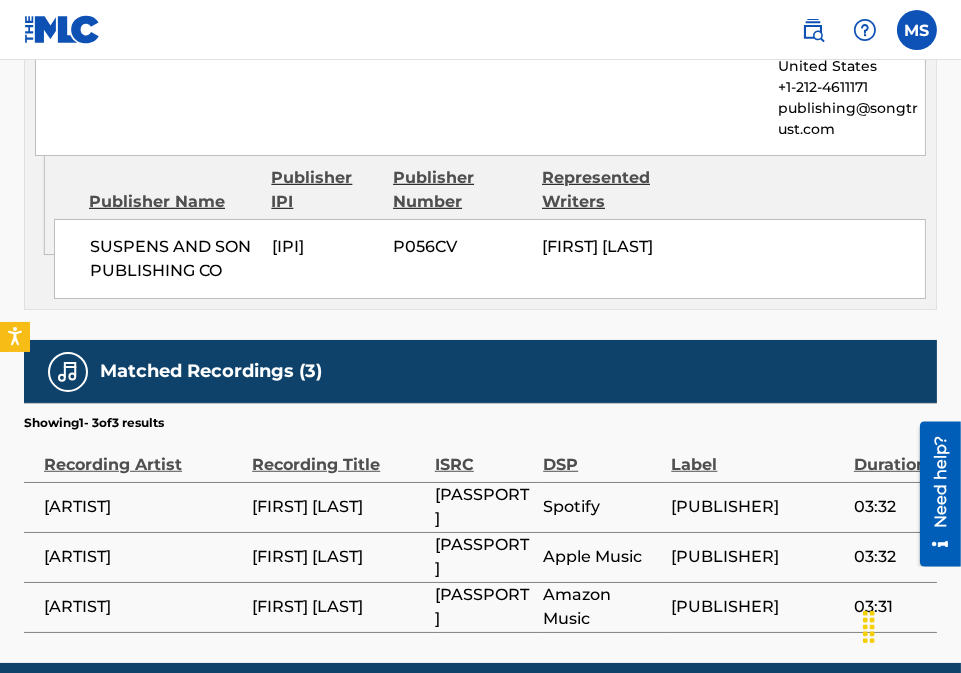 scroll, scrollTop: 1583, scrollLeft: 0, axis: vertical 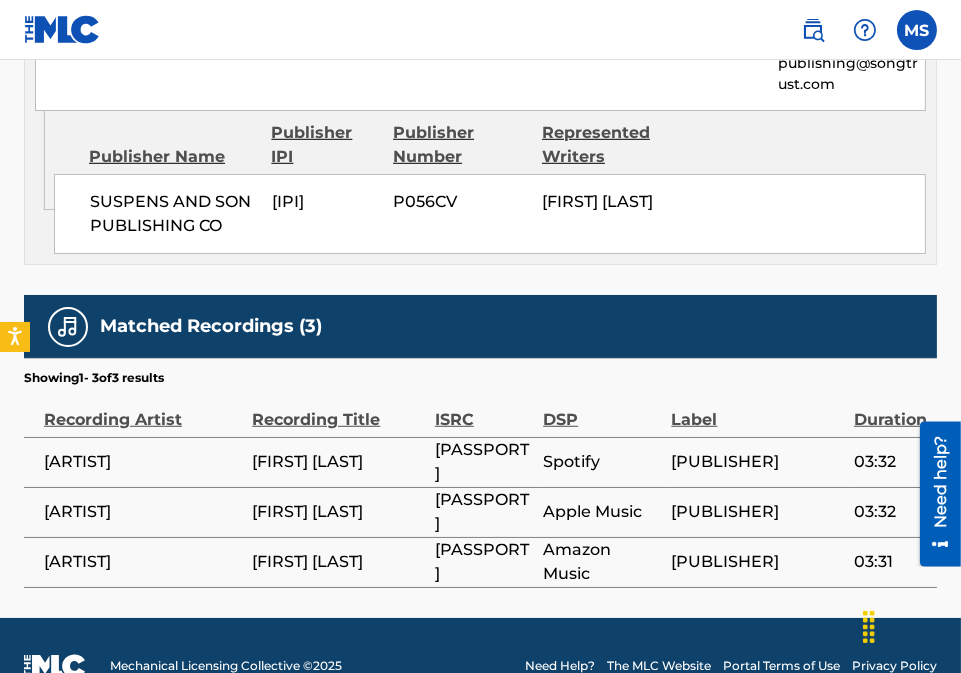 click on "MS [FIRST] [FIRST] [LAST] [EMAIL] Profile Log out" at bounding box center [480, 30] 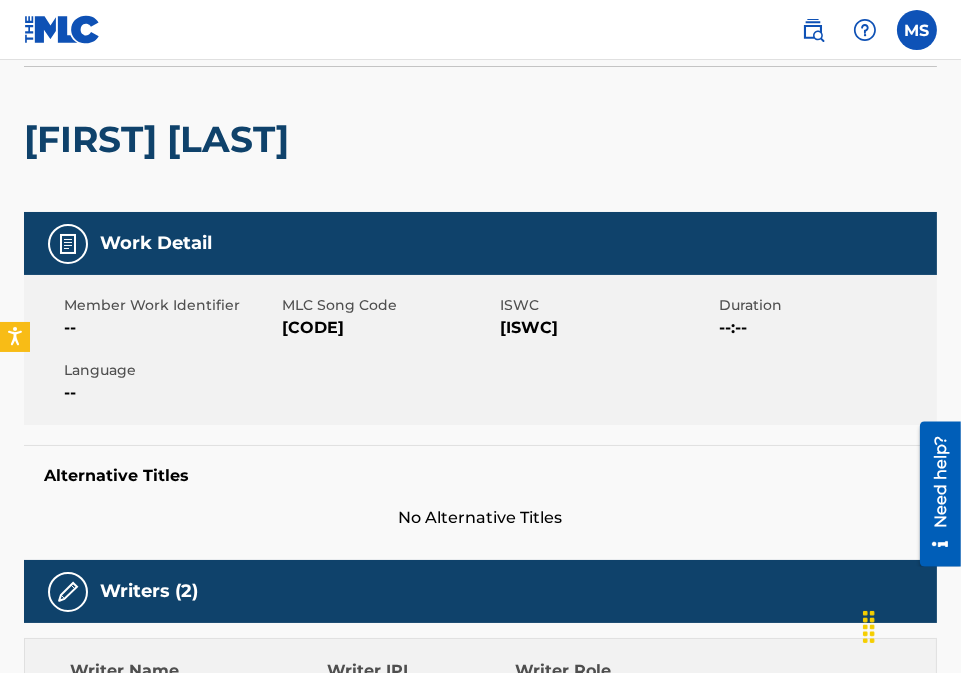 scroll, scrollTop: 27, scrollLeft: 0, axis: vertical 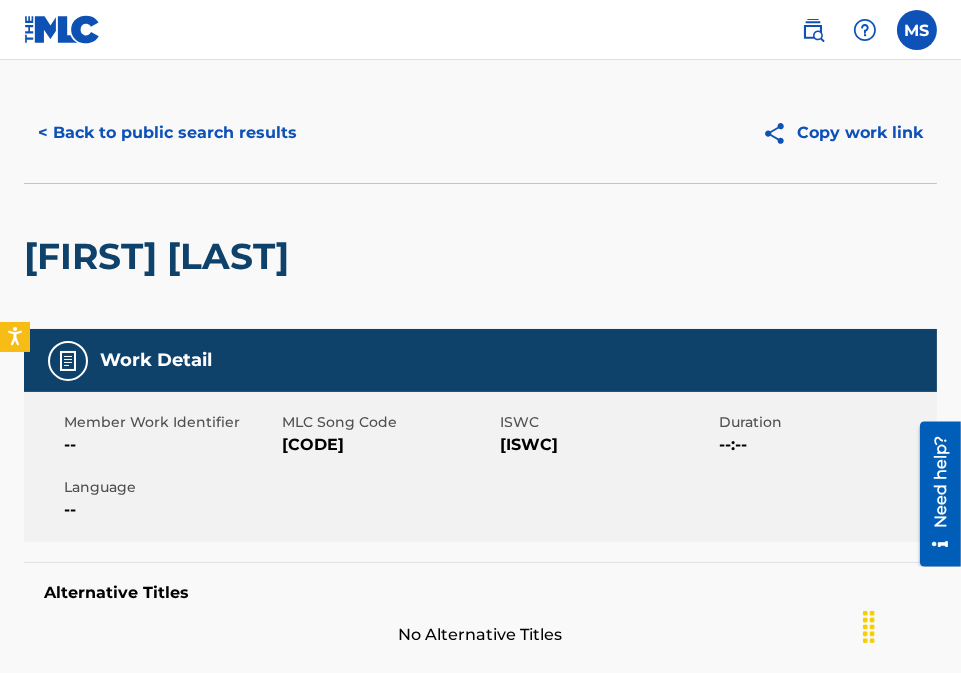 click on "< Back to public search results" at bounding box center [167, 133] 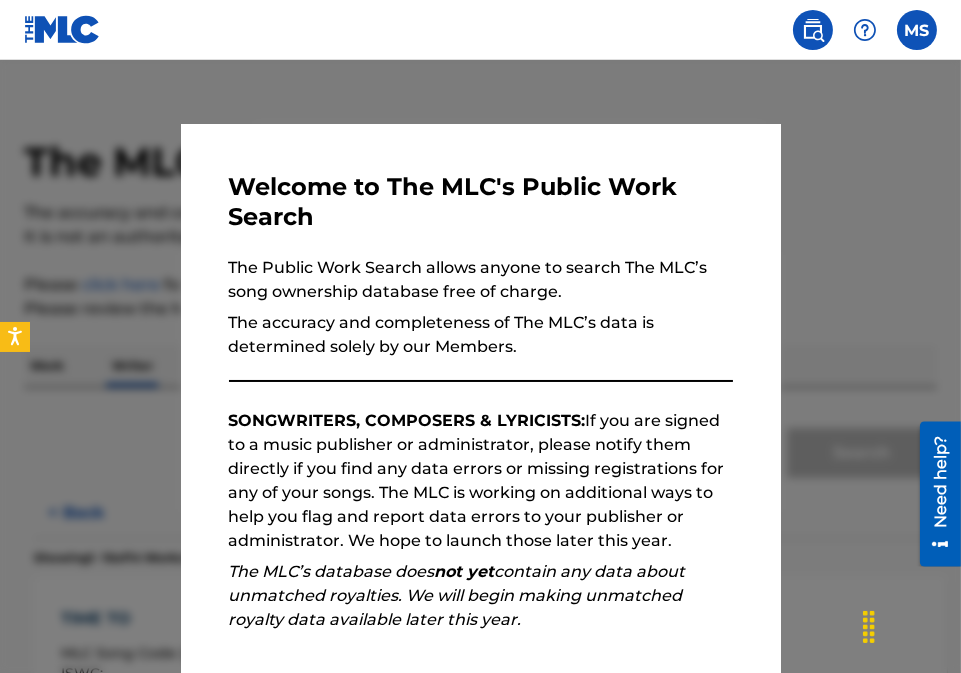 scroll, scrollTop: 71, scrollLeft: 0, axis: vertical 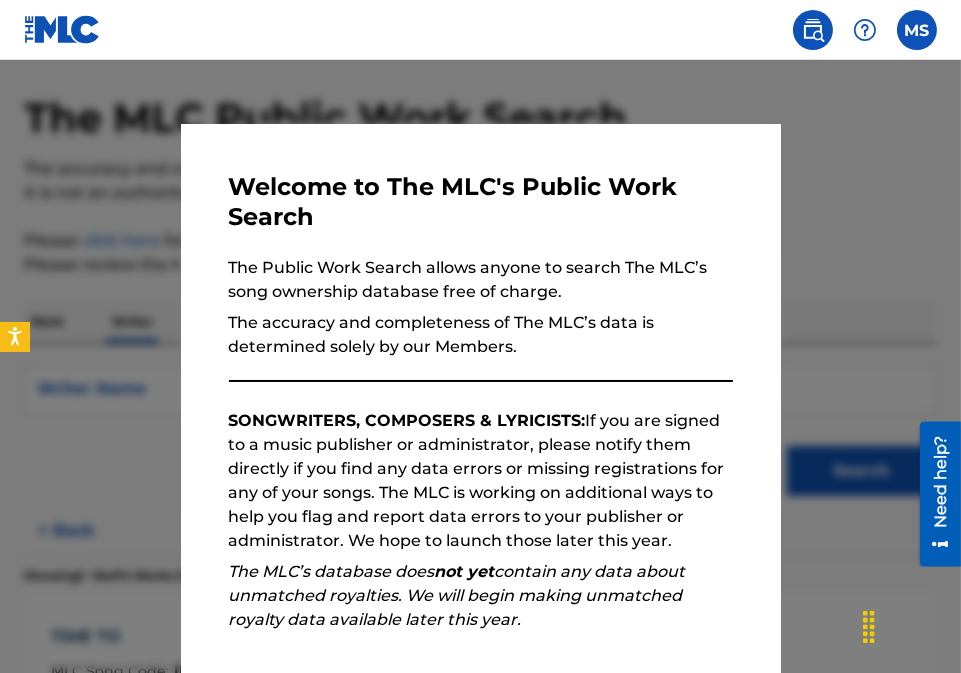 click at bounding box center [480, 396] 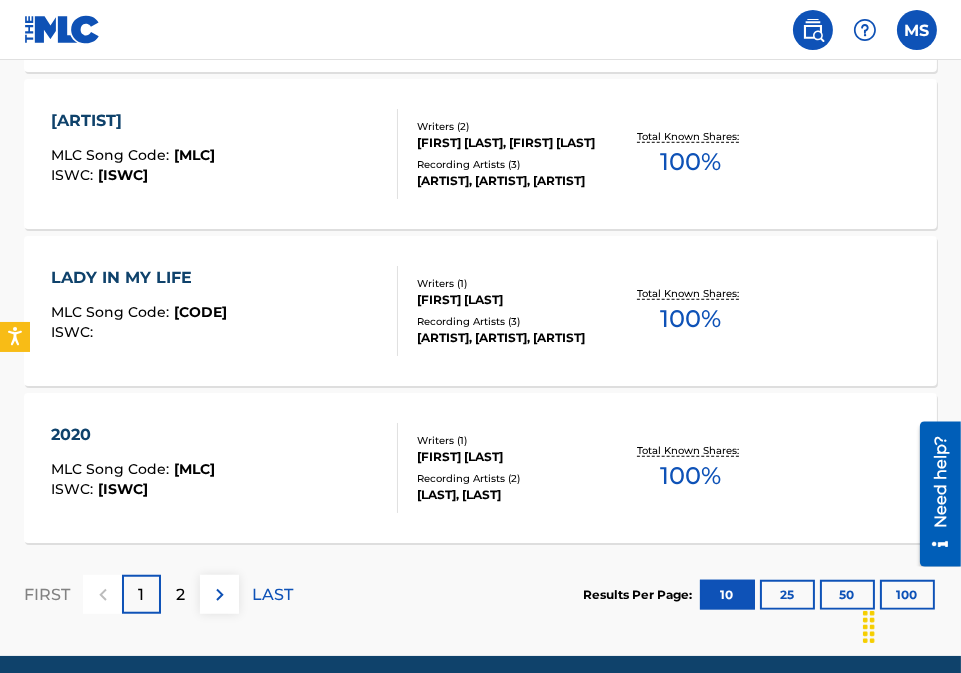 scroll, scrollTop: 1764, scrollLeft: 0, axis: vertical 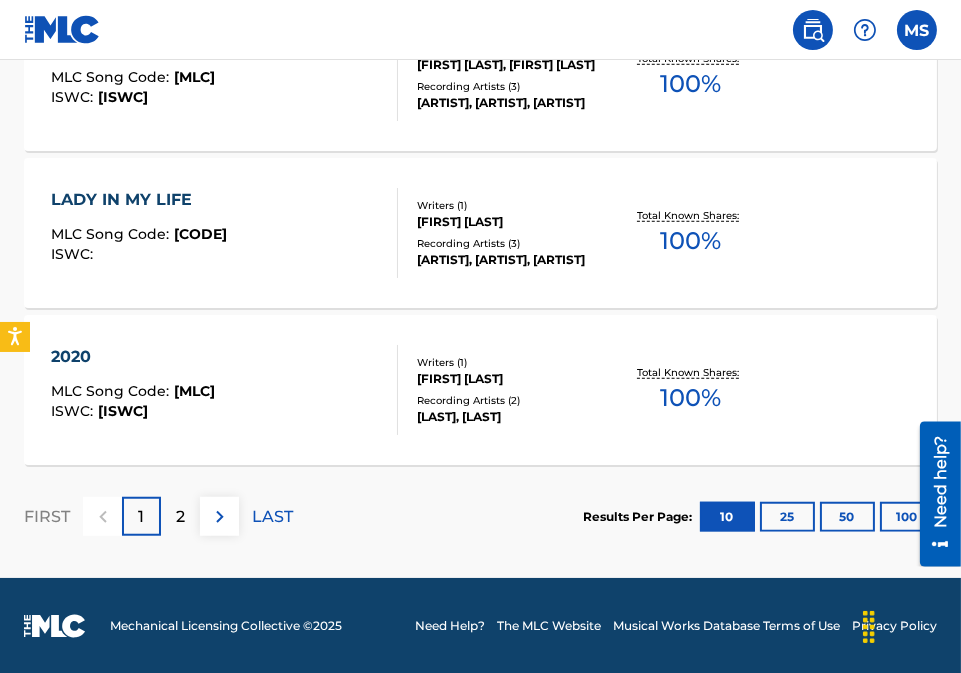 click on "2" at bounding box center (180, 516) 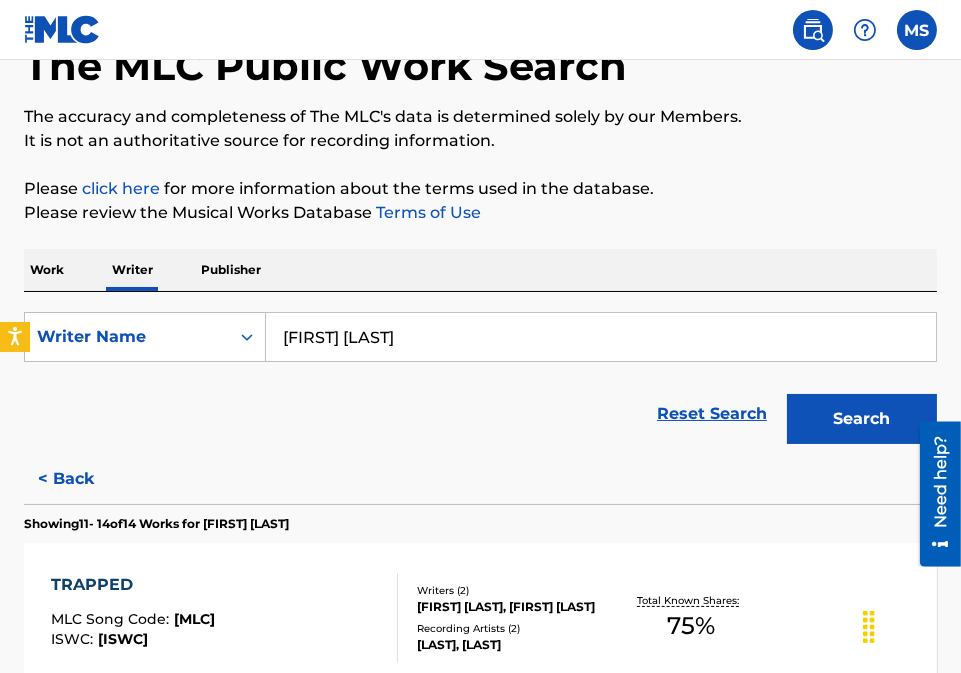 scroll, scrollTop: 823, scrollLeft: 0, axis: vertical 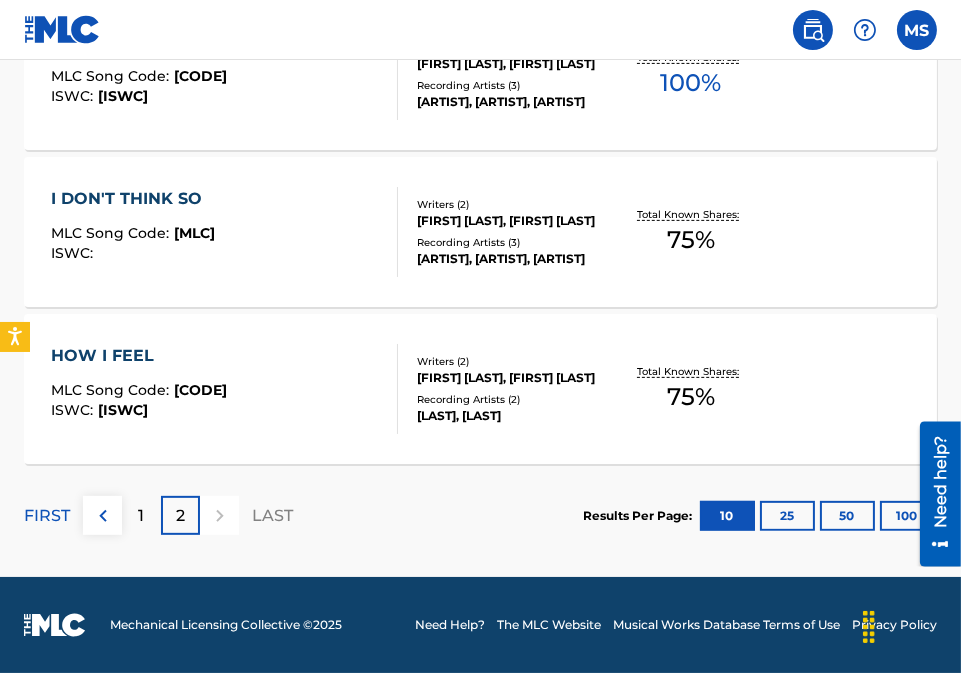 click on "100" at bounding box center (907, 516) 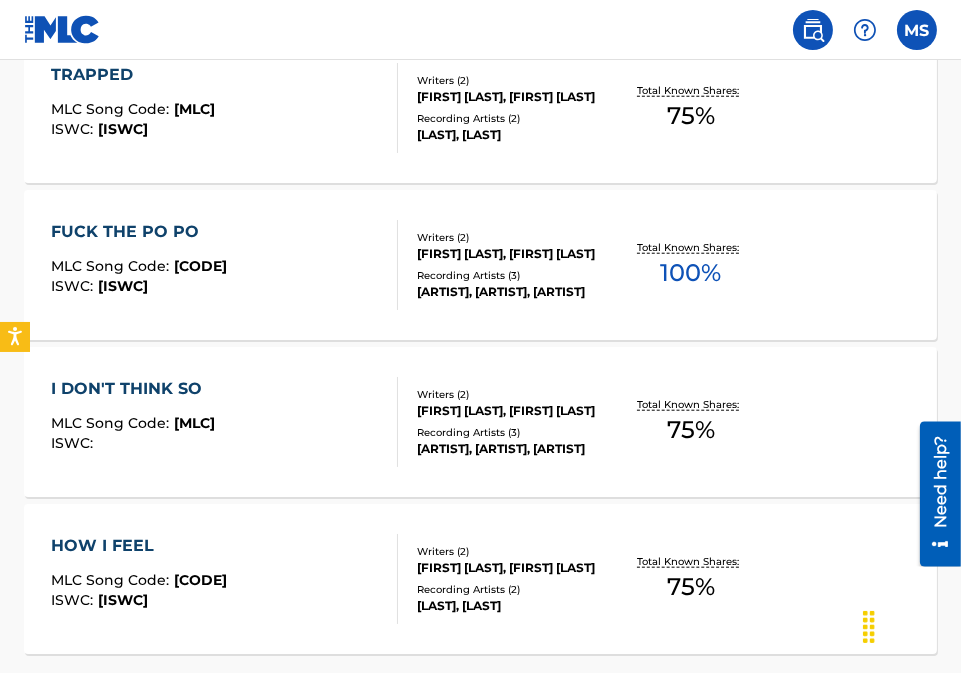 scroll, scrollTop: 2116, scrollLeft: 0, axis: vertical 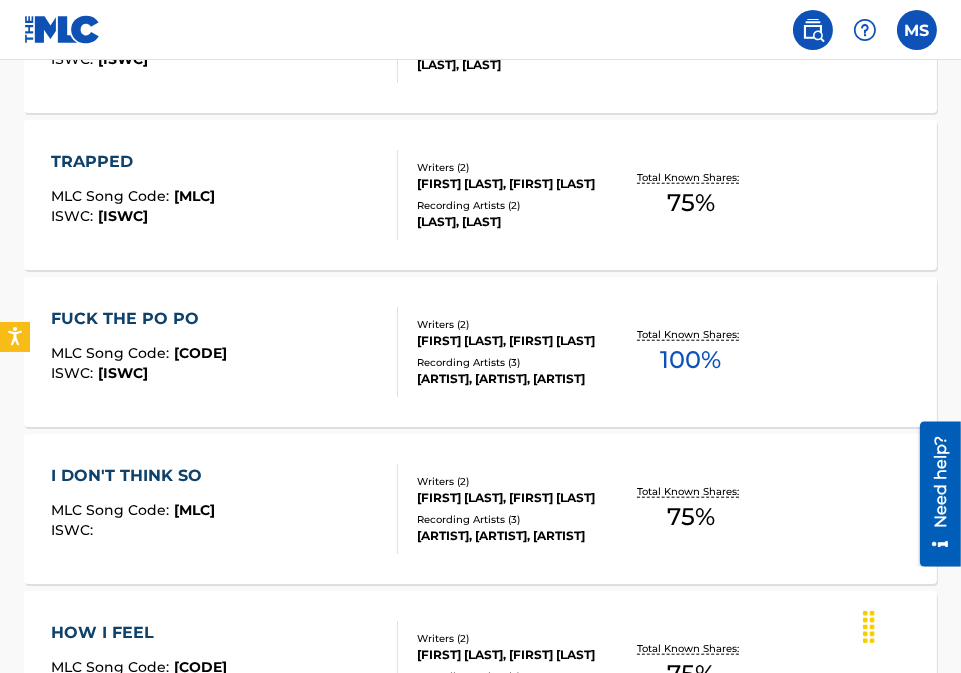 click on "FUCK THE PO PO" at bounding box center [139, 319] 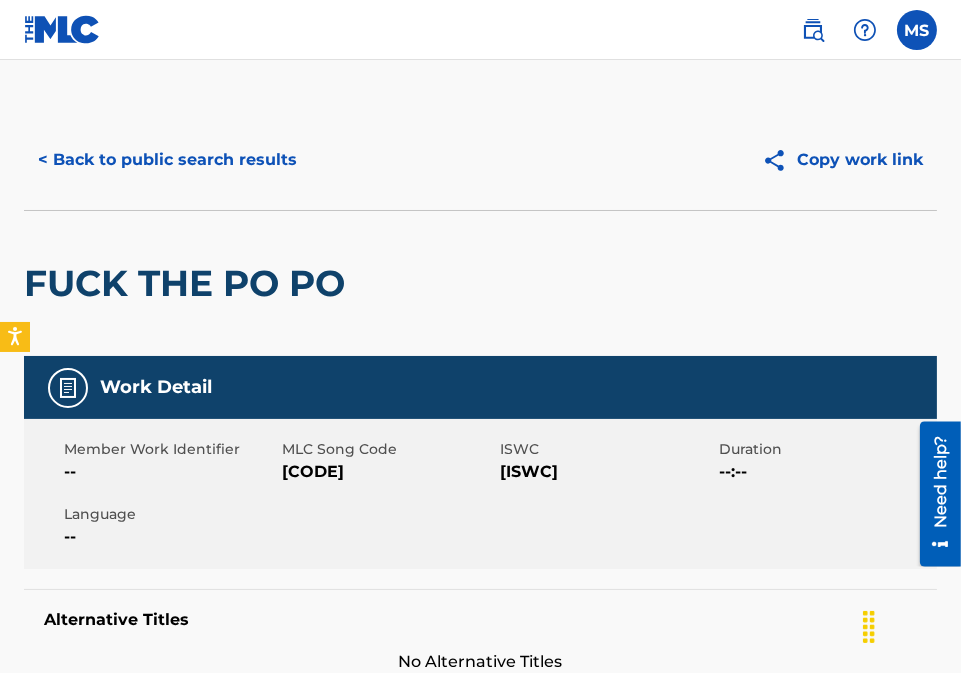 click on "FUCK THE PO PO" at bounding box center [480, 283] 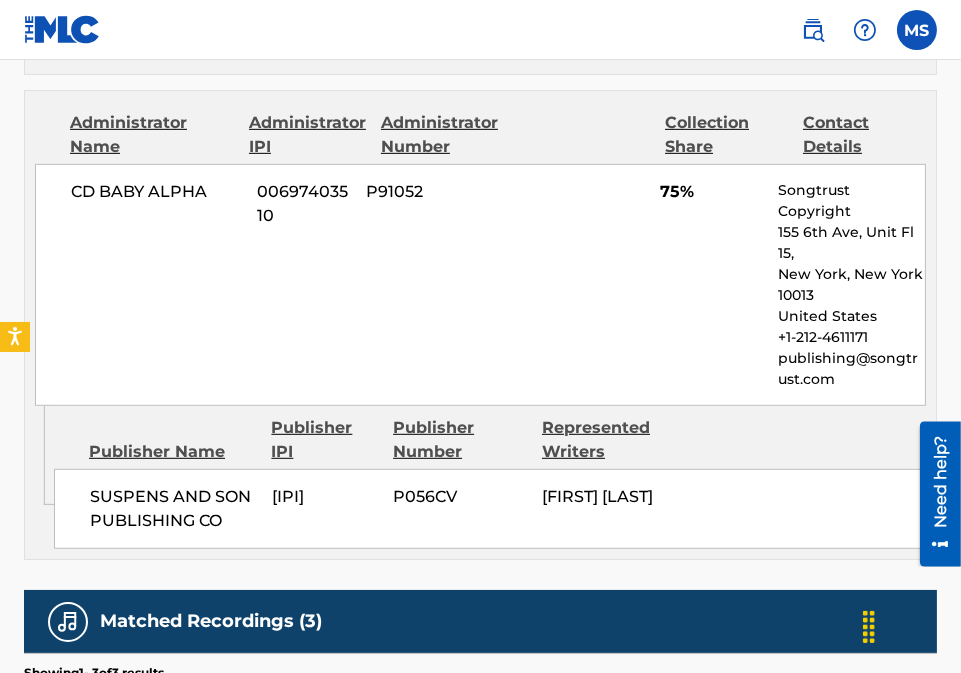 scroll, scrollTop: 1583, scrollLeft: 0, axis: vertical 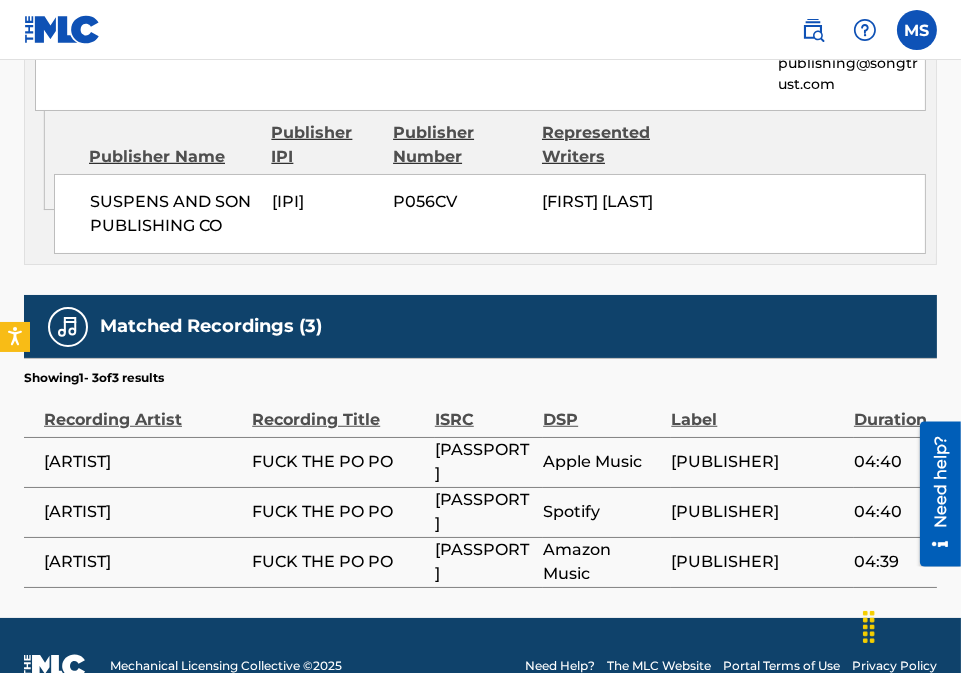 click on "MS [FIRST] [FIRST] [LAST] [EMAIL] Profile Log out" at bounding box center (480, 30) 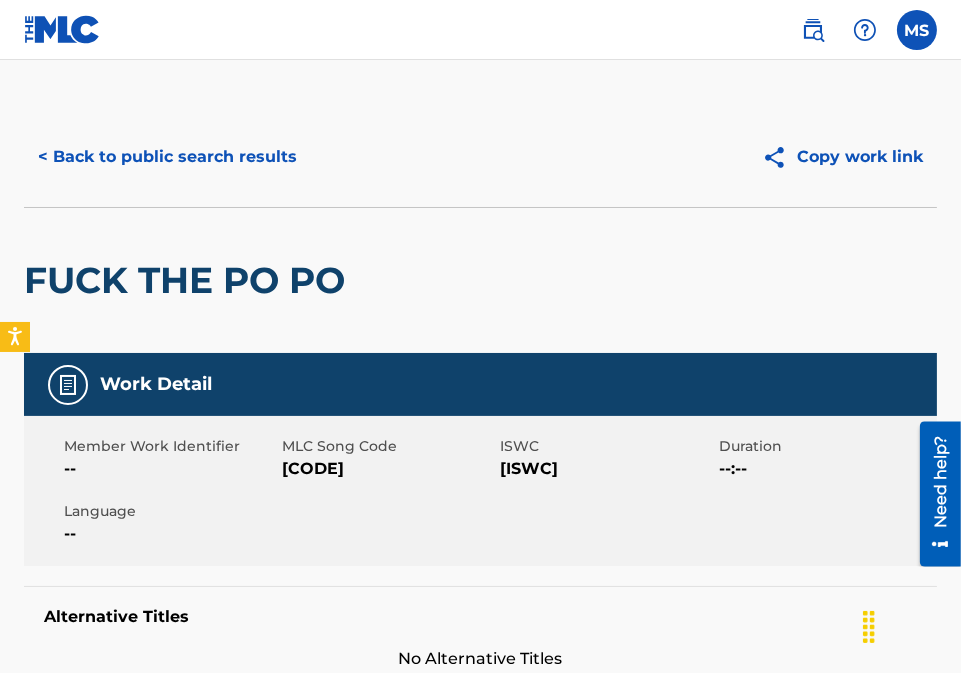 scroll, scrollTop: 0, scrollLeft: 0, axis: both 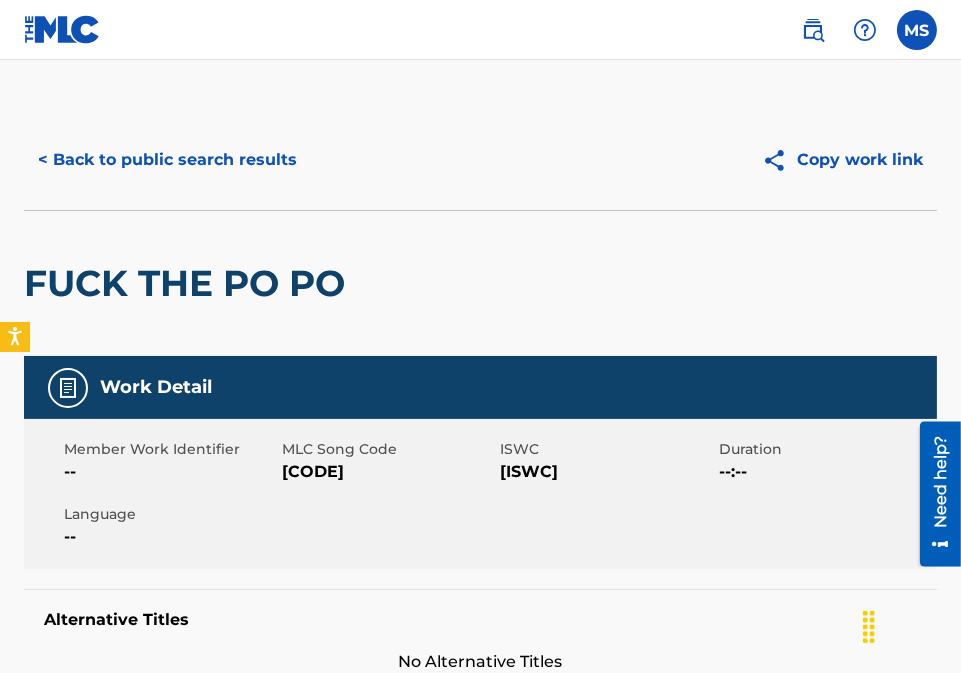 click on "< Back to public search results" at bounding box center [167, 160] 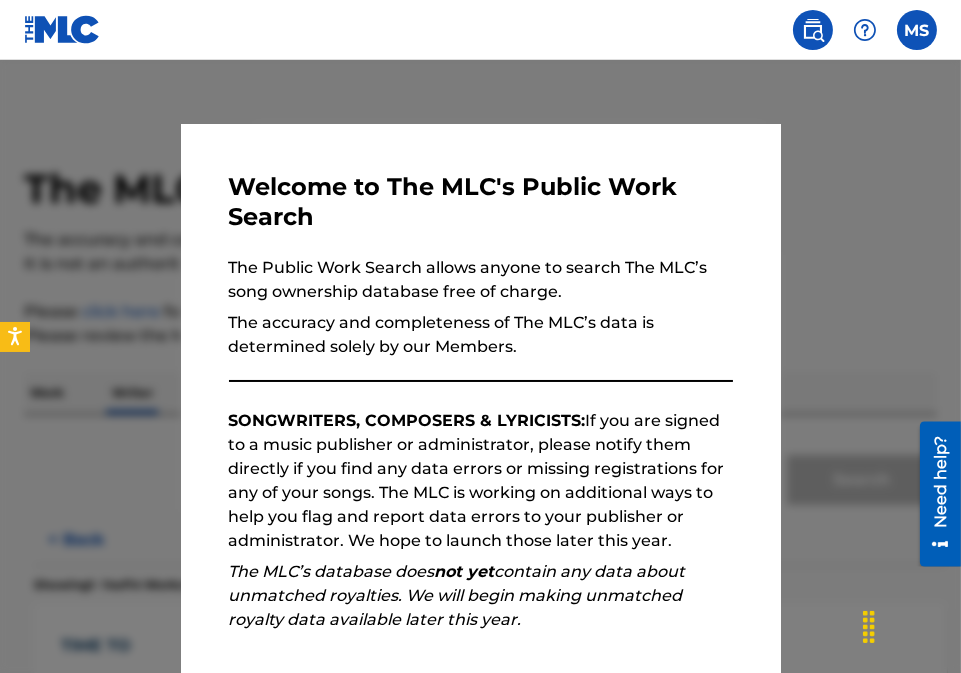 scroll, scrollTop: 71, scrollLeft: 0, axis: vertical 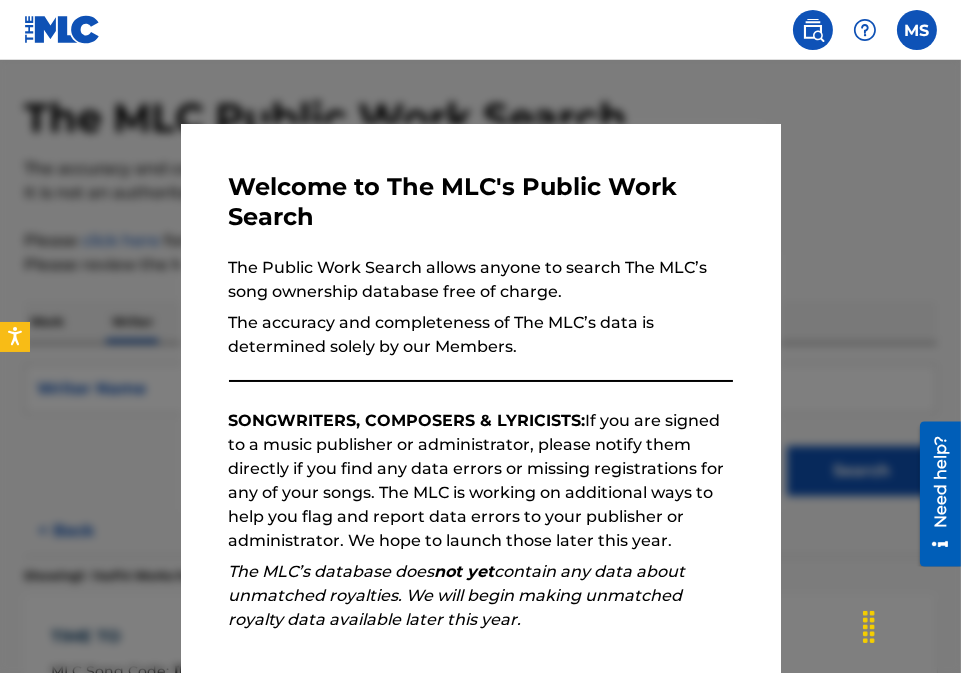 click at bounding box center (480, 396) 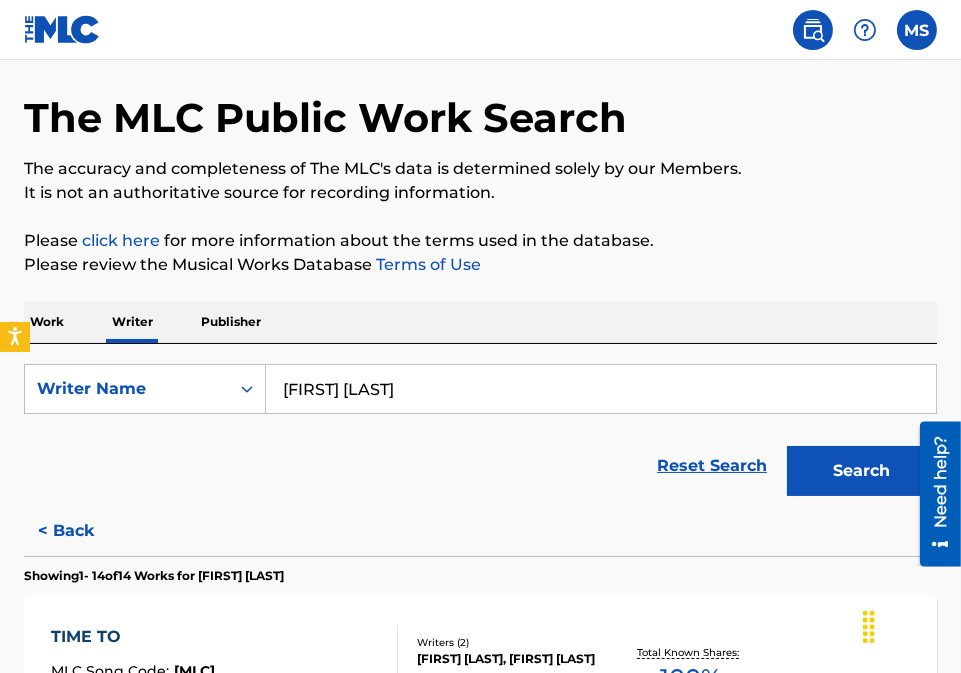 click on "The accuracy and completeness of The MLC's data is determined solely by our Members." at bounding box center (480, 169) 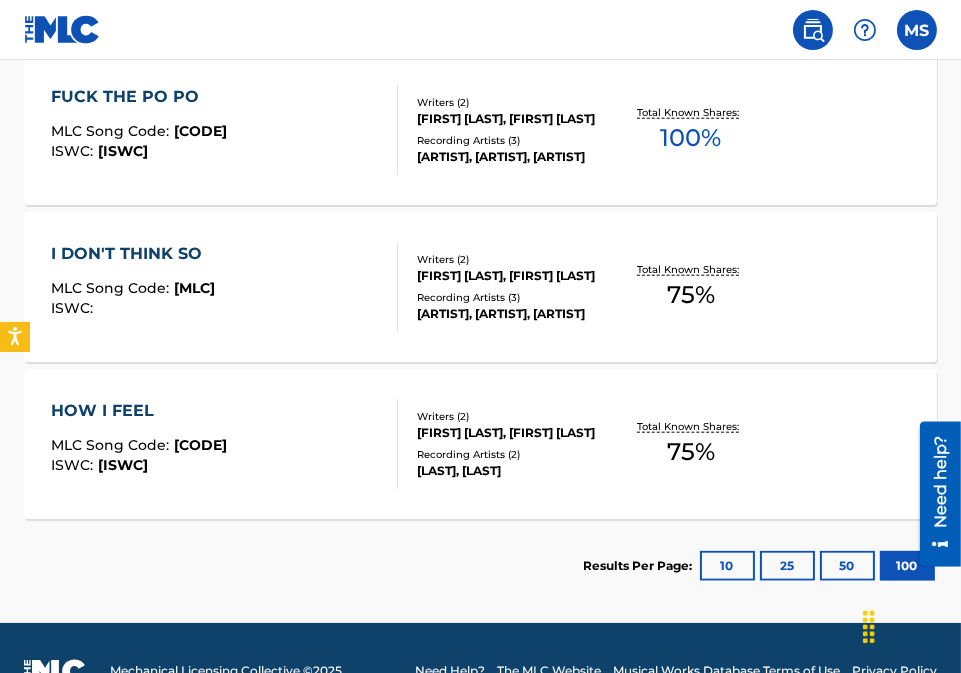 scroll, scrollTop: 2294, scrollLeft: 0, axis: vertical 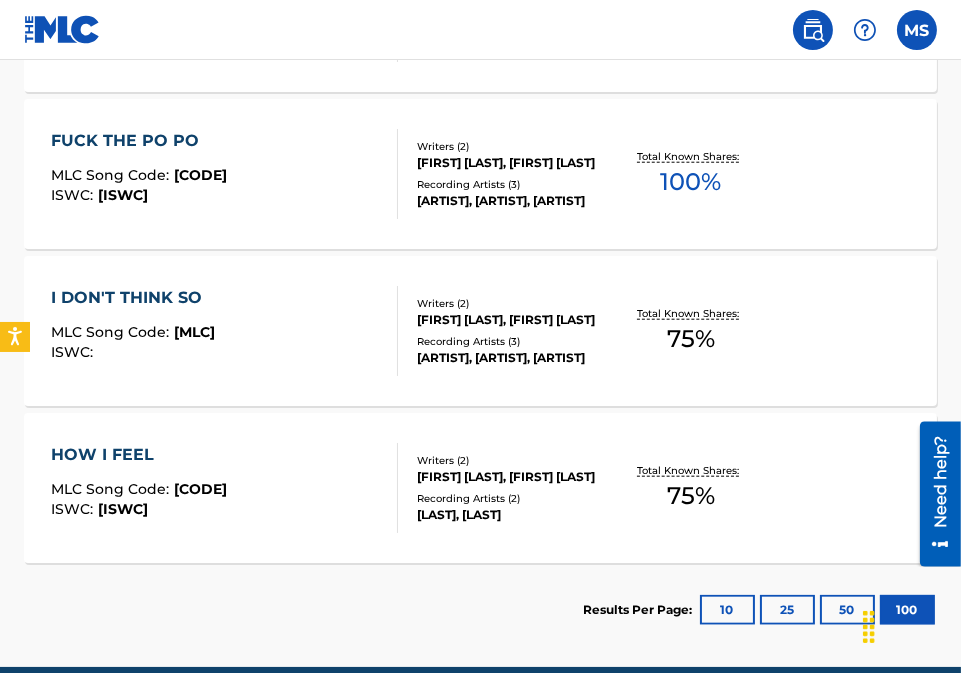 click on "HOW I FEEL" at bounding box center (139, 455) 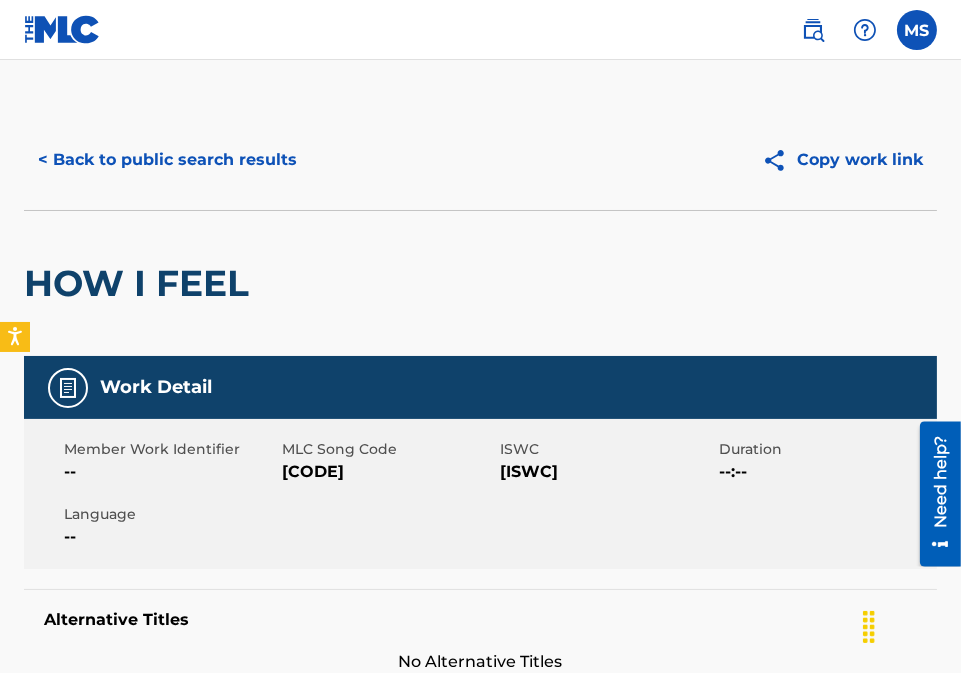 click on "< Back to public search results Copy work link" at bounding box center [480, 160] 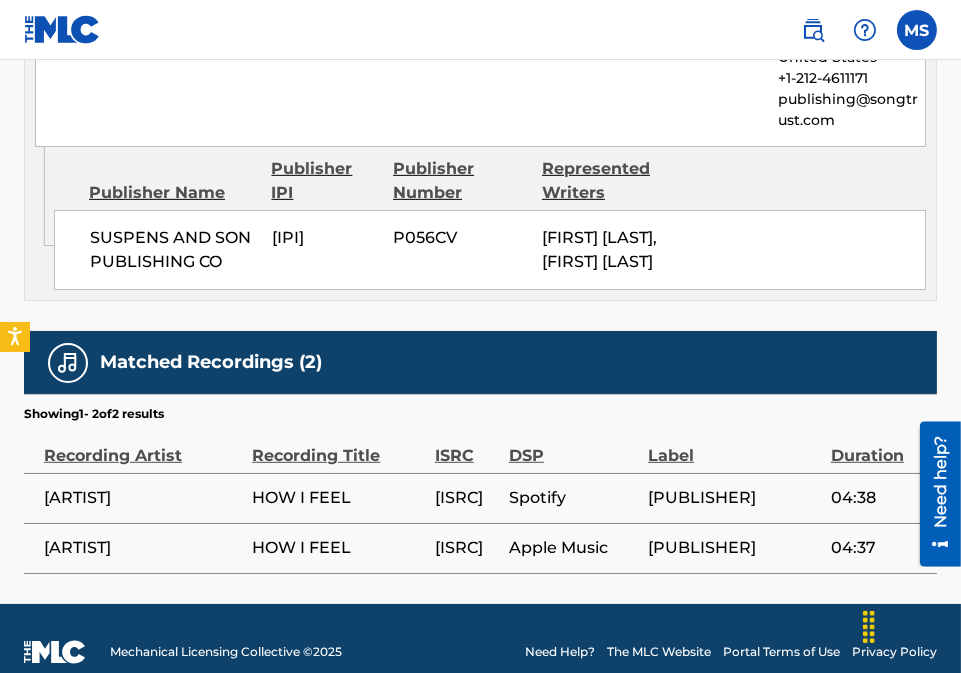 scroll, scrollTop: 1225, scrollLeft: 0, axis: vertical 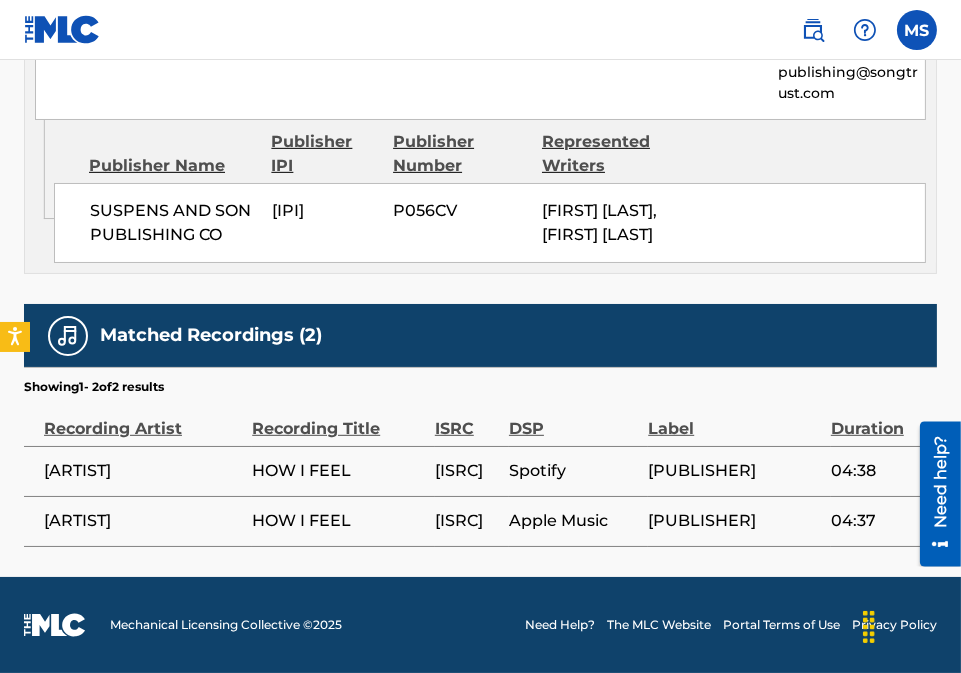 click on "Publisher Name Publisher IPI Publisher Number Represented Writers" at bounding box center [490, 154] 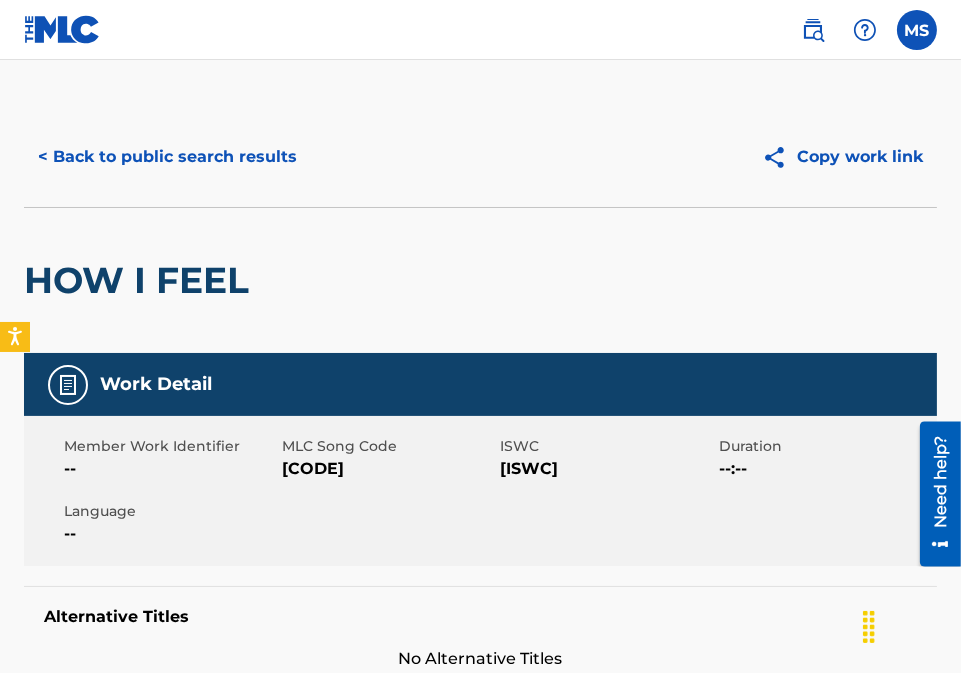 scroll, scrollTop: 0, scrollLeft: 0, axis: both 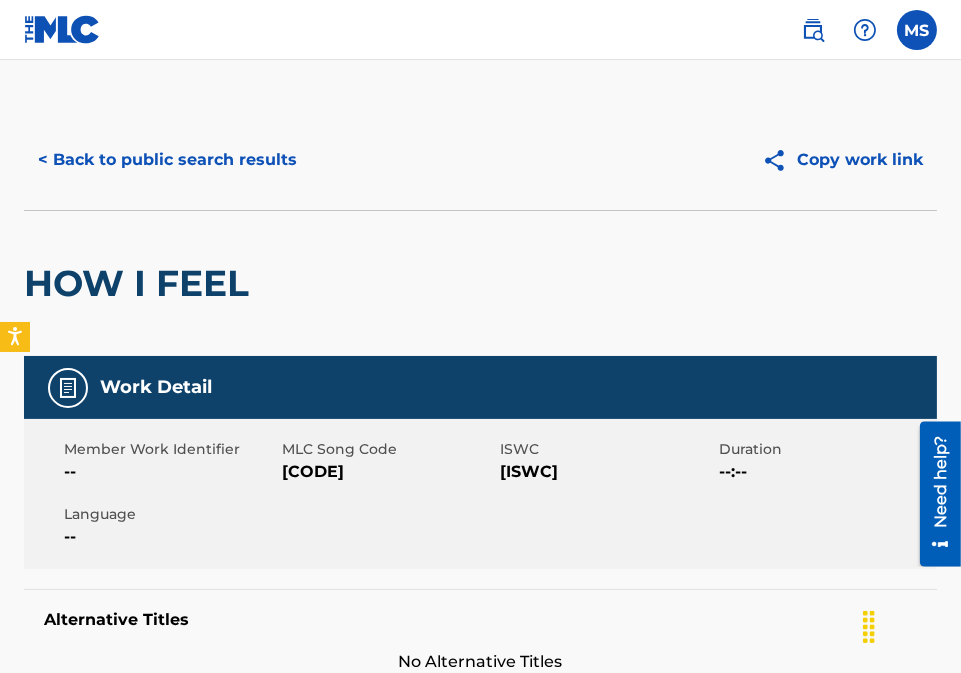 click on "< Back to public search results" at bounding box center (167, 160) 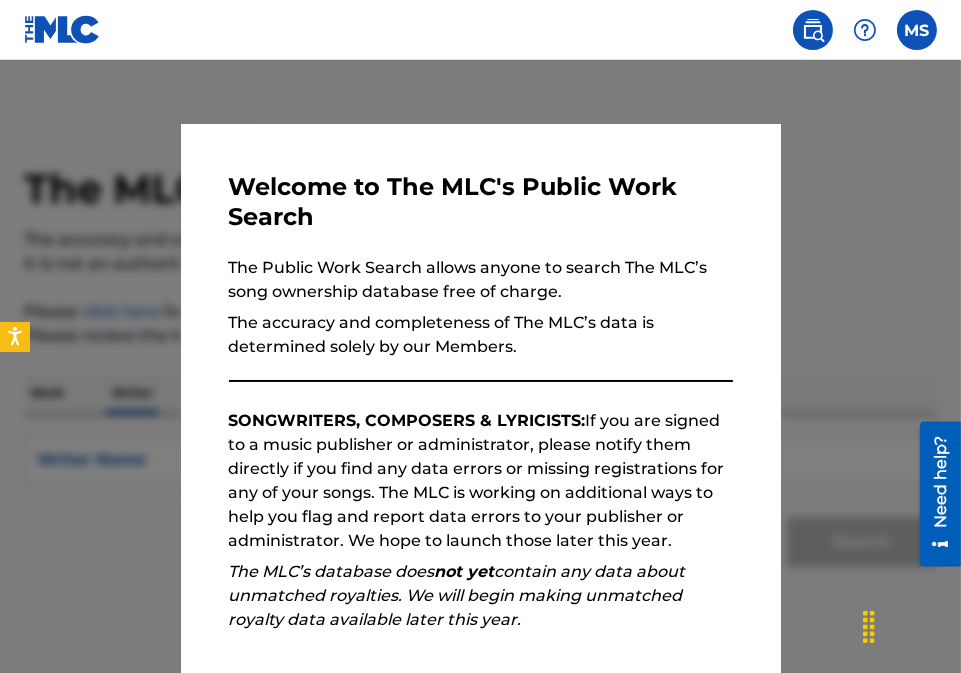 scroll, scrollTop: 71, scrollLeft: 0, axis: vertical 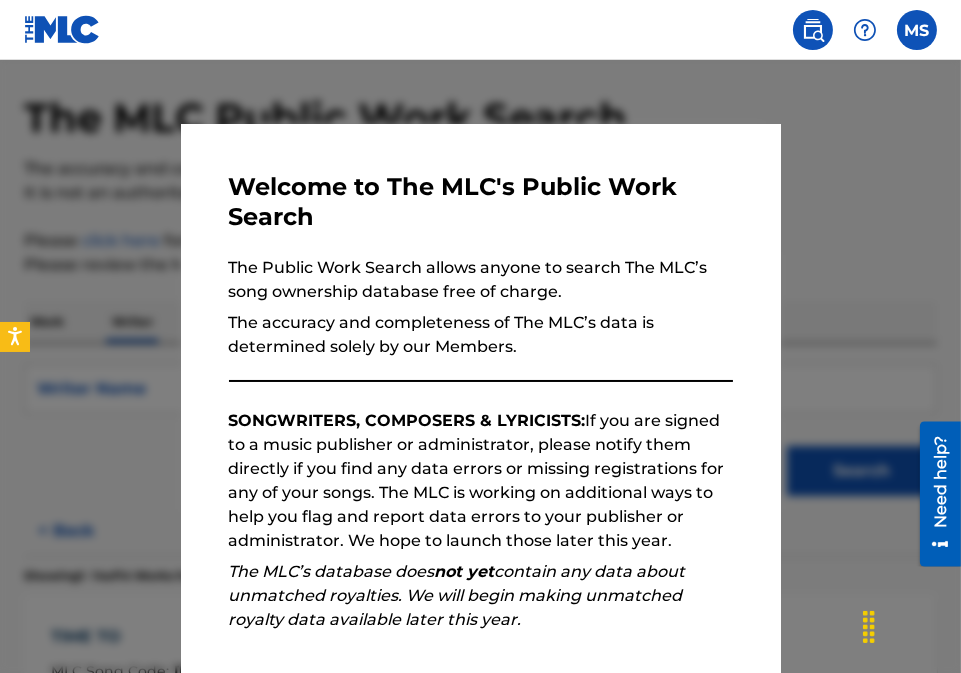 click on "MS [FIRST] [FIRST] [LAST] [EMAIL] Profile Log out" at bounding box center [480, 30] 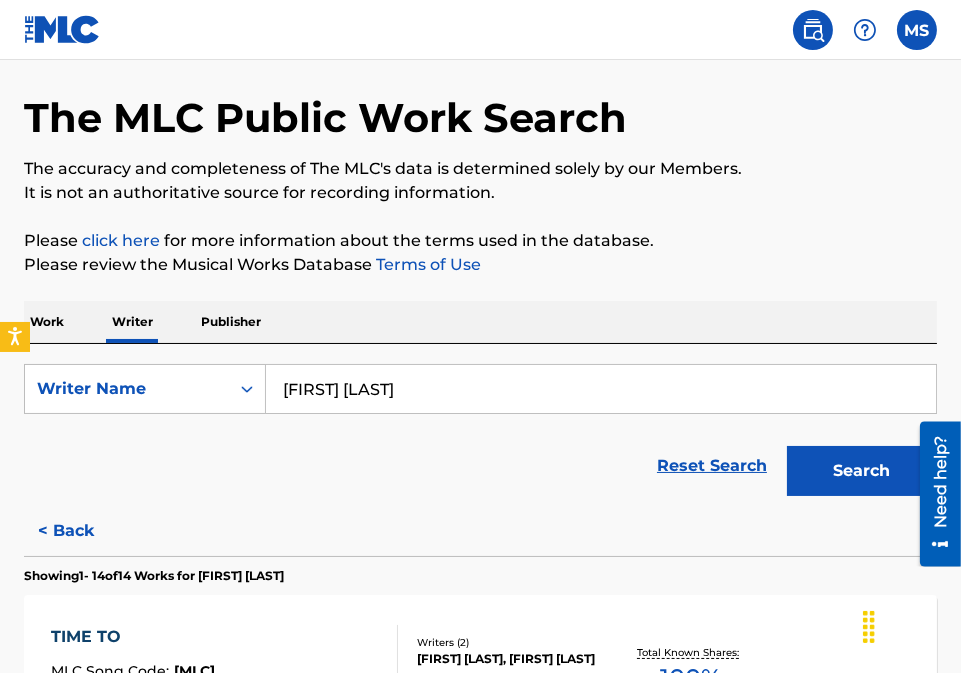 click at bounding box center (917, 30) 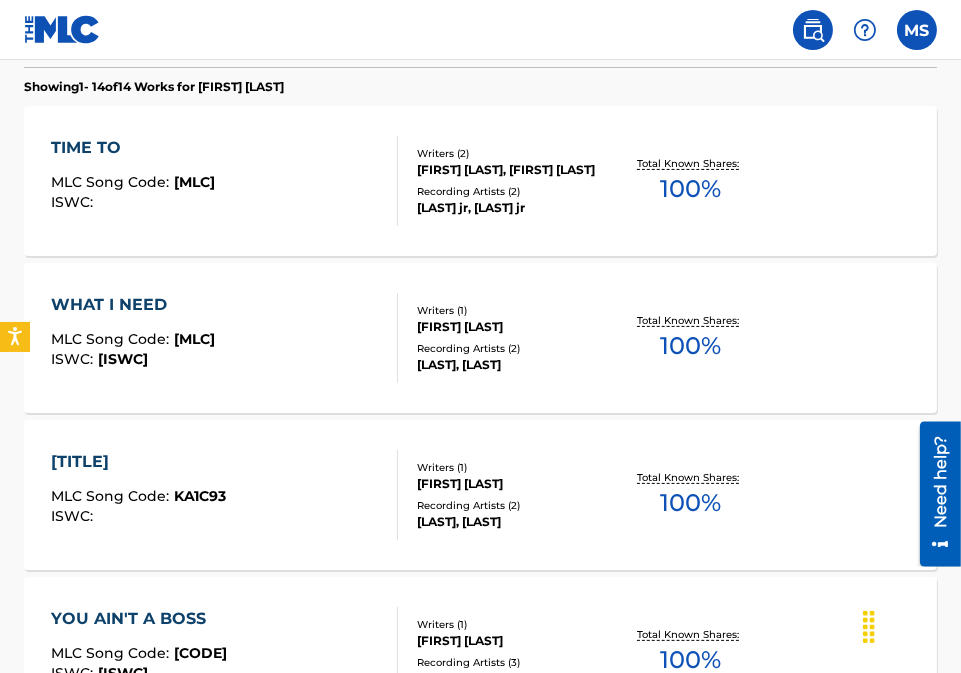 scroll, scrollTop: 604, scrollLeft: 0, axis: vertical 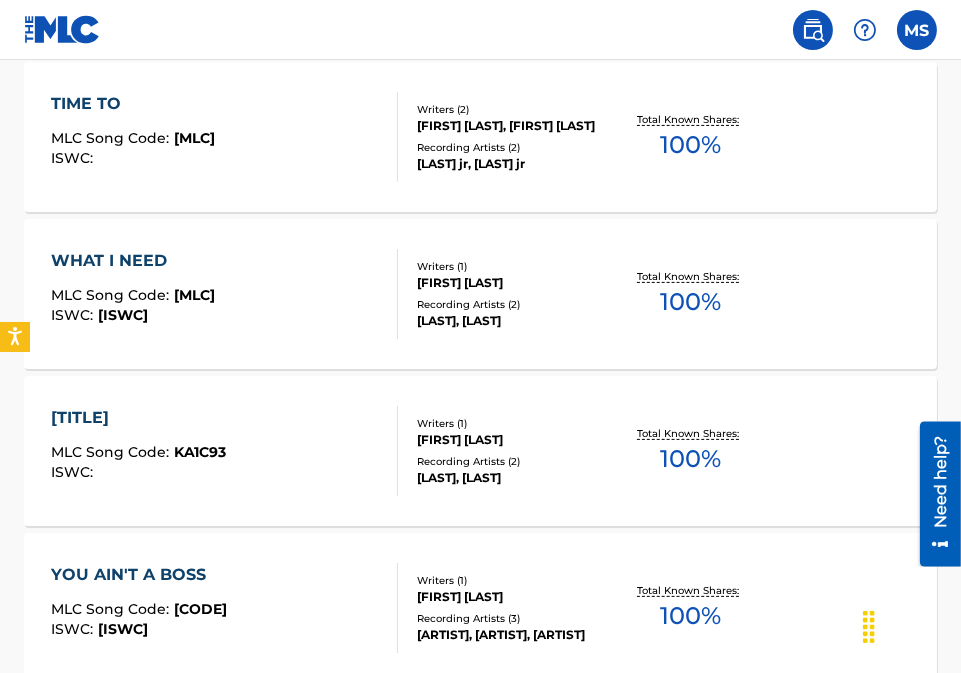 click on "WHAT I NEED" at bounding box center [133, 261] 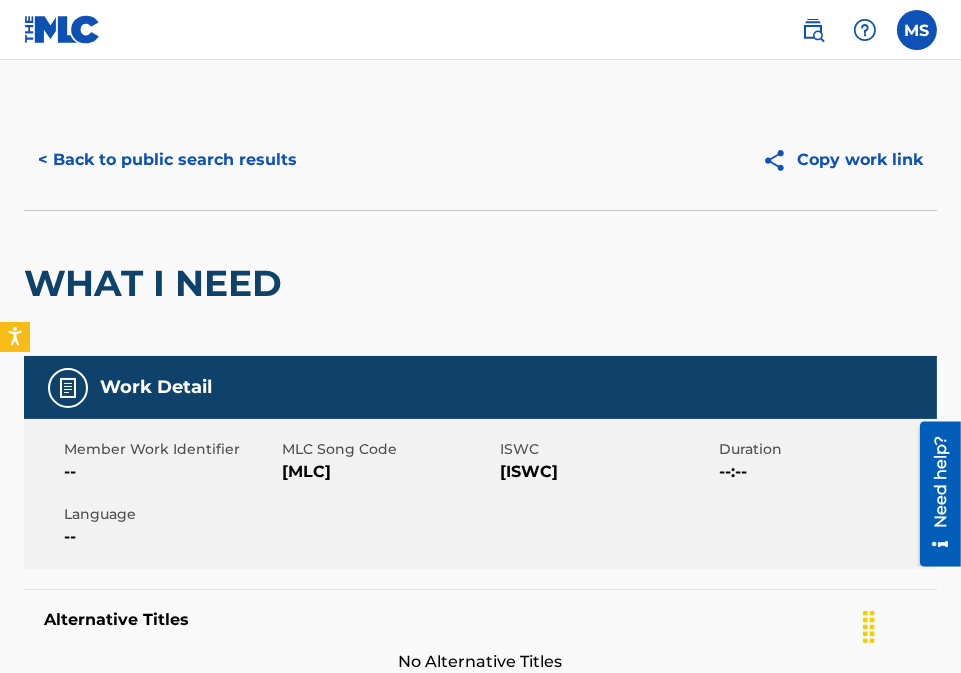 click on "WHAT I NEED" at bounding box center [480, 283] 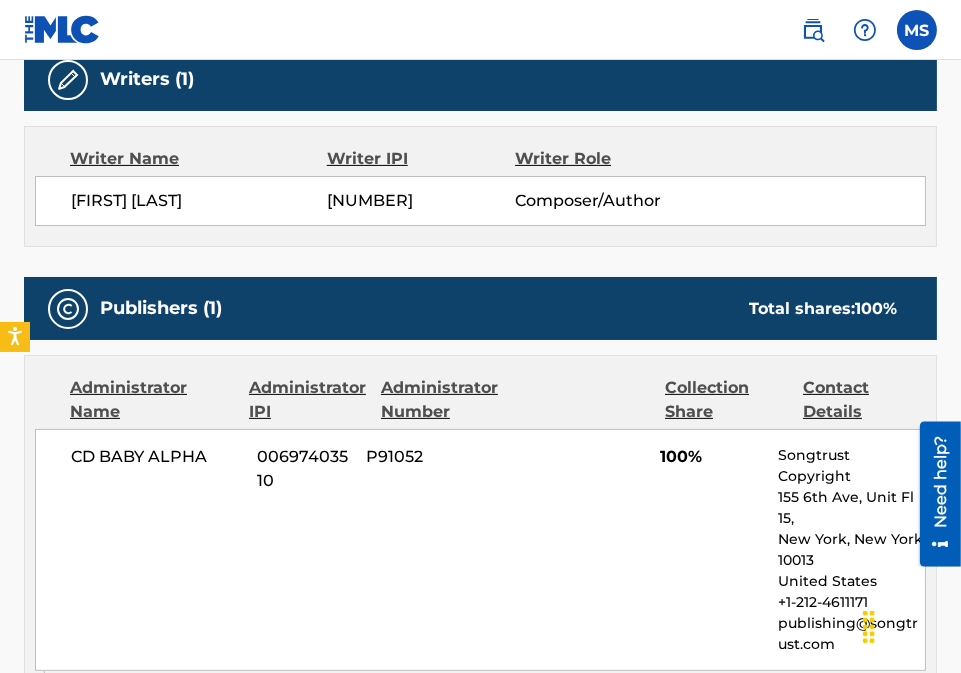 scroll, scrollTop: 622, scrollLeft: 0, axis: vertical 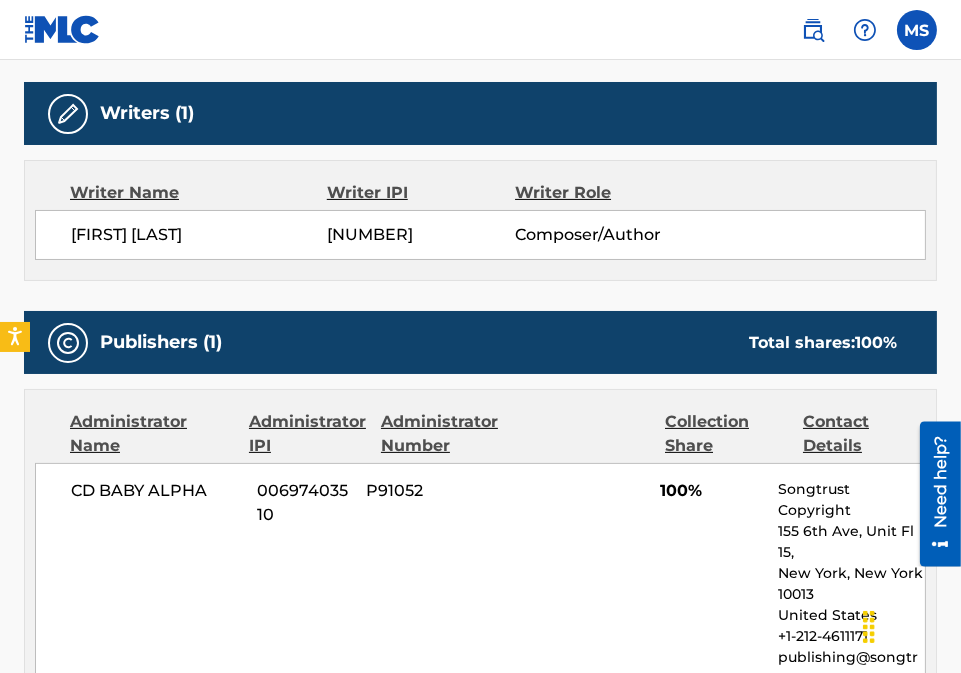 click on "< Back to public search results Copy work link WHAT I NEED     Work Detail   Member Work Identifier -- MLC Song Code [MLC] ISWC [ISWC] Duration --:-- Language -- Alternative Titles No Alternative Titles Writers   (1) Writer Name Writer IPI Writer Role [FIRST] [LAST] [IPI] Composer/Author Publishers   (1) Total shares:  100 % Administrator Name Administrator IPI Administrator Number Collection Share Contact Details CD BABY ALPHA [IPI] P91052 100% Songtrust Copyright 155 6th Ave, Unit Fl 15,  New York, New York 10013 United States [PHONE] [EMAIL] Admin Original Publisher Connecting Line Publisher Name Publisher IPI Publisher Number Represented Writers [PUBLISHER] [IPI] P056CV [FIRST] [LAST] Total shares:  100 % Matched Recordings   (2) Showing  1  -   2  of  2   results   Recording Artist Recording Title ISRC DSP Label Duration [ARTIST] WHAT I NEED [ISRC] Spotify [ARTIST] RECORDING 03:37 [ARTIST] WHAT I NEED [ISRC] Apple Music 03:36" at bounding box center [480, 310] 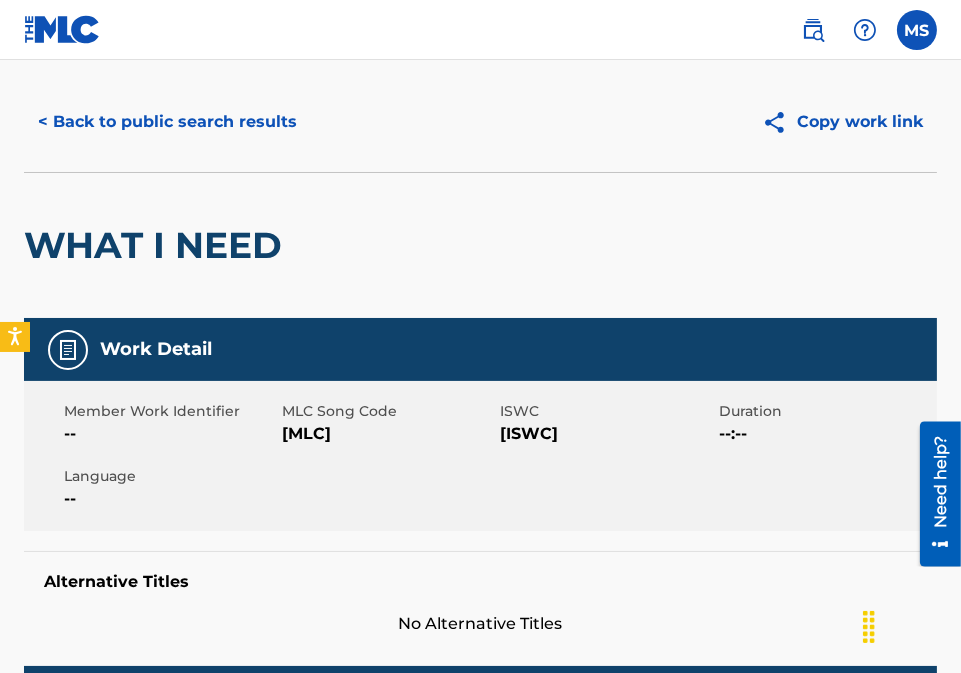 scroll, scrollTop: 0, scrollLeft: 0, axis: both 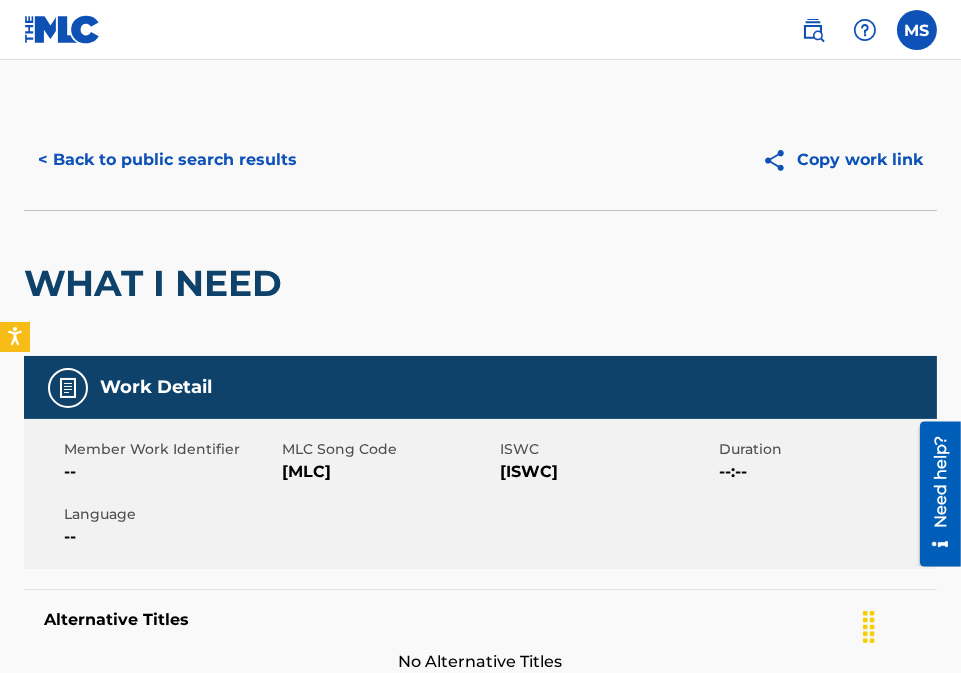 click on "< Back to public search results" at bounding box center [167, 160] 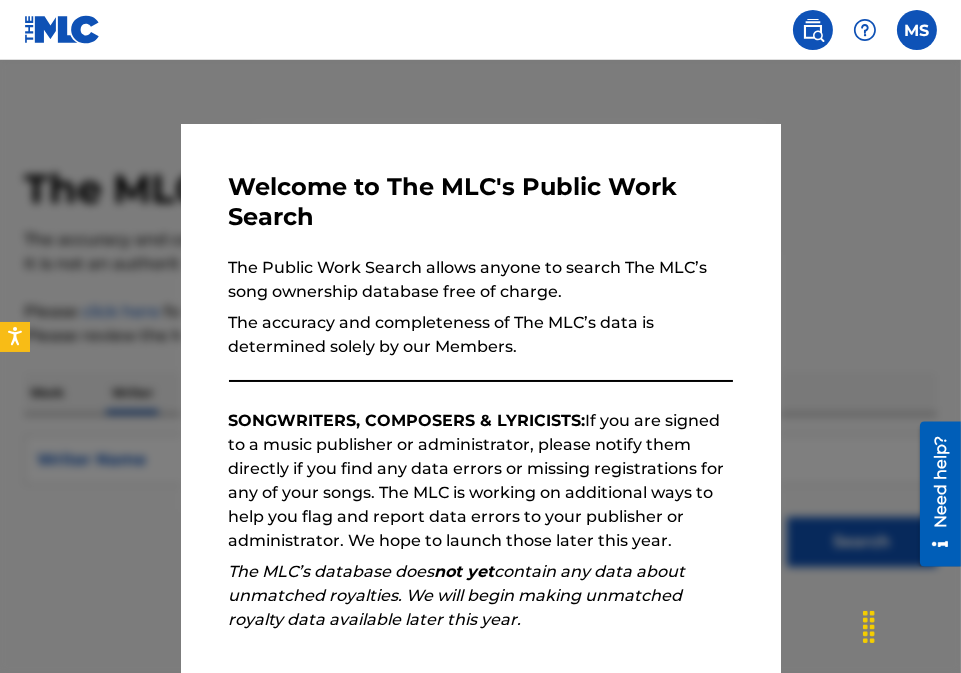 scroll, scrollTop: 71, scrollLeft: 0, axis: vertical 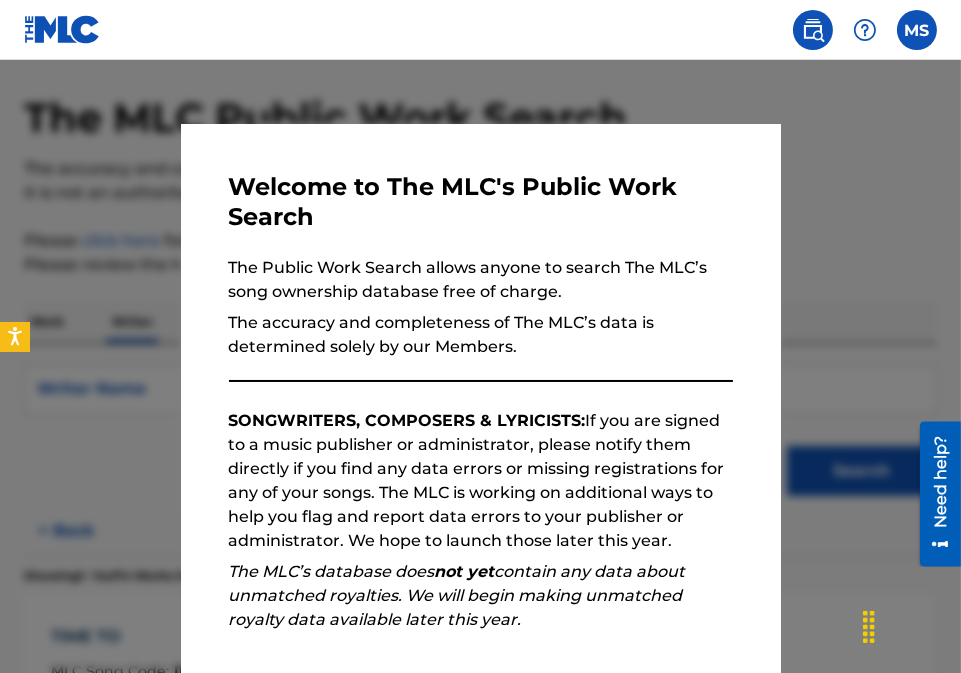 click at bounding box center (480, 396) 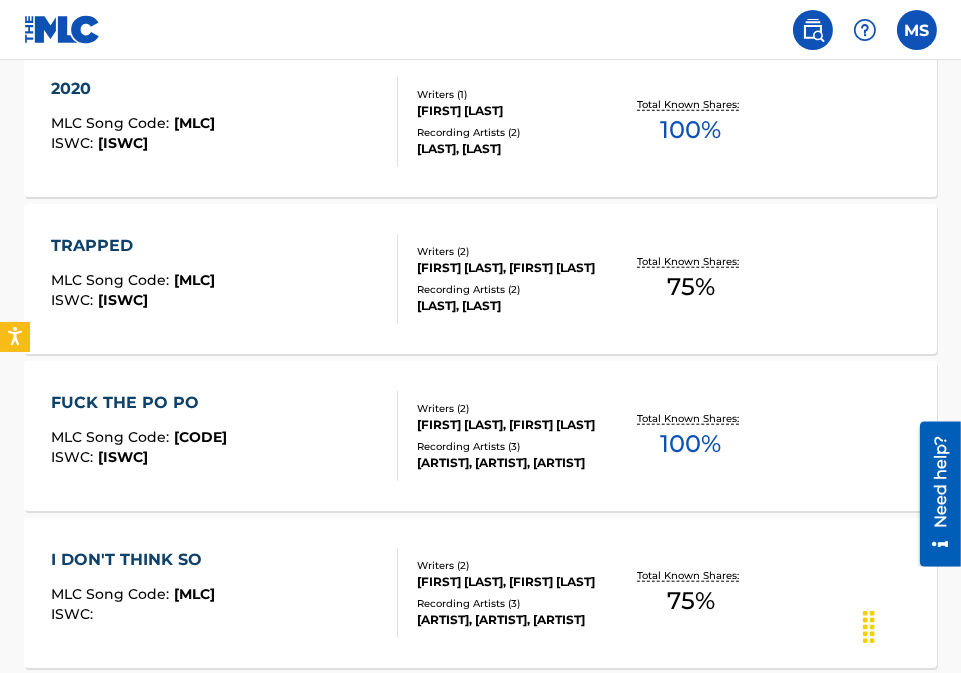 scroll, scrollTop: 2027, scrollLeft: 0, axis: vertical 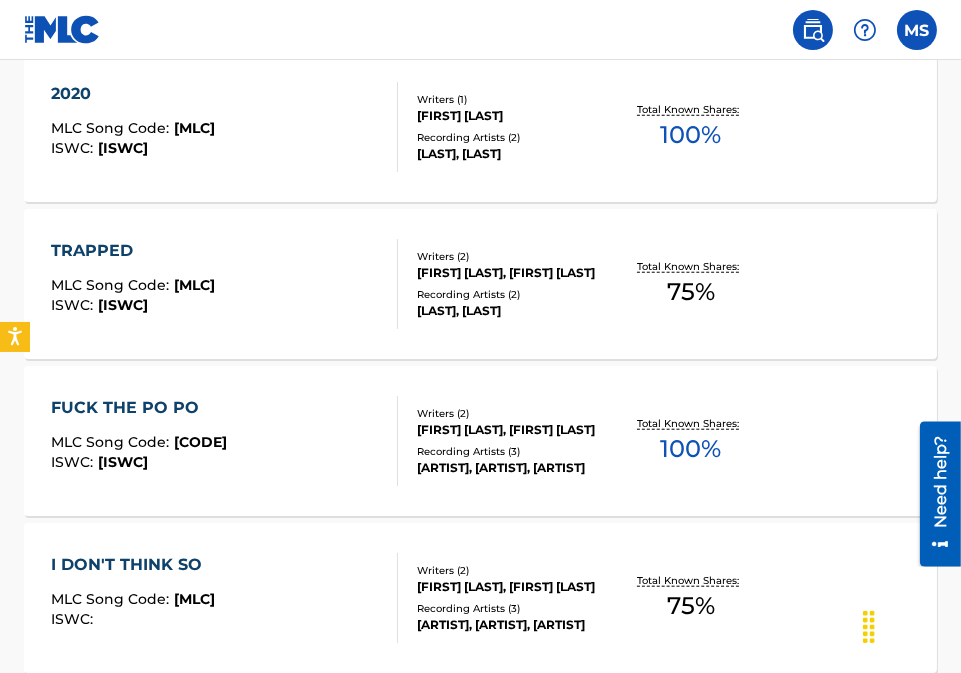 click on "TRAPPED" at bounding box center [133, 251] 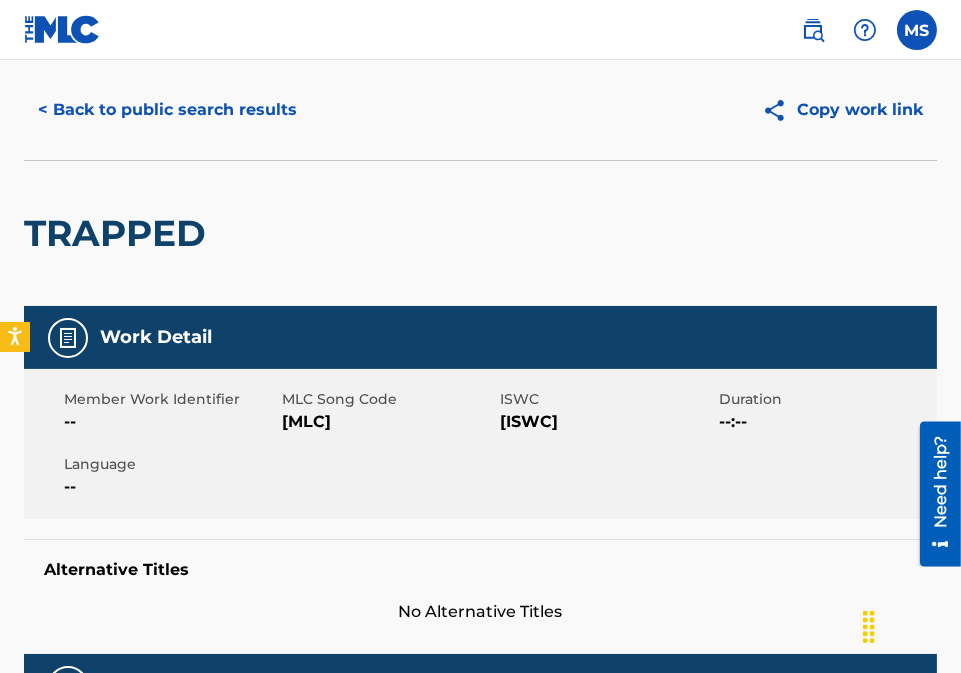 scroll, scrollTop: 0, scrollLeft: 0, axis: both 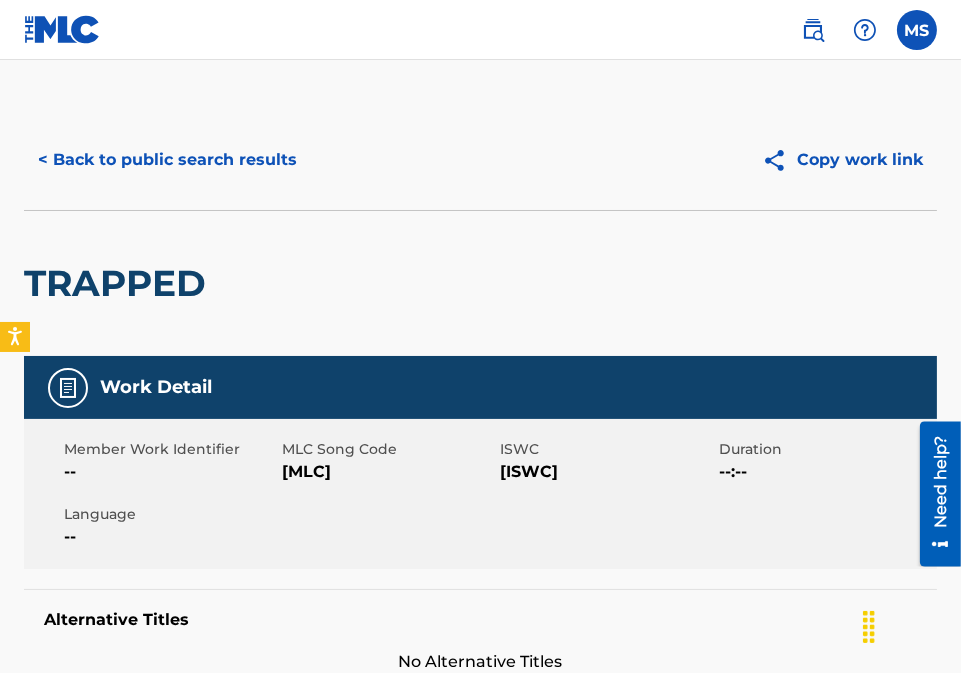 click on "< Back to public search results" at bounding box center (167, 160) 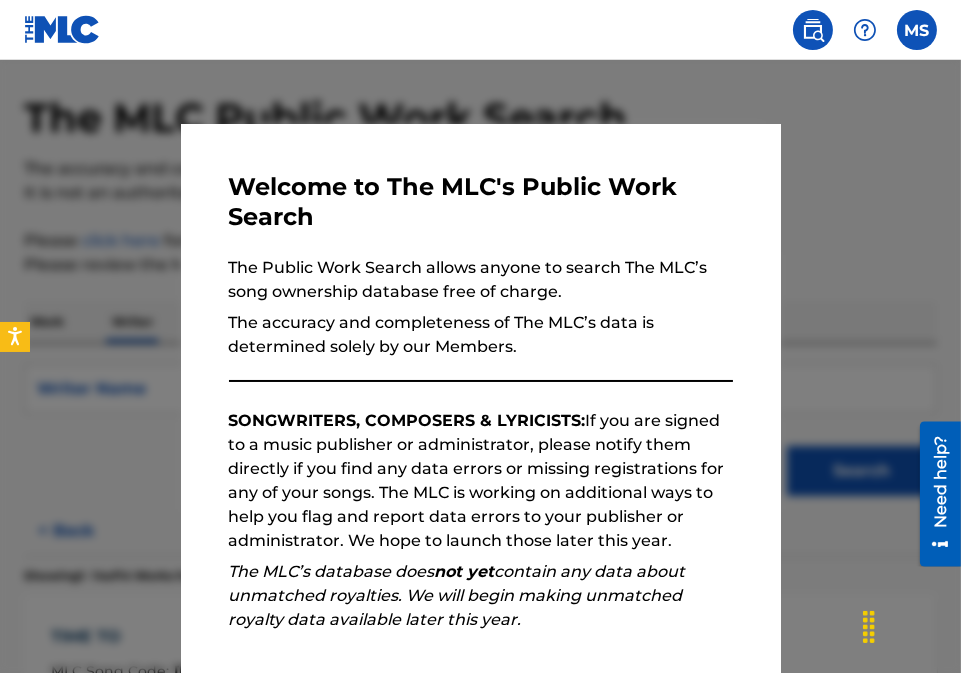 click at bounding box center [480, 396] 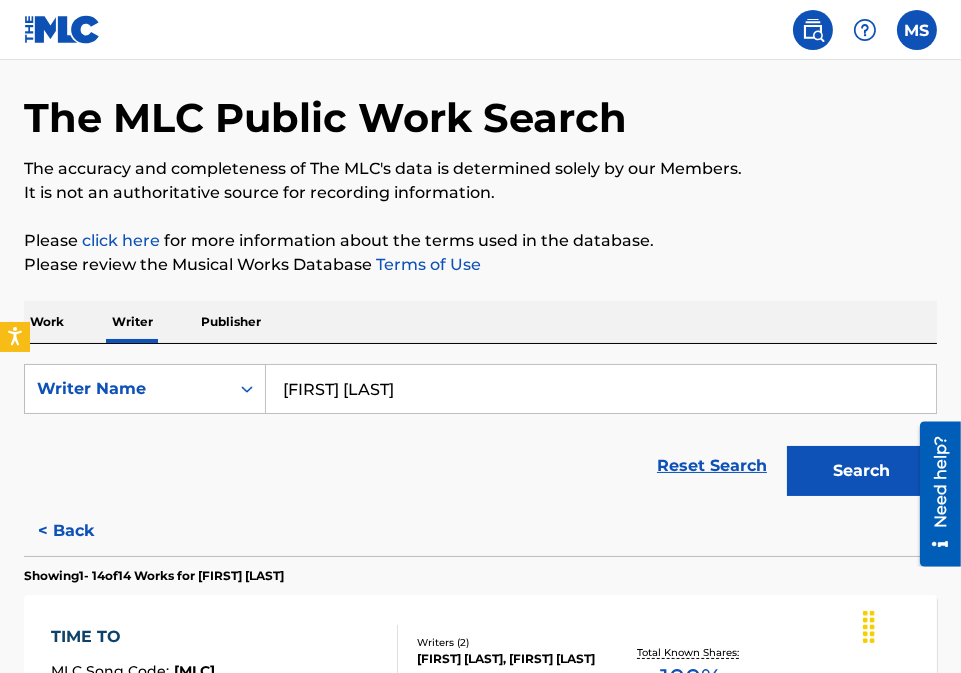 click on "MS [FIRST] [FIRST] [LAST] [EMAIL] Profile Log out" at bounding box center [480, 30] 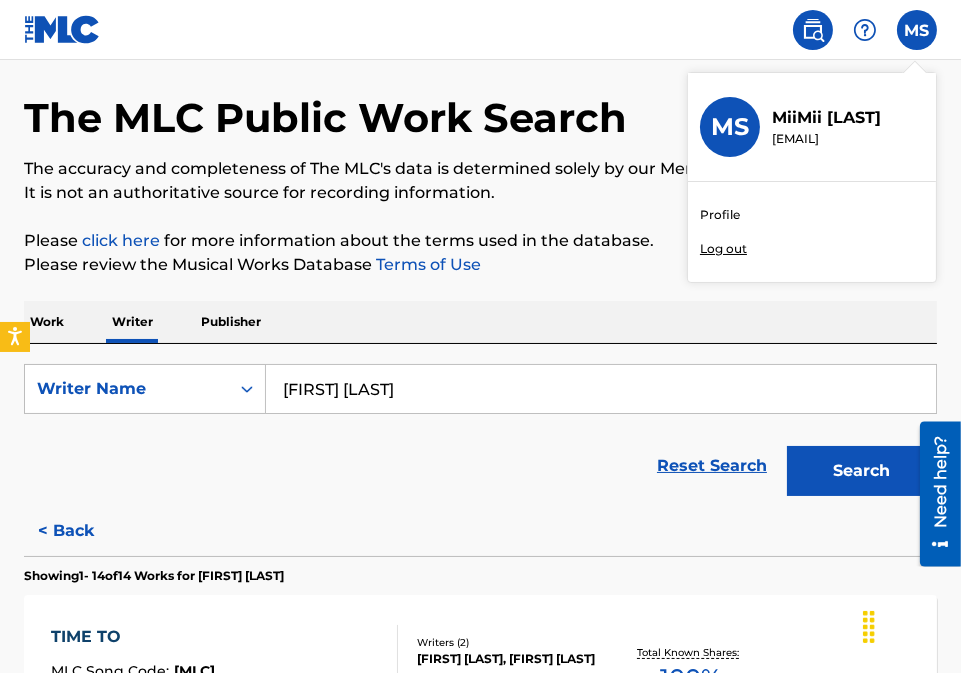click on "Profile" at bounding box center (720, 215) 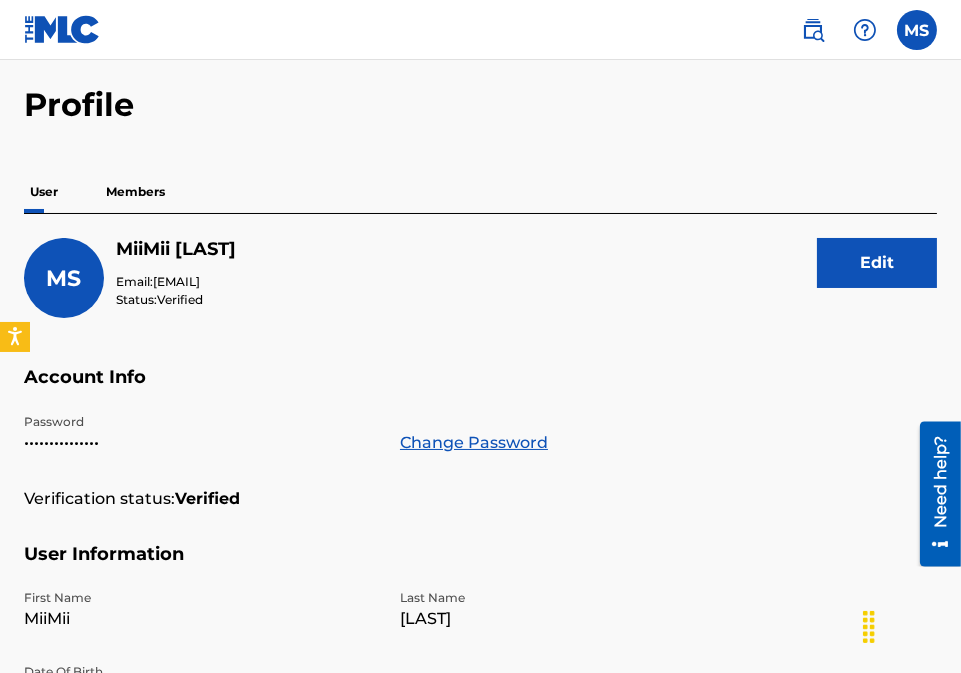 scroll, scrollTop: 0, scrollLeft: 0, axis: both 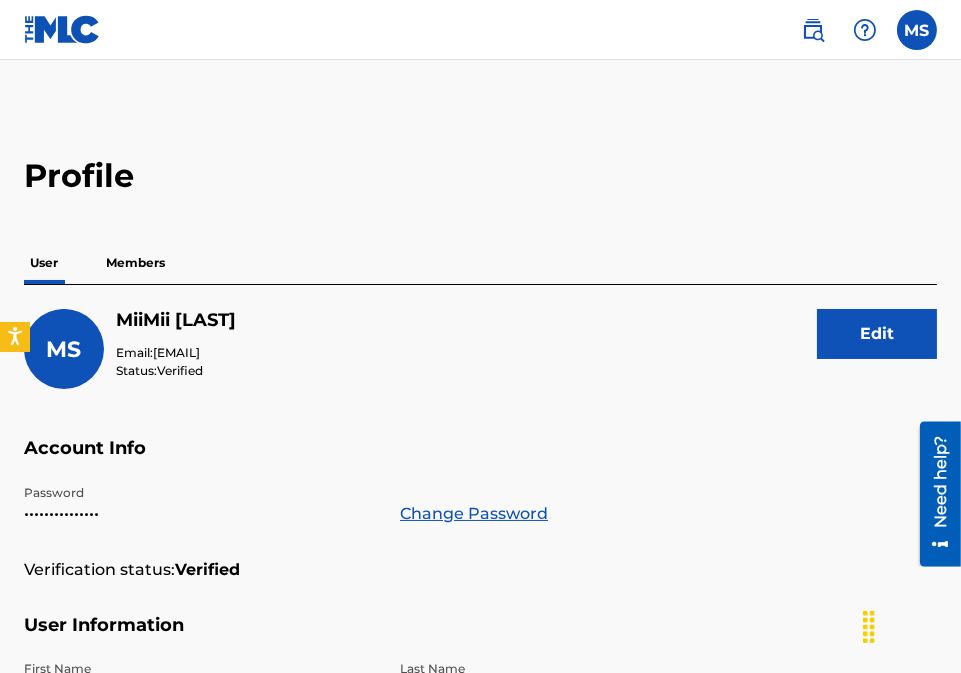 click on "Members" at bounding box center [135, 263] 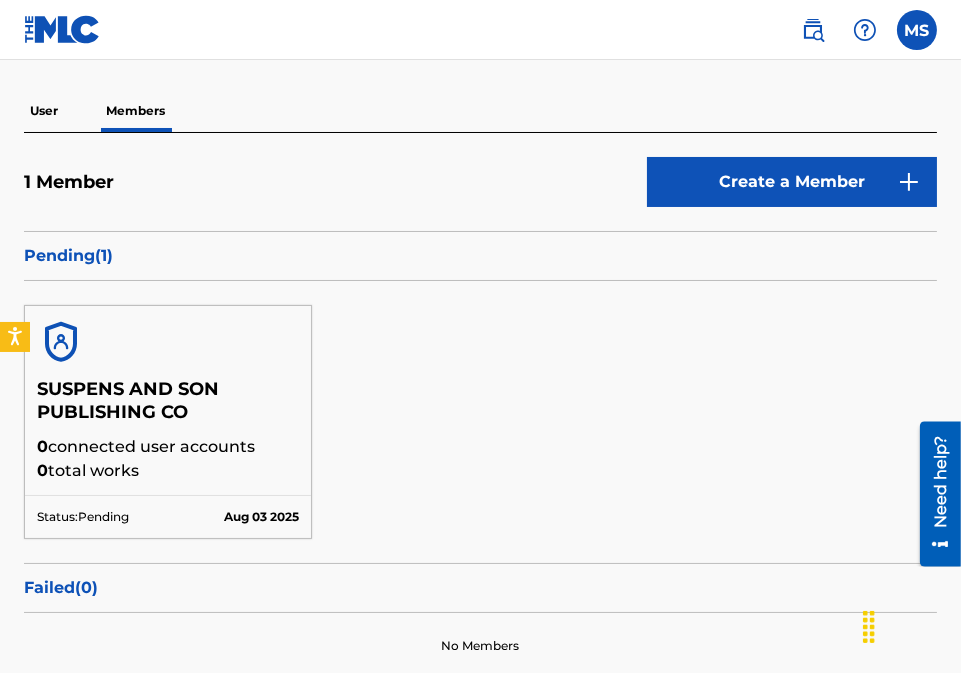 scroll, scrollTop: 177, scrollLeft: 0, axis: vertical 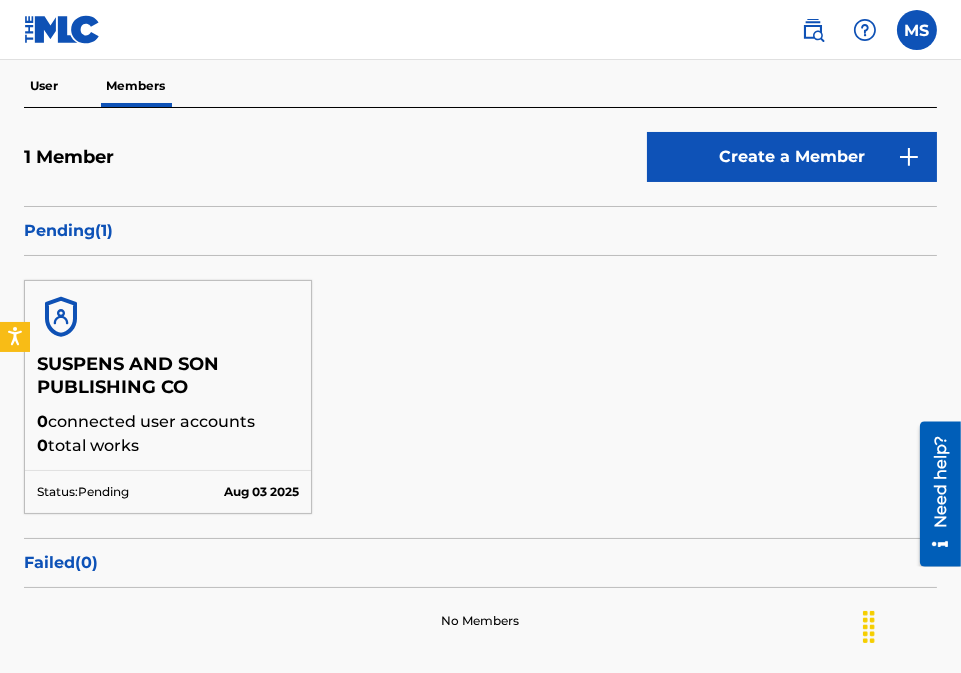 click at bounding box center (909, 157) 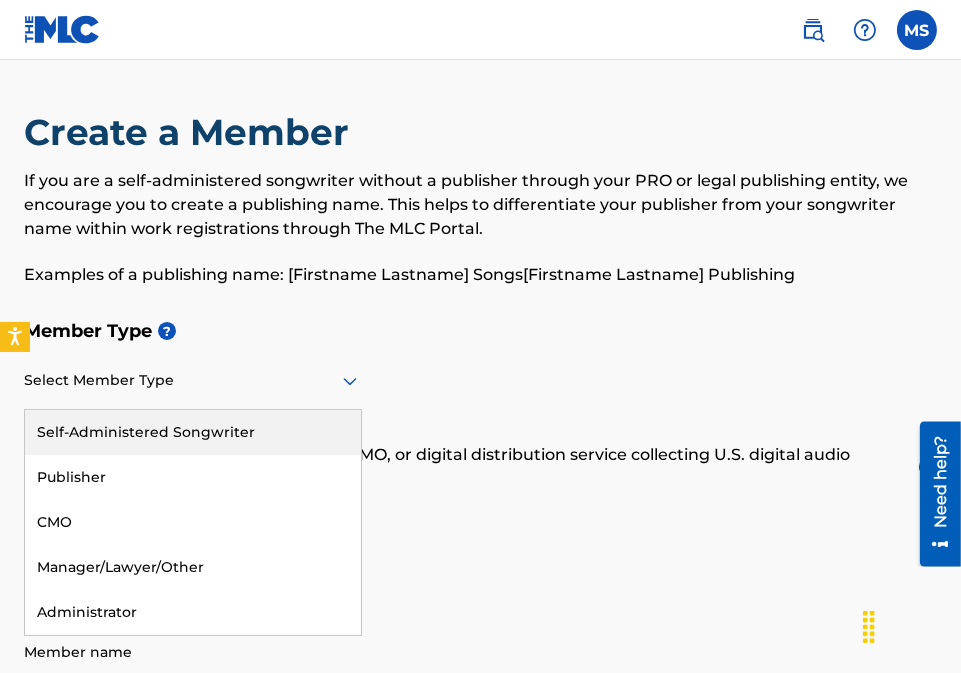 click at bounding box center [193, 380] 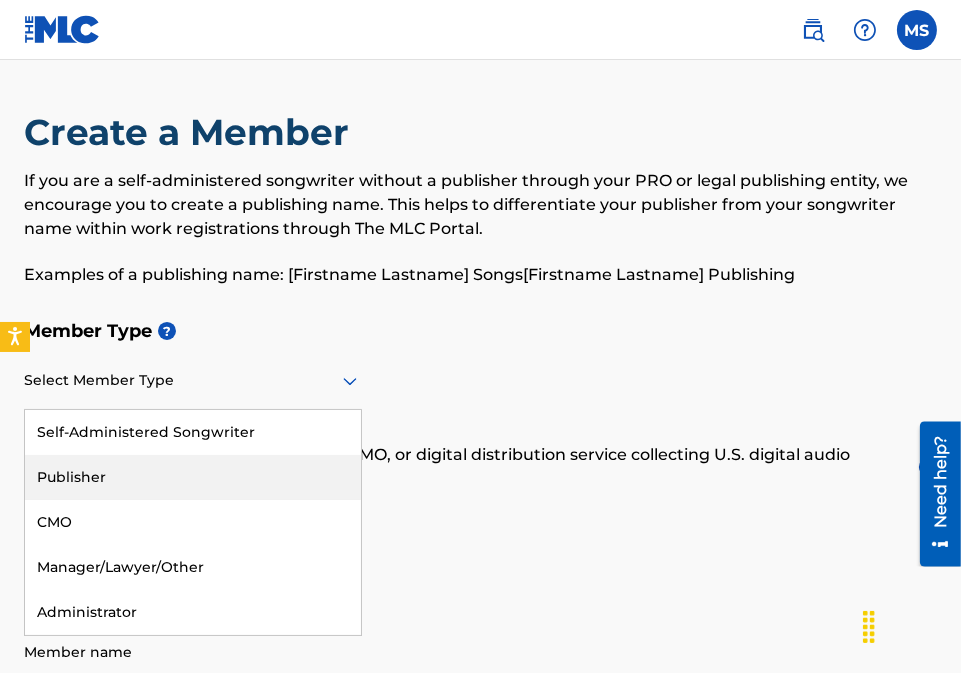 click on "Publisher" at bounding box center (193, 477) 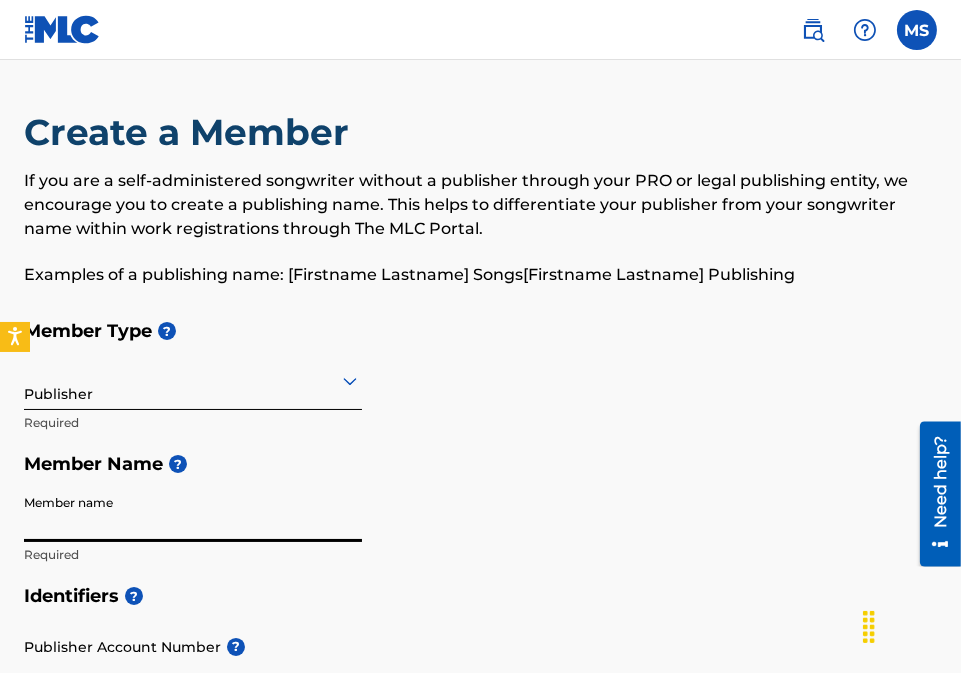 click on "Member name" at bounding box center (193, 513) 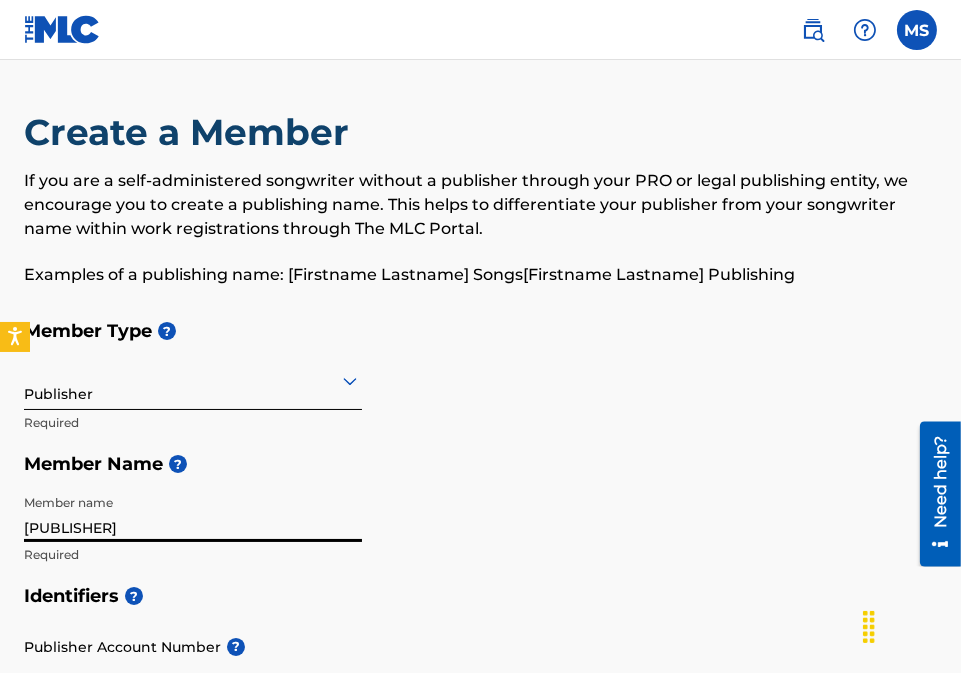 type on "[PUBLISHER]" 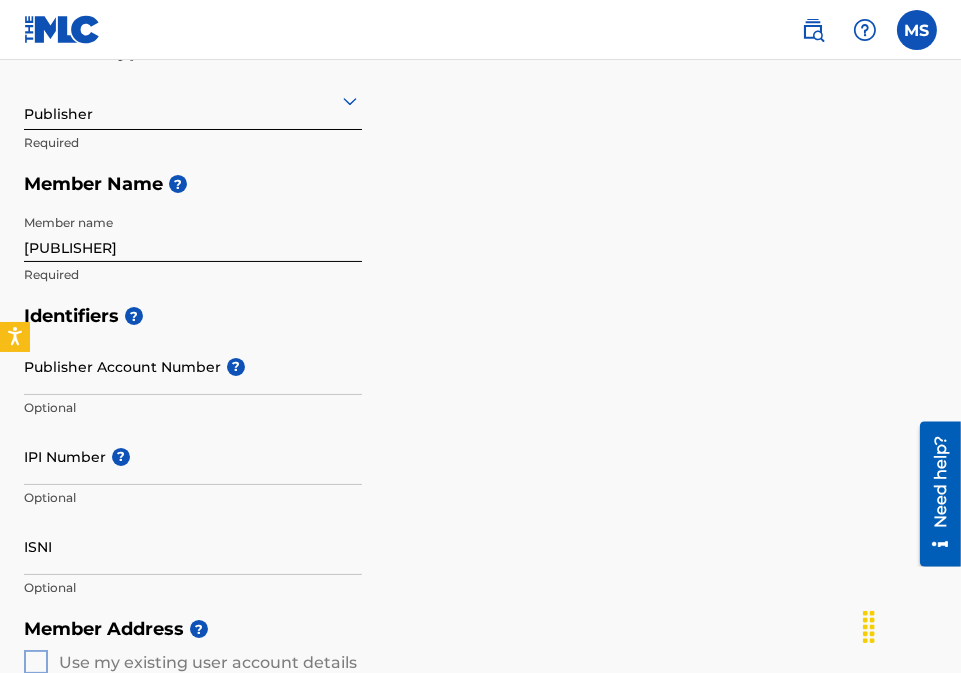 scroll, scrollTop: 310, scrollLeft: 0, axis: vertical 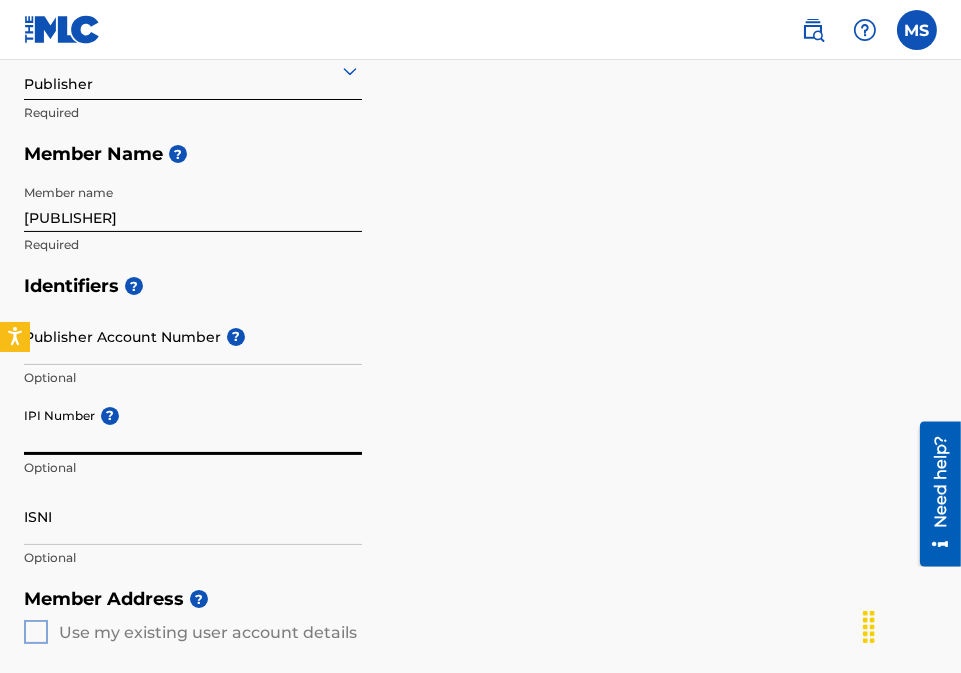 click on "IPI Number ?" at bounding box center (193, 426) 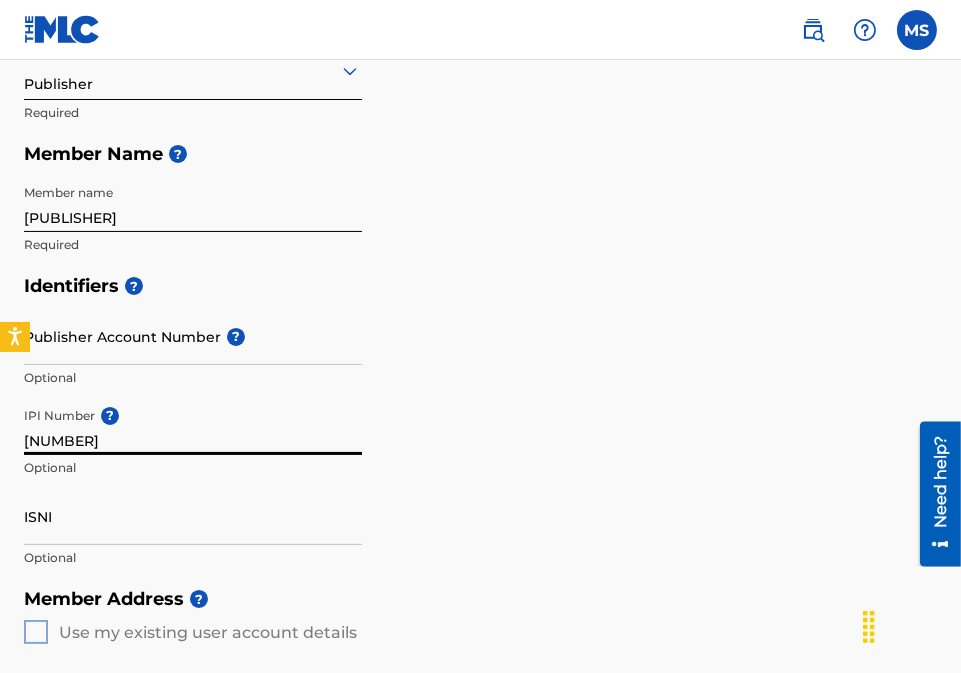 type on "[NUMBER]" 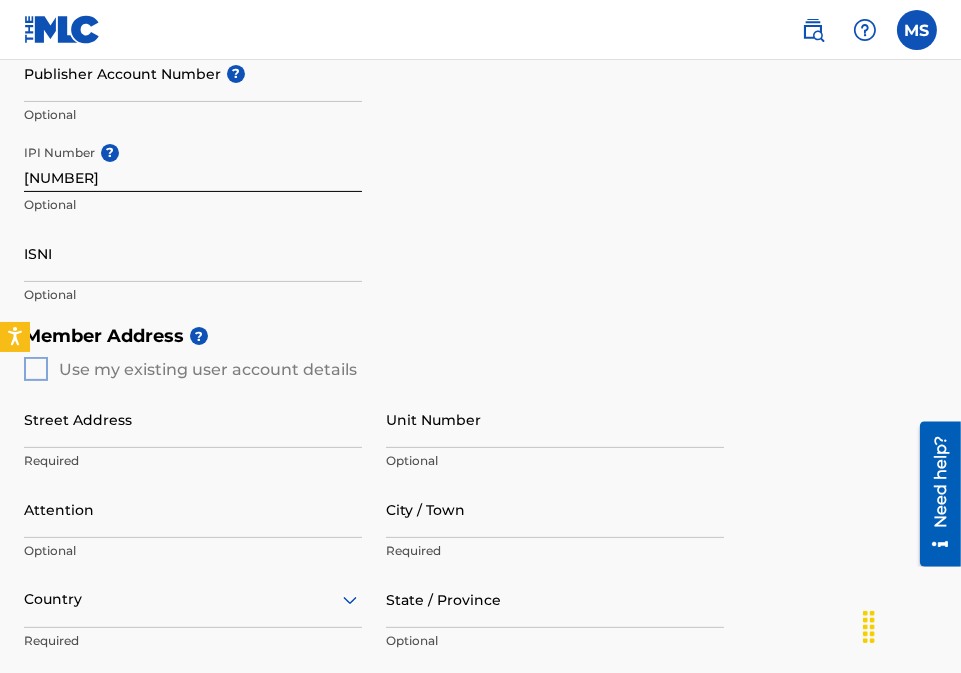 scroll, scrollTop: 576, scrollLeft: 0, axis: vertical 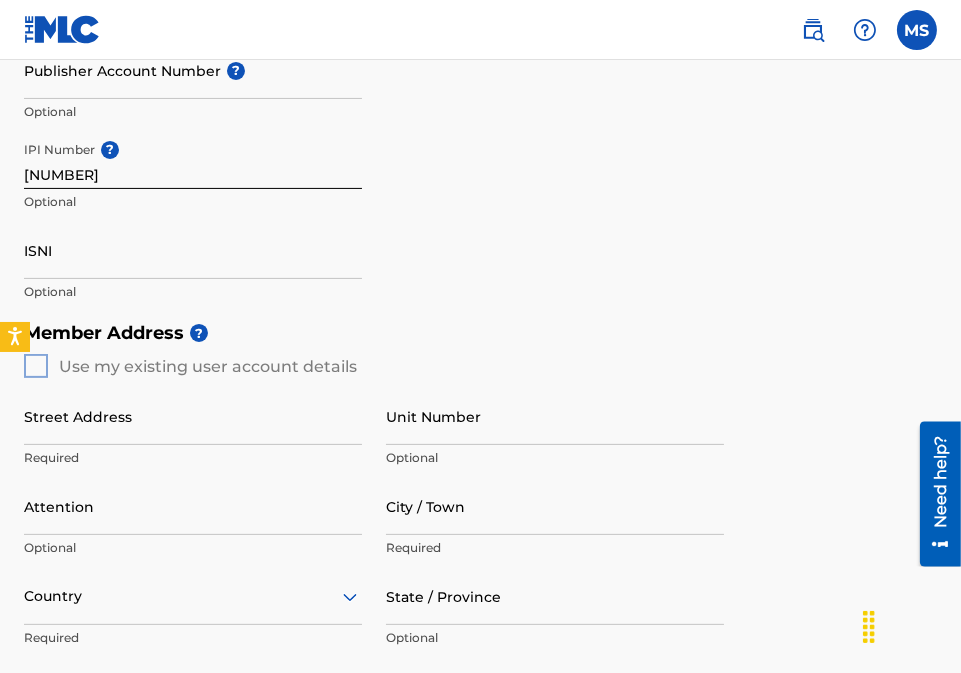 click on "Member Address ? Use my existing user account details Street Address Required Unit Number Optional Attention Optional City / Town Required Country Required State / Province Optional ZIP / Postal Code Optional" at bounding box center (480, 540) 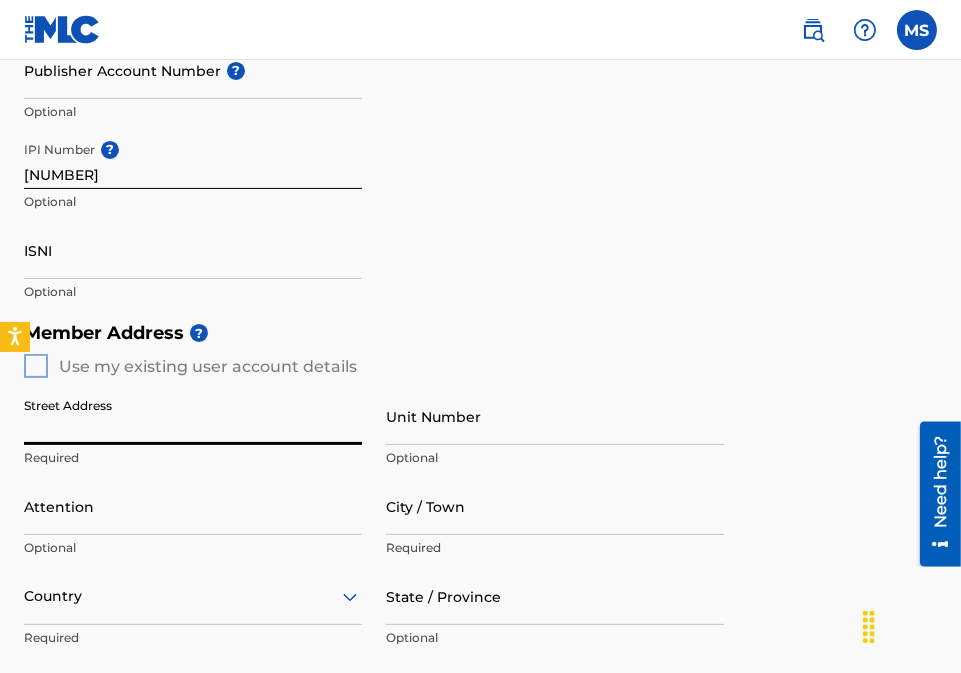 type on "[NUMBER] [STREET]" 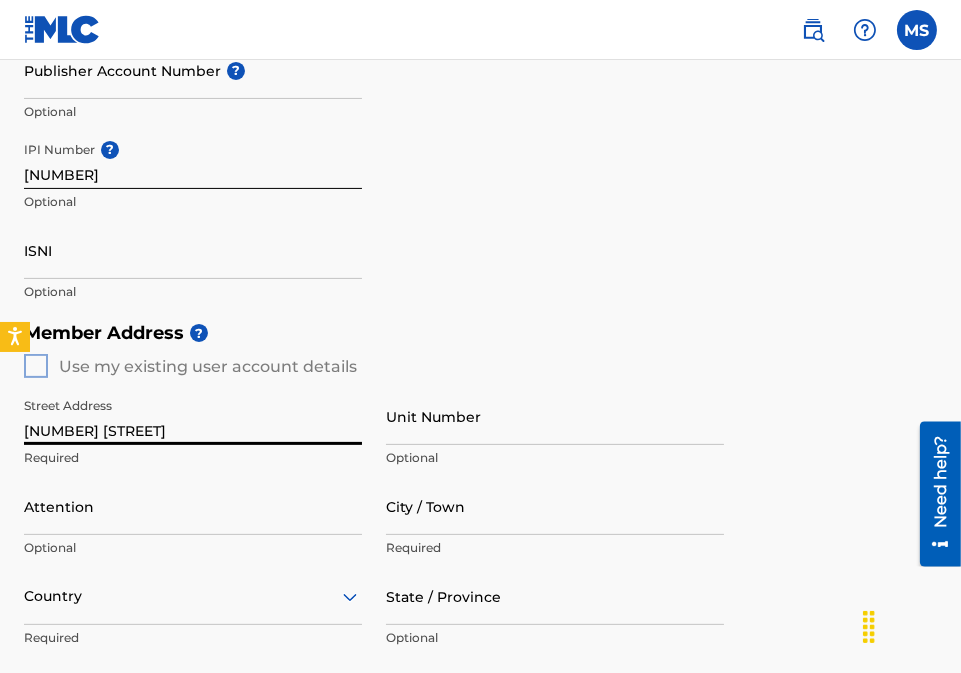 click on "Attention" at bounding box center (193, 506) 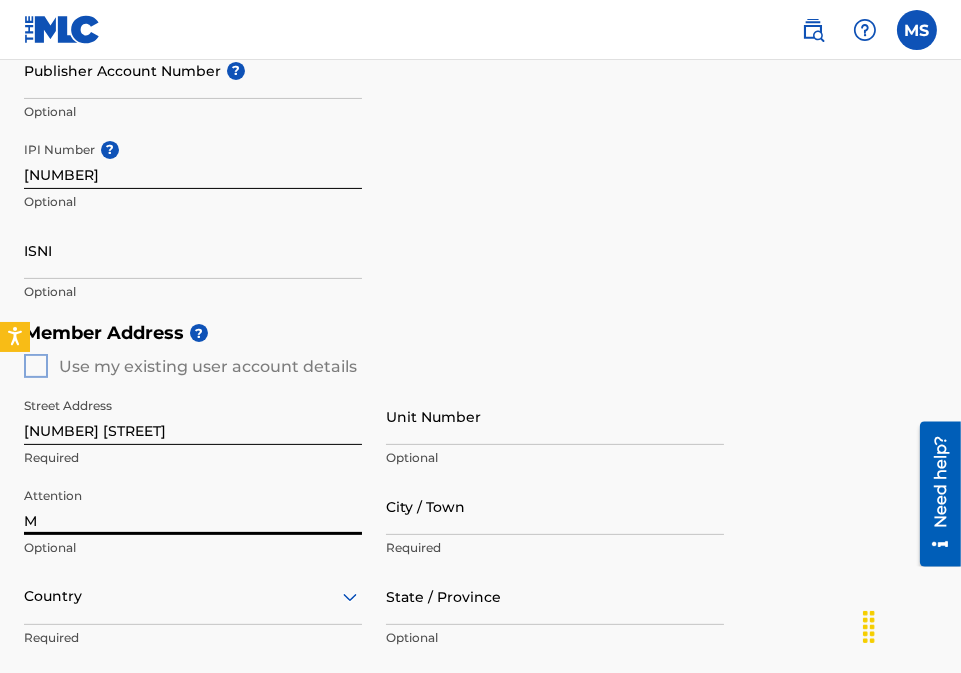 type on "[FIRST] [LAST]" 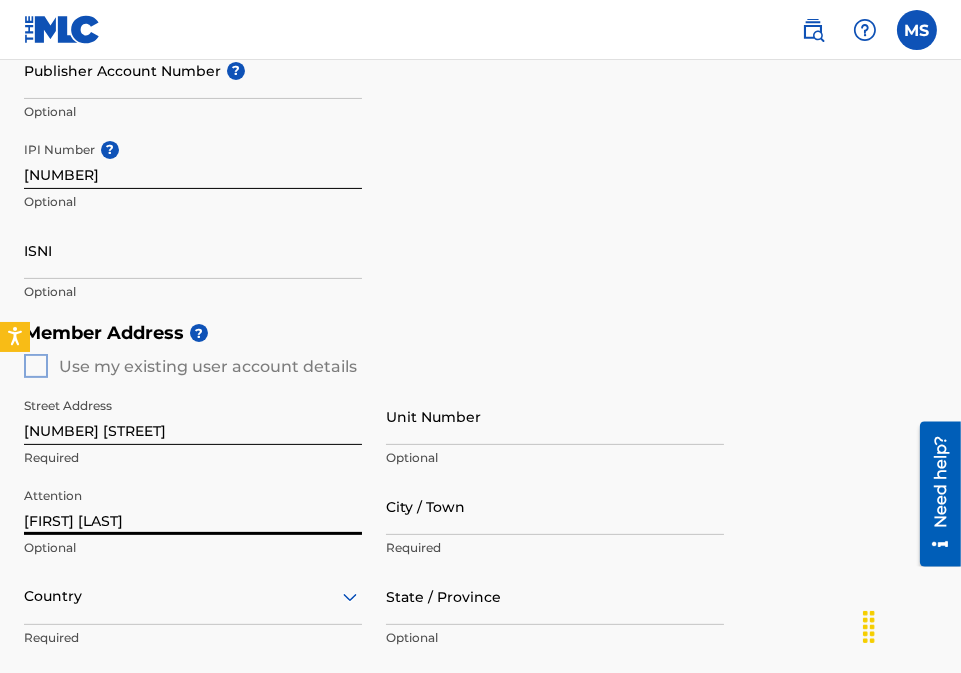 type on "[CITY]" 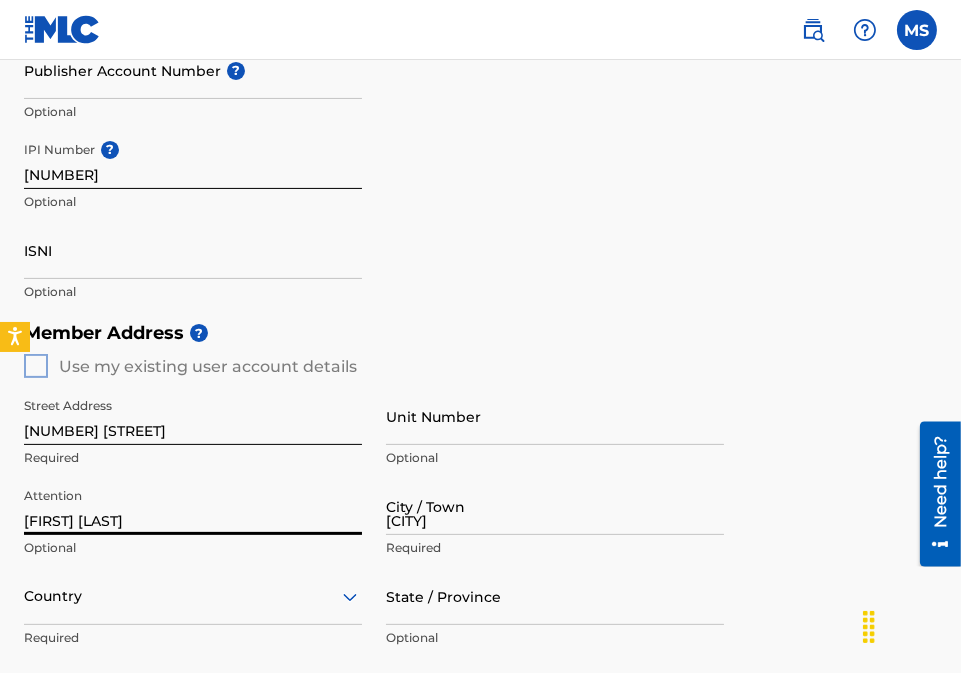 type on "United States" 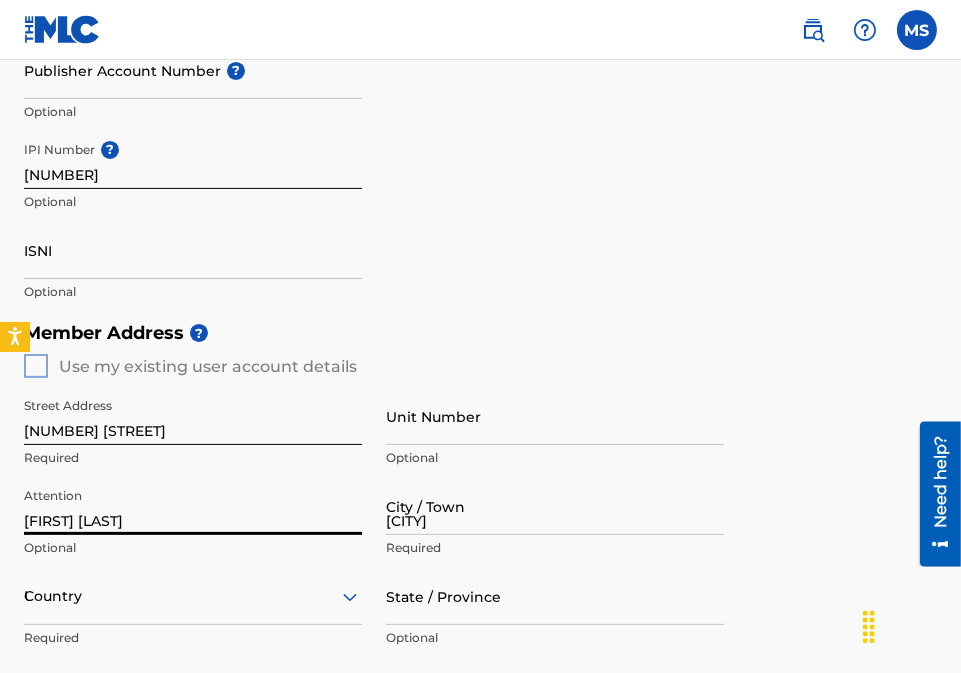 type on "FL" 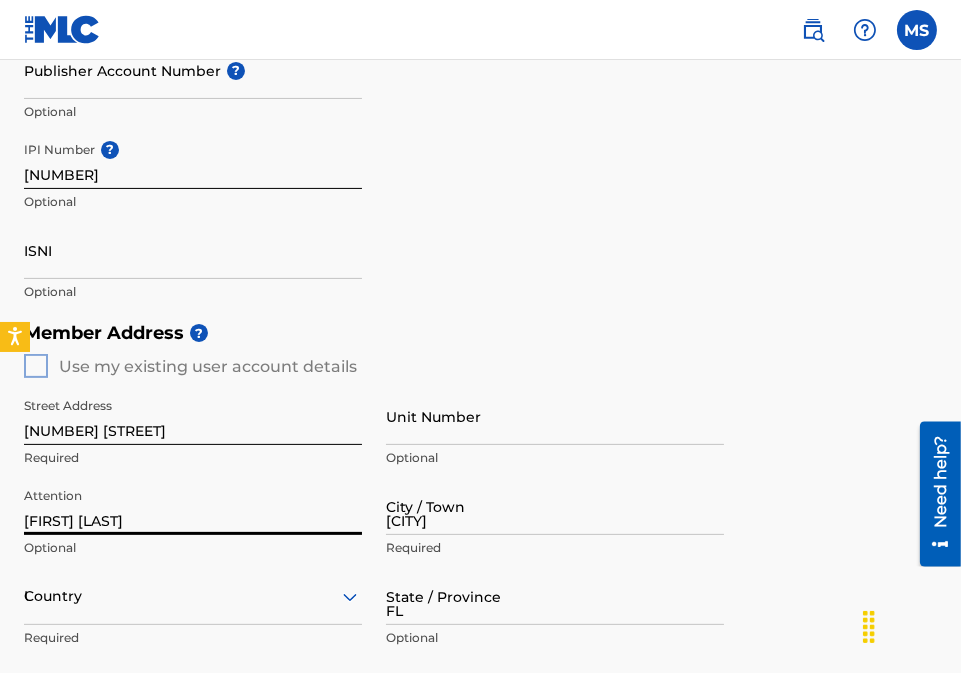 type on "[POSTAL_CODE]" 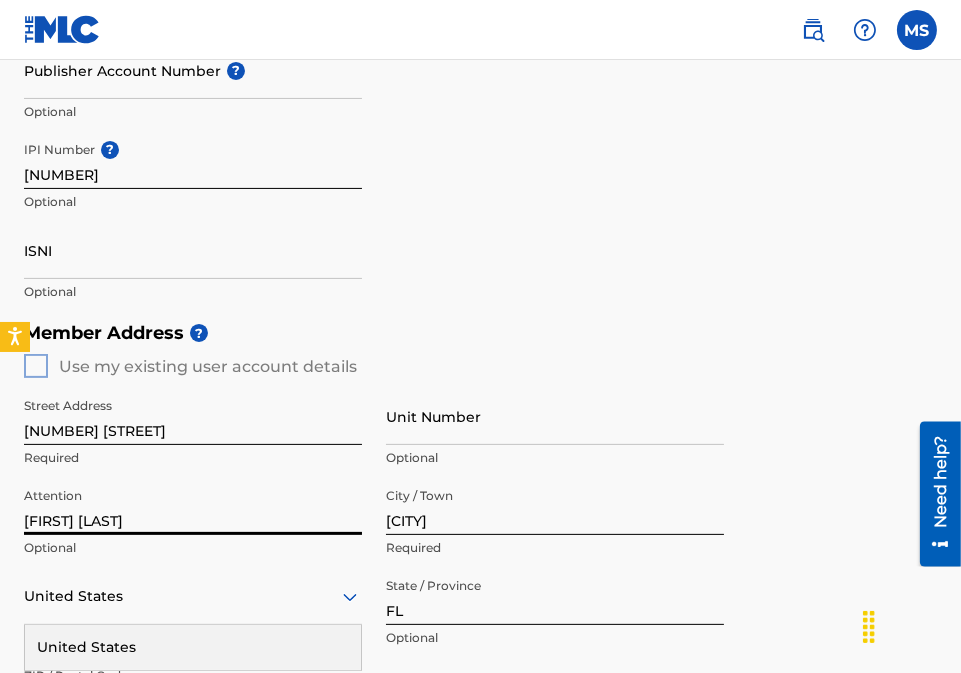 scroll, scrollTop: 1074, scrollLeft: 0, axis: vertical 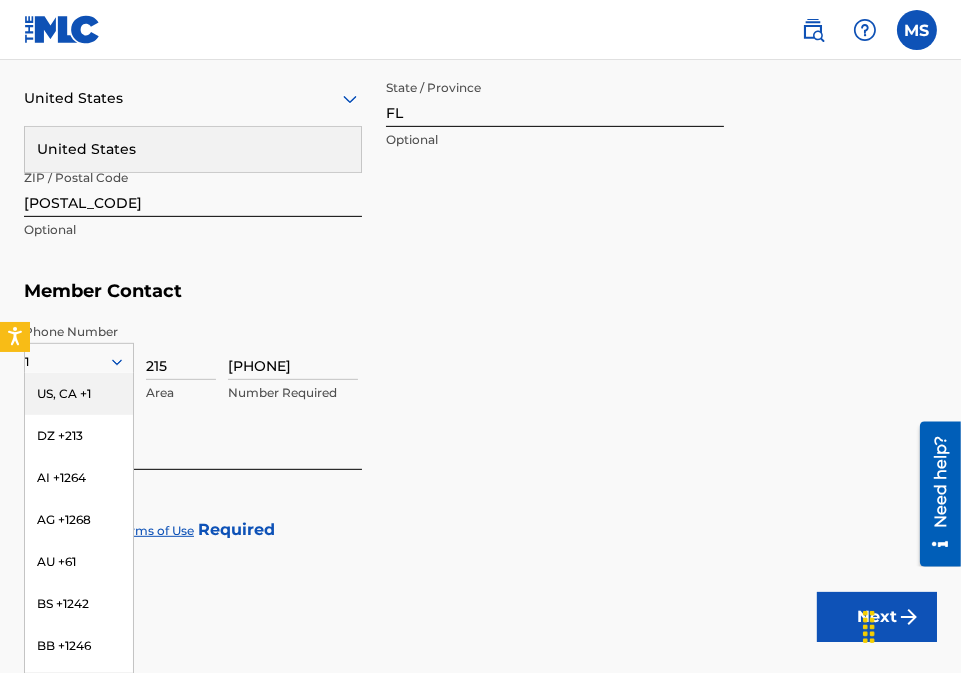 click on "US, CA +1" at bounding box center [79, 394] 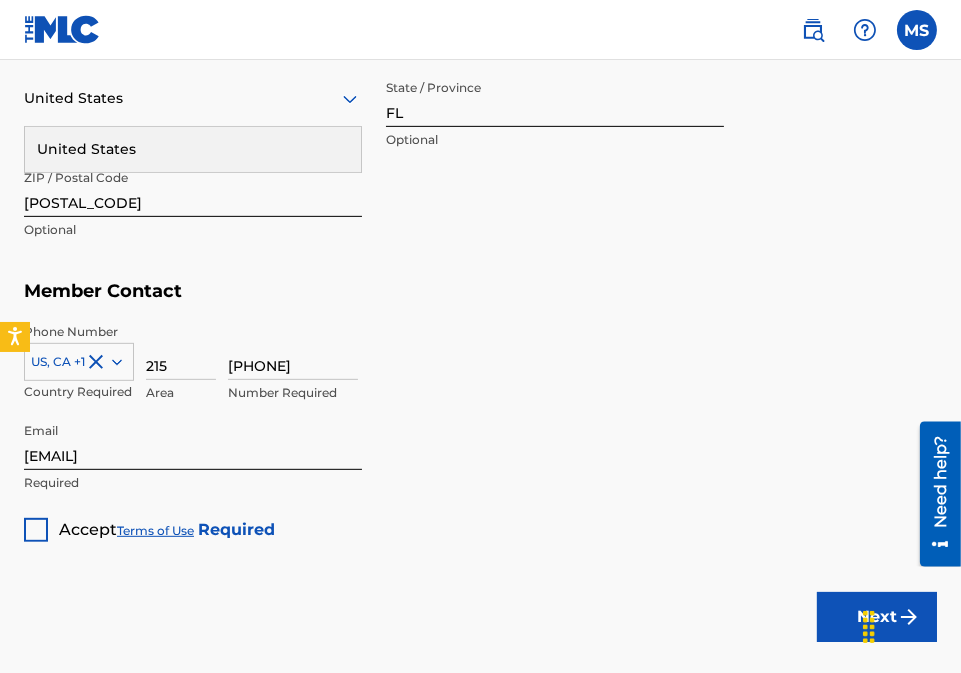 click on "Number Required" at bounding box center [582, 368] 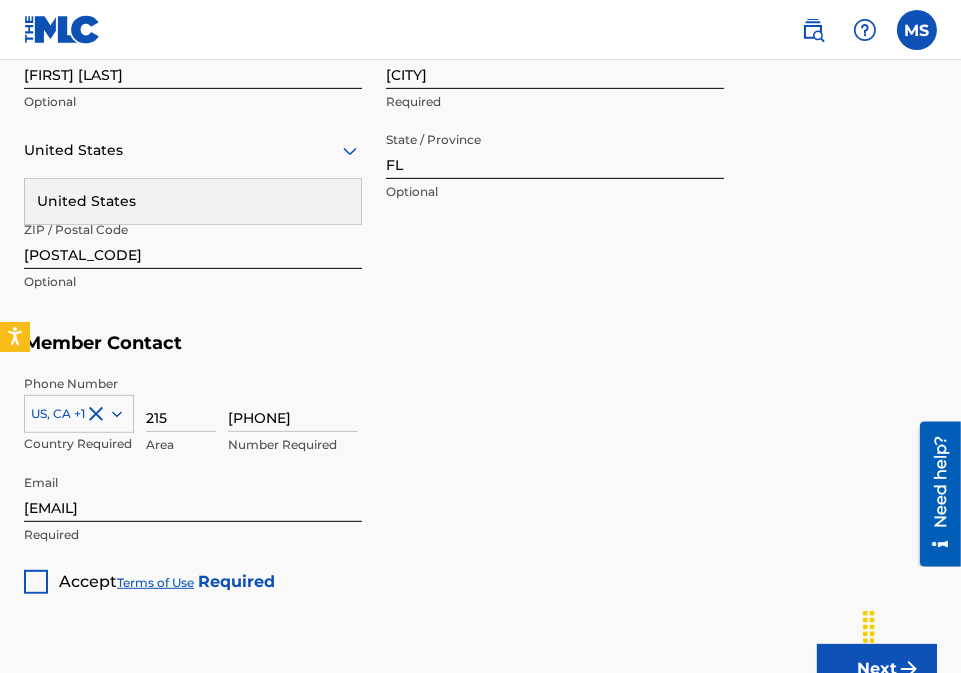 scroll, scrollTop: 1066, scrollLeft: 0, axis: vertical 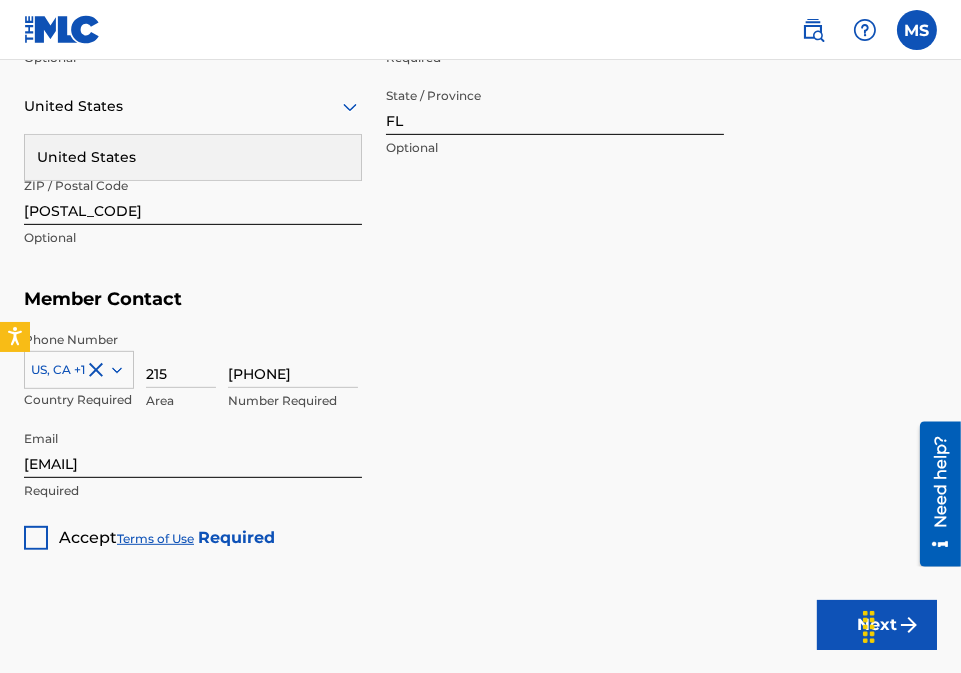 click at bounding box center [36, 538] 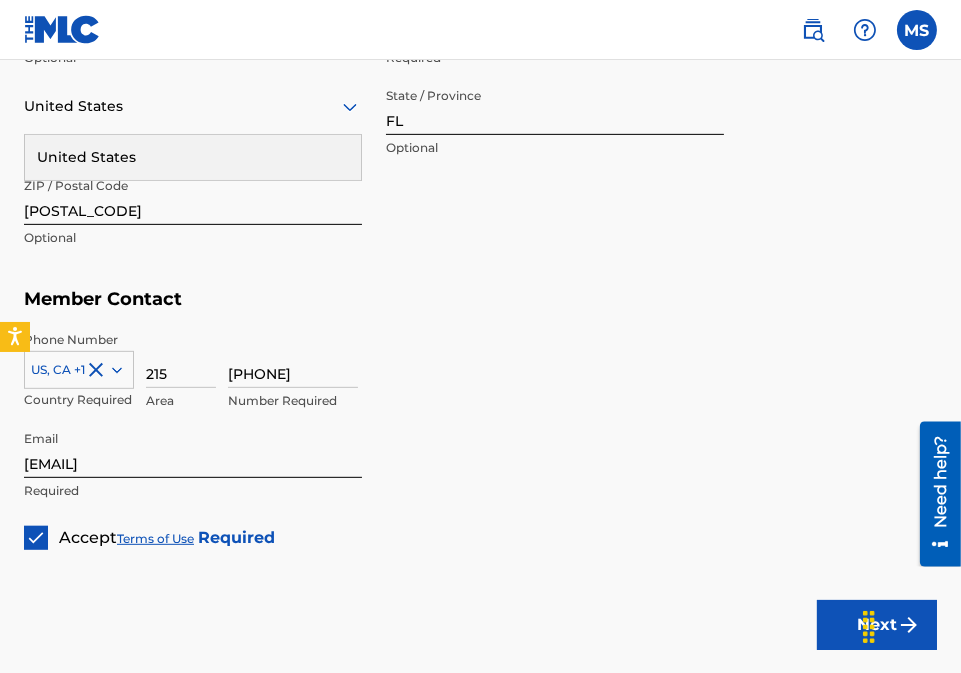 click on "Number Required" at bounding box center [582, 376] 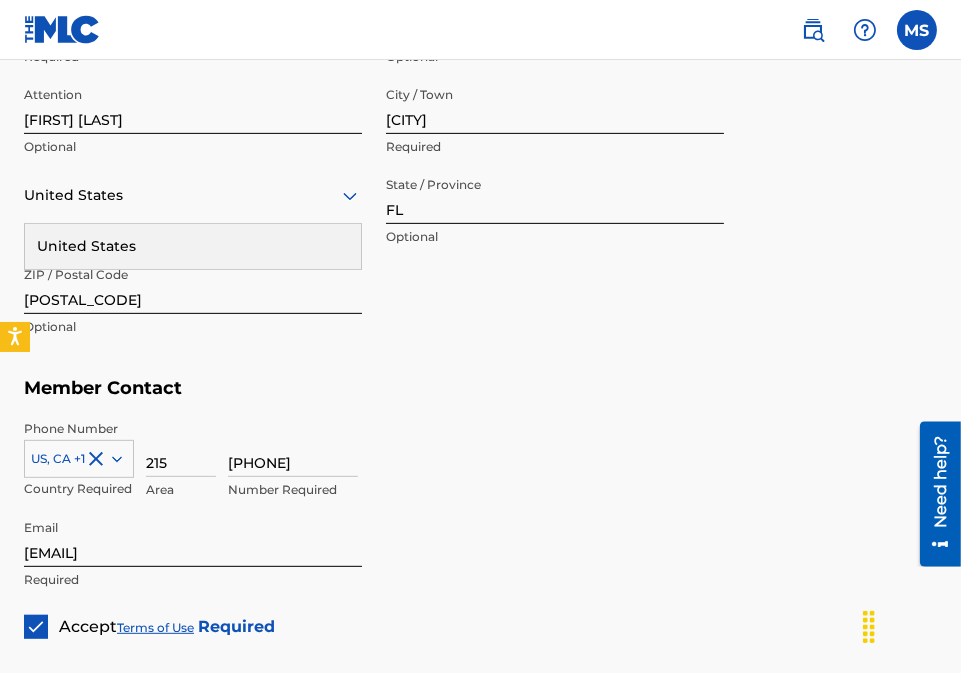 scroll, scrollTop: 933, scrollLeft: 0, axis: vertical 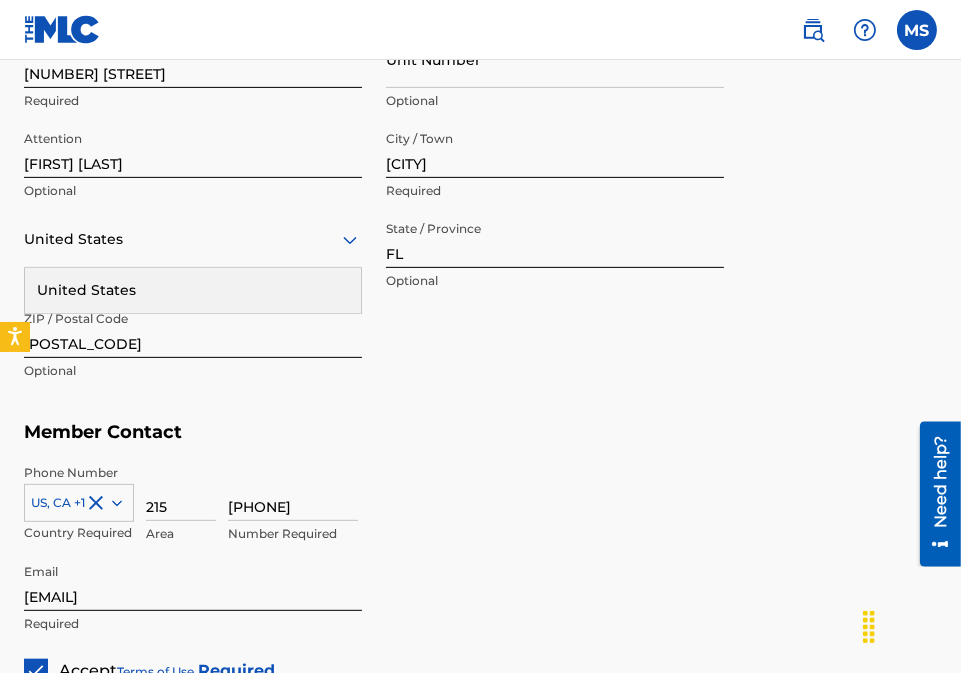 click on "Number Required" at bounding box center [582, 509] 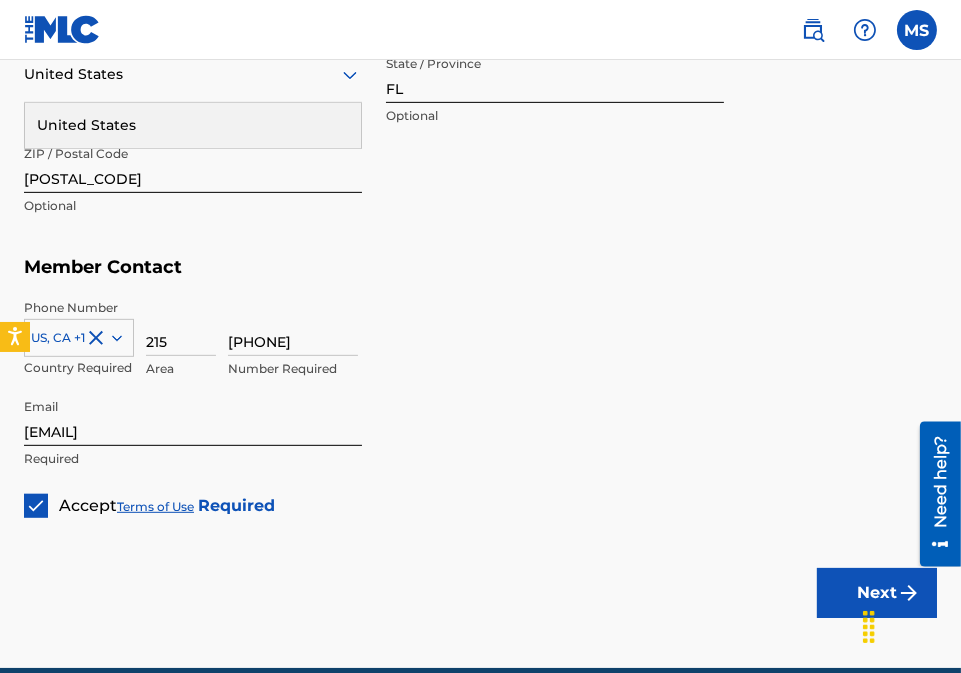scroll, scrollTop: 1111, scrollLeft: 0, axis: vertical 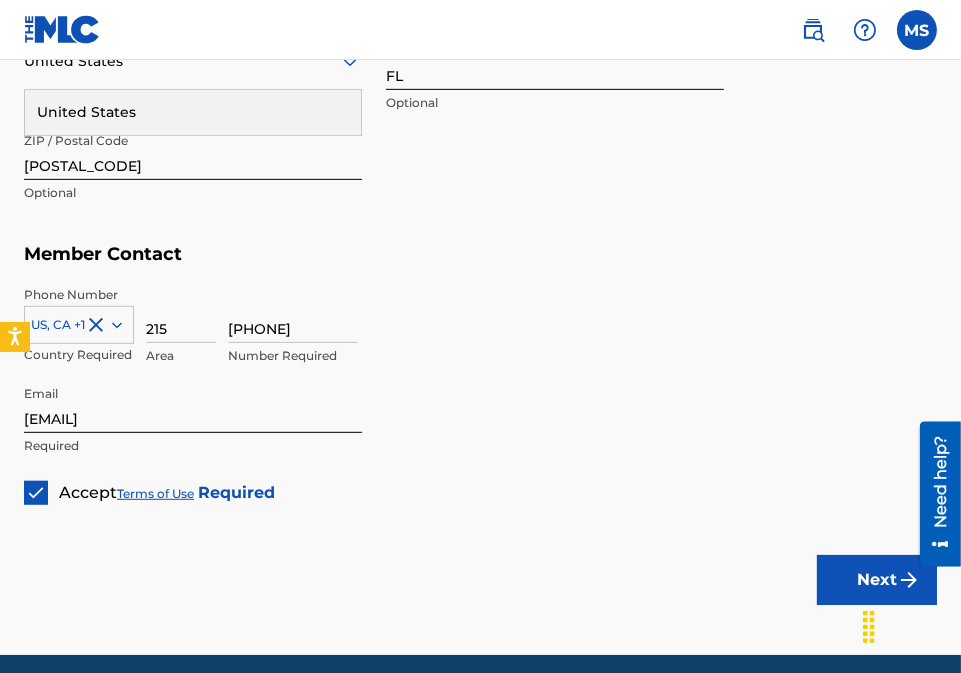 click on "Next" at bounding box center [877, 580] 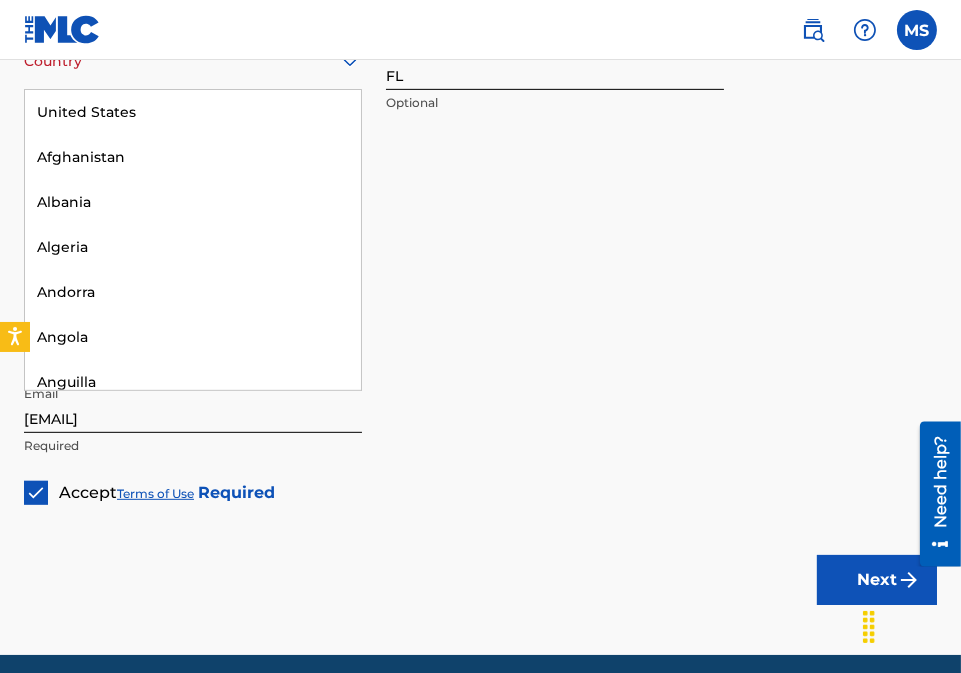 scroll, scrollTop: 9752, scrollLeft: 0, axis: vertical 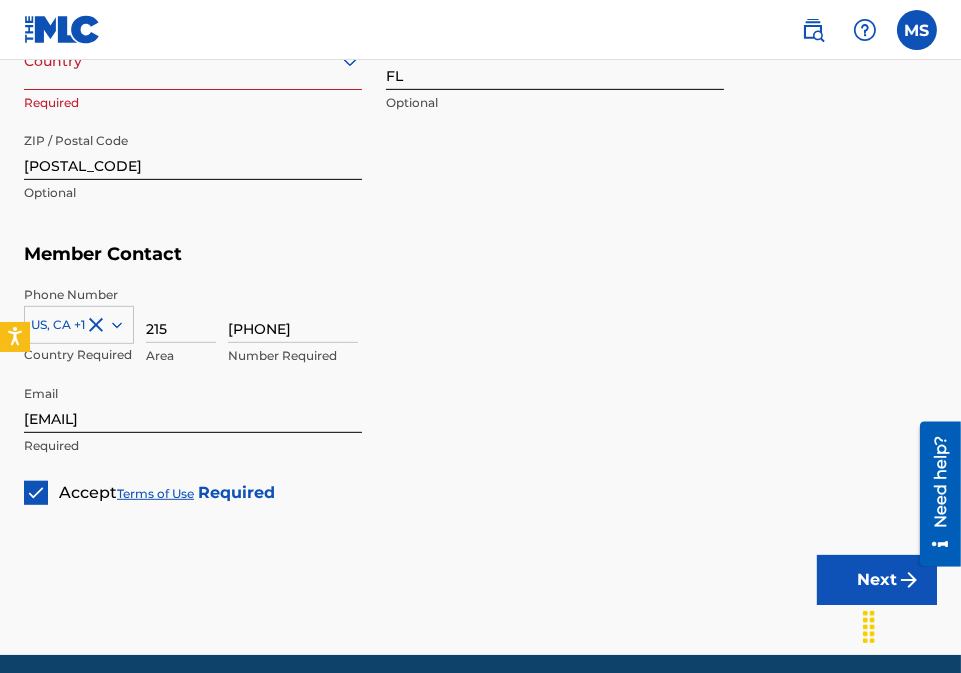 click at bounding box center [193, 61] 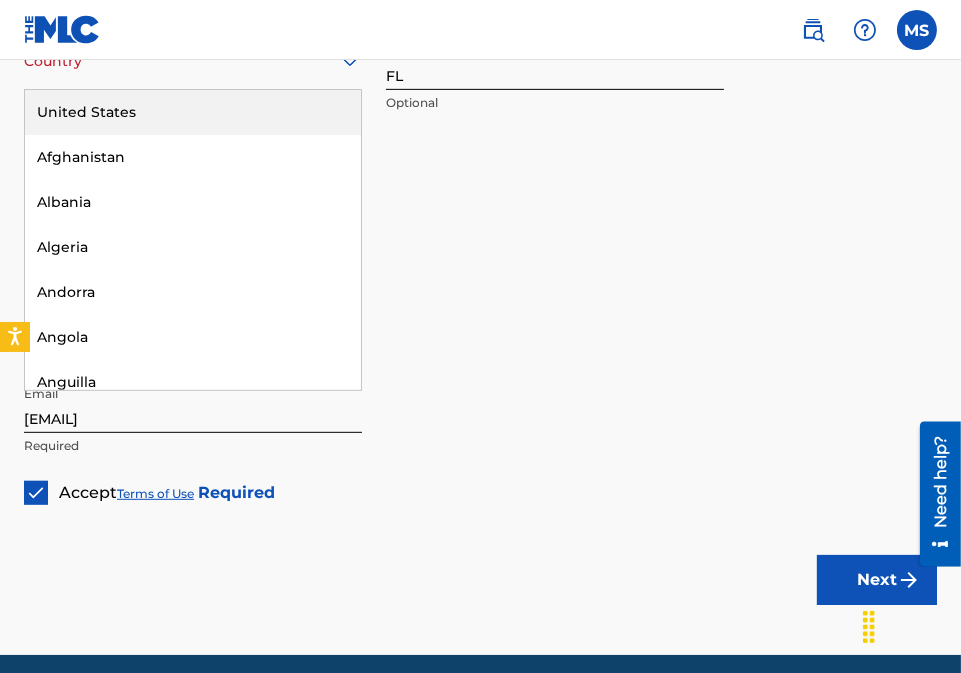 click at bounding box center [193, 61] 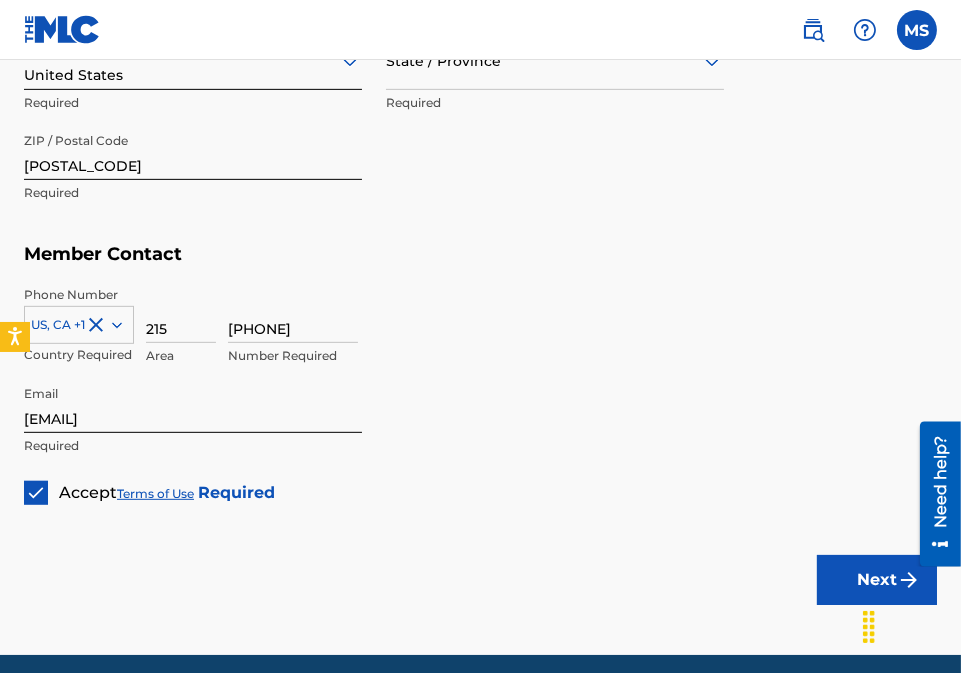 click on "Member Contact" at bounding box center (480, 254) 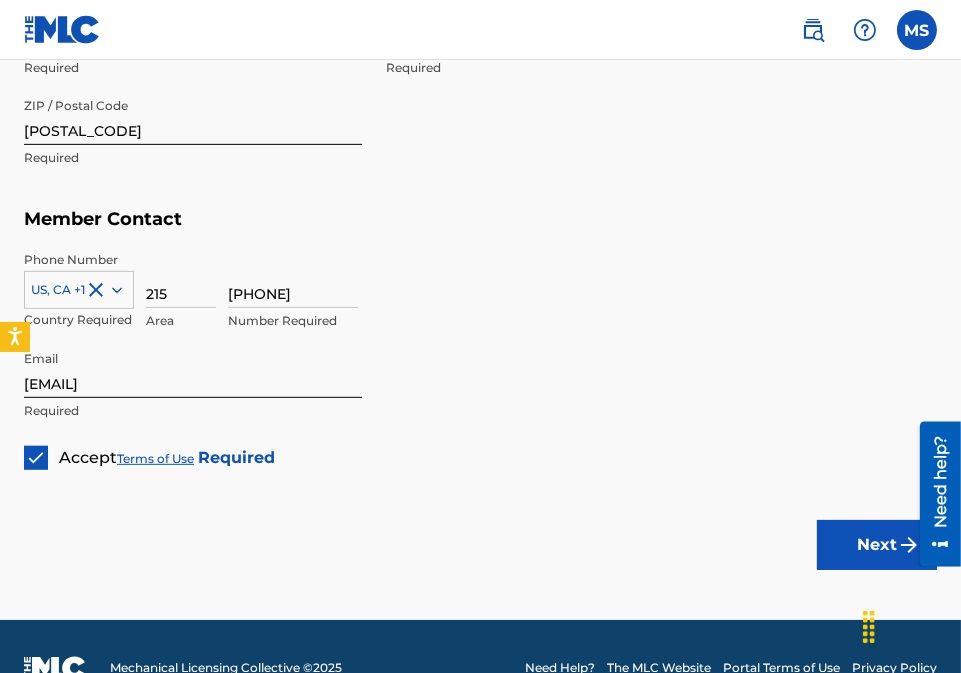 scroll, scrollTop: 1187, scrollLeft: 0, axis: vertical 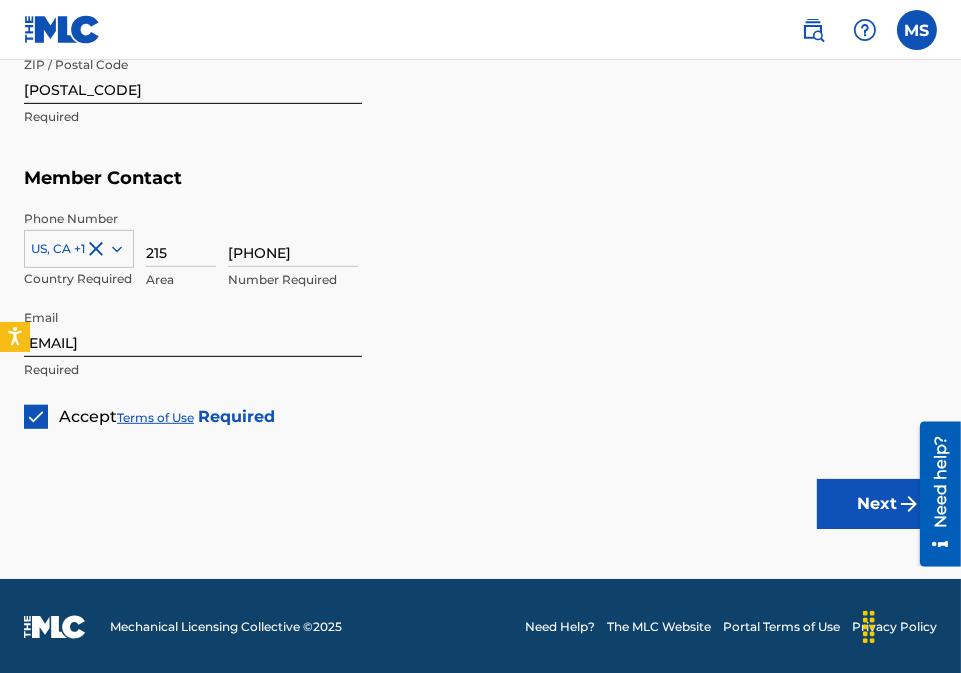 click on "Next" at bounding box center (877, 504) 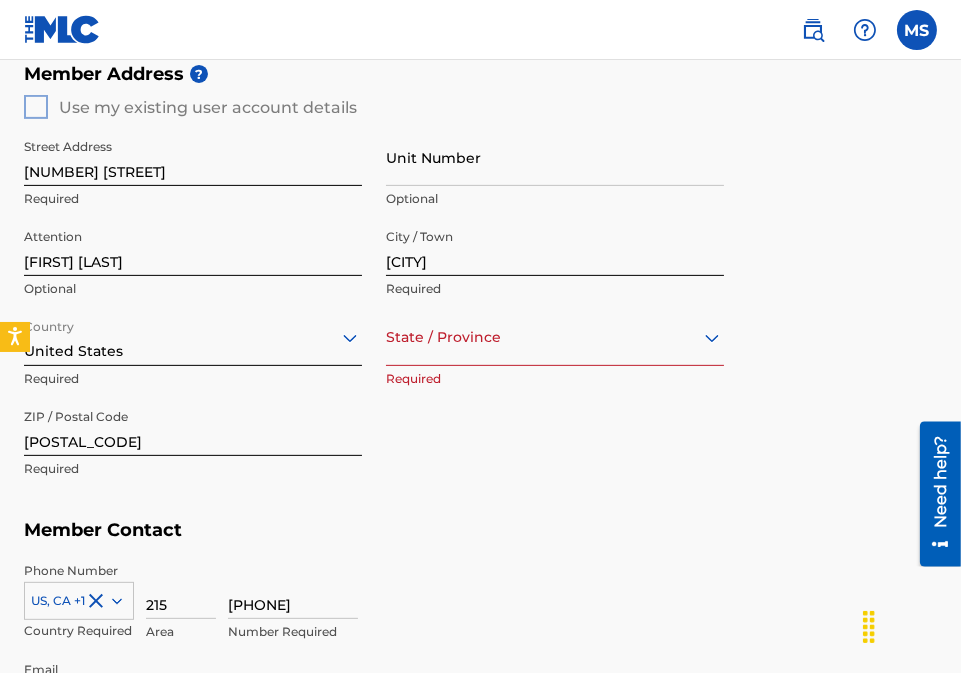 click on "Street Address [NUMBER] [STREET] [STREET] [STREET] Required Unit Number Optional Attention [FIRST] [LAST] Optional City / Town [CITY] Required Country United States Required State / Province Required ZIP / Postal Code [POSTAL_CODE] Required" at bounding box center [480, 281] 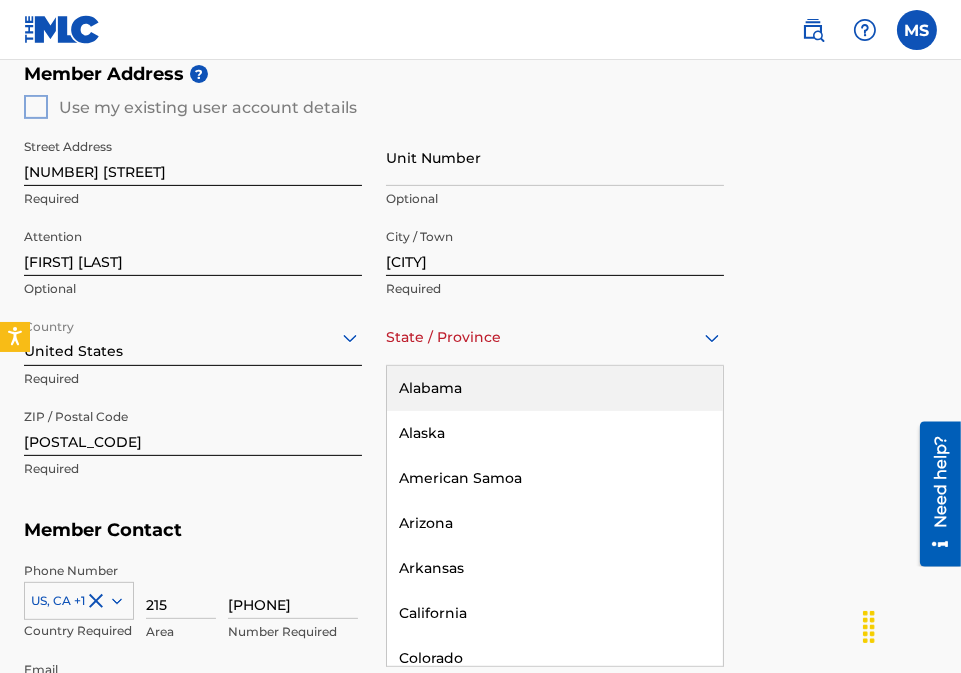 click at bounding box center [555, 337] 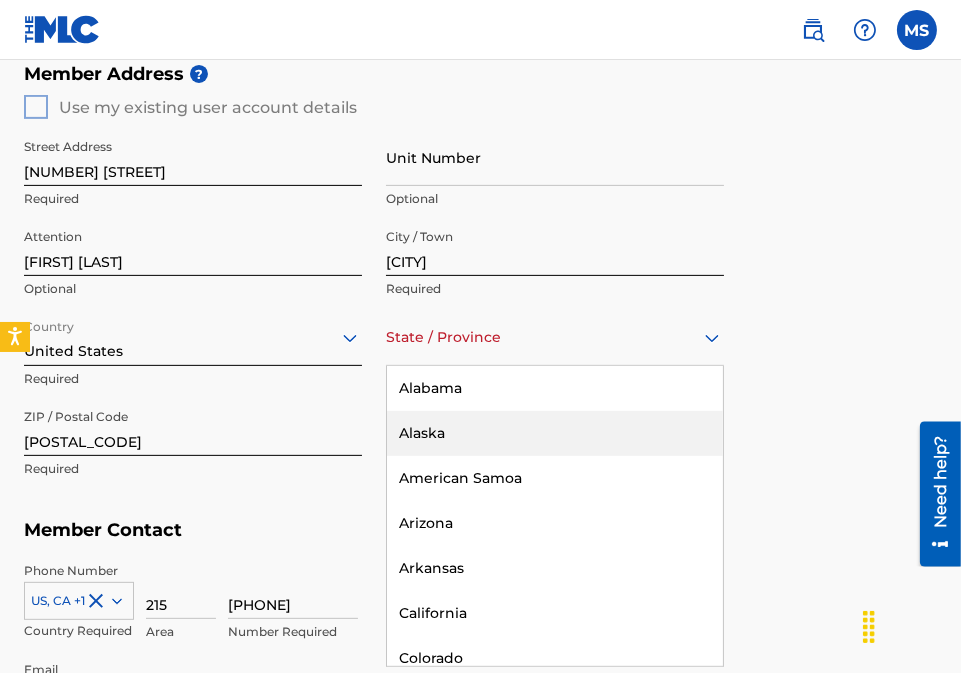 scroll, scrollTop: 262, scrollLeft: 0, axis: vertical 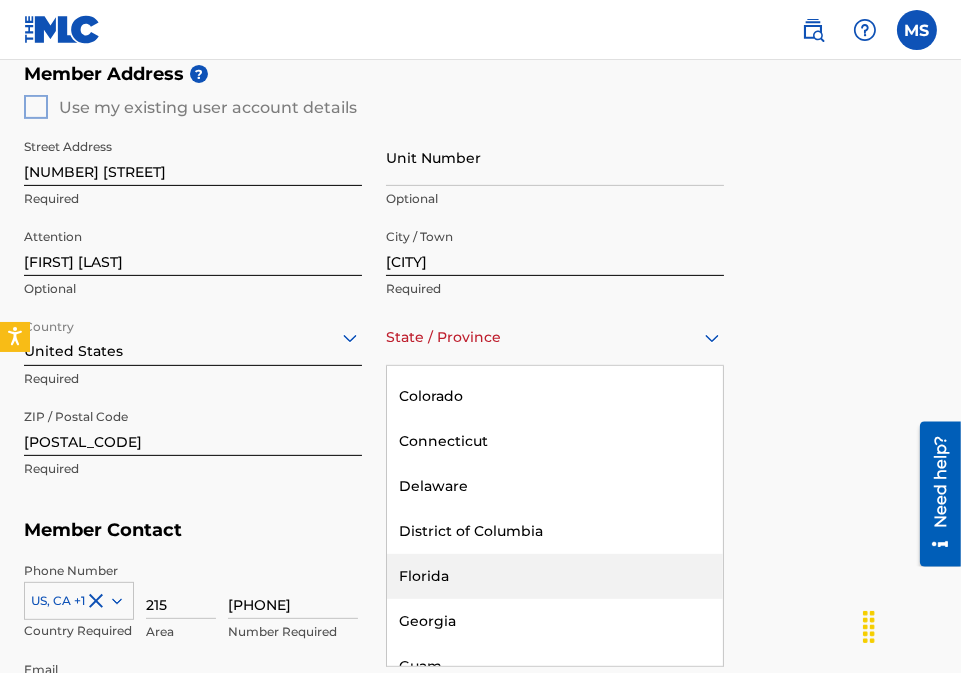 click on "Florida" at bounding box center [555, 576] 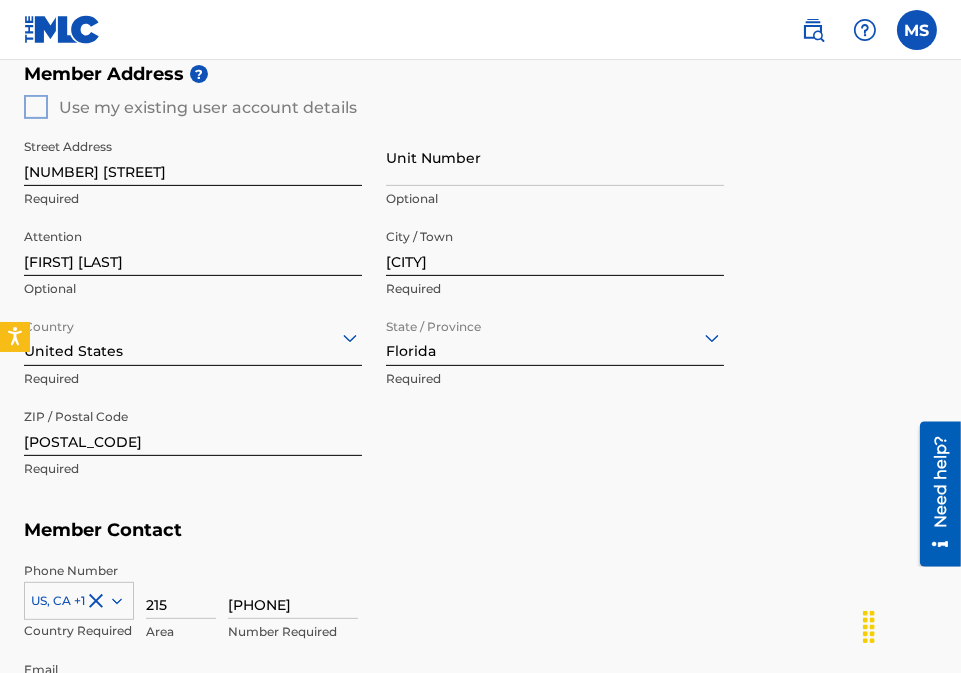 click on "Member Contact" at bounding box center [480, 530] 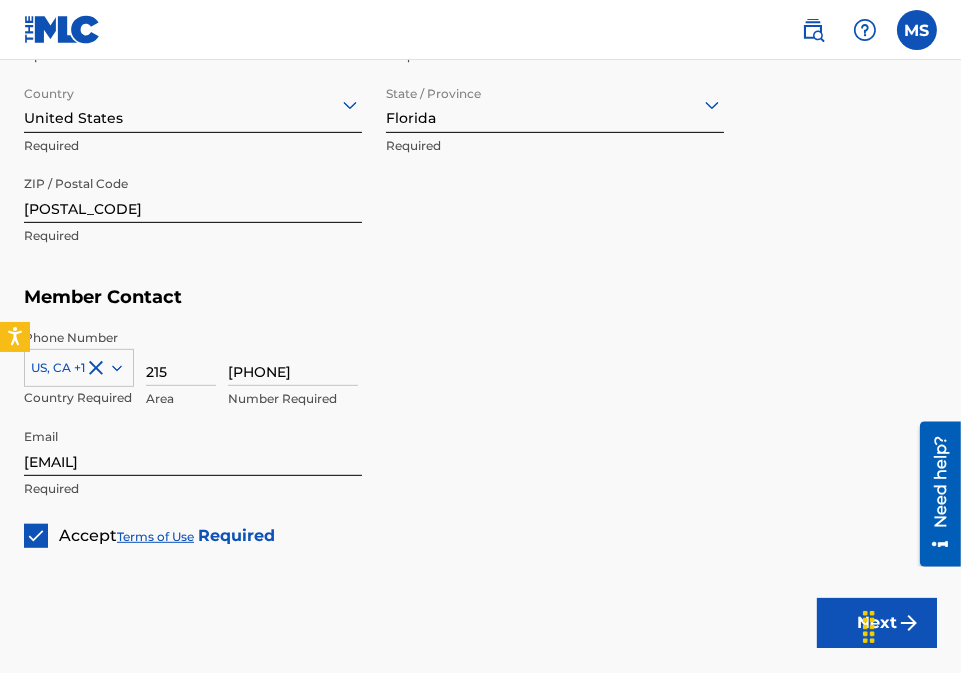 scroll, scrollTop: 1187, scrollLeft: 0, axis: vertical 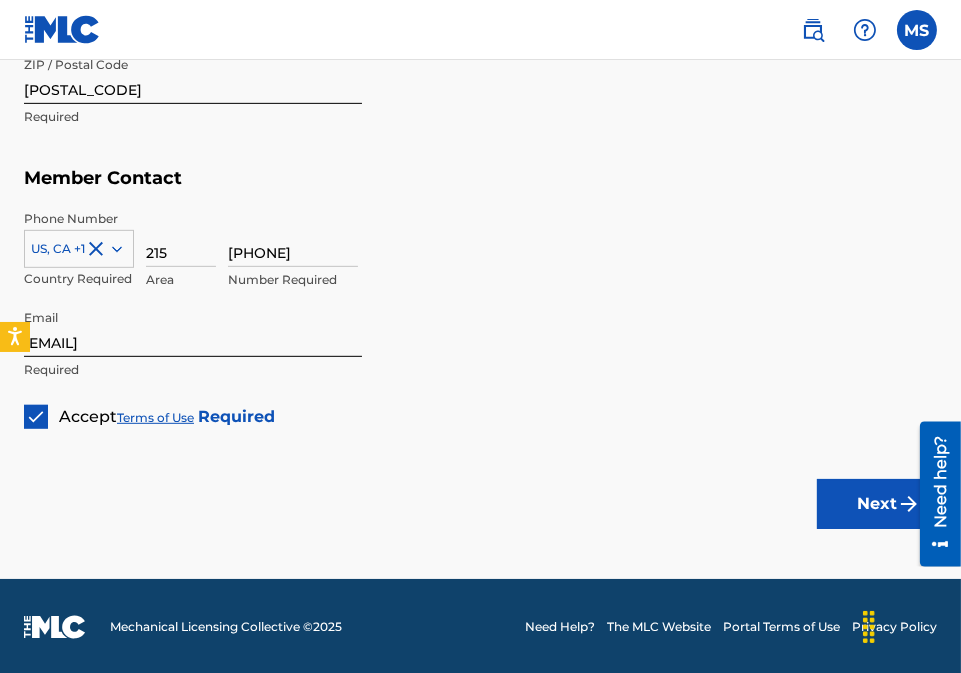 click on "Next" at bounding box center (877, 504) 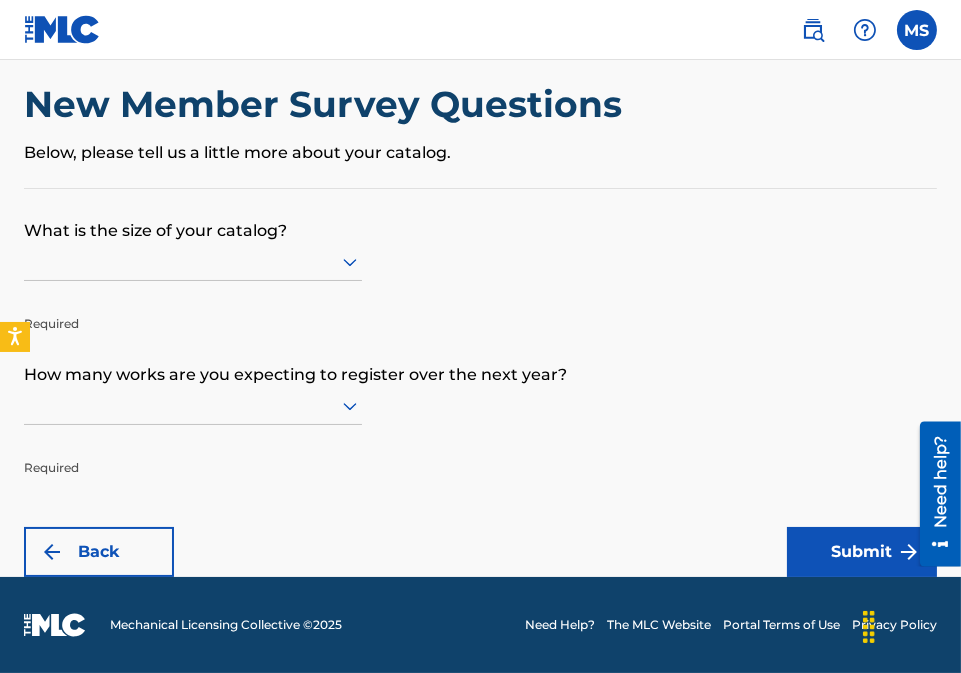 scroll, scrollTop: 0, scrollLeft: 0, axis: both 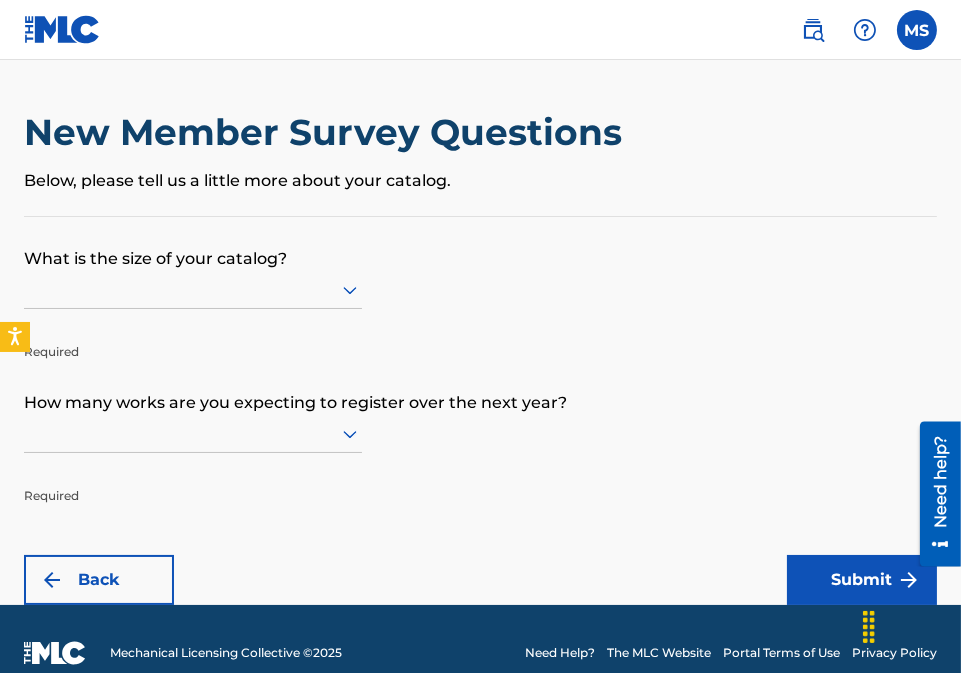 click 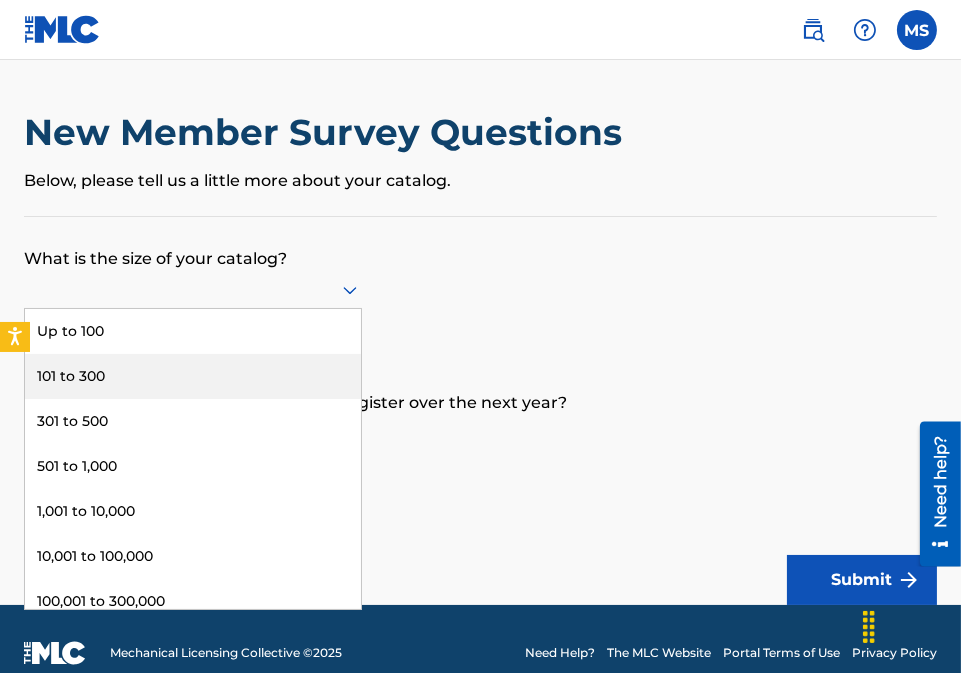 click on "101 to 300" at bounding box center [193, 376] 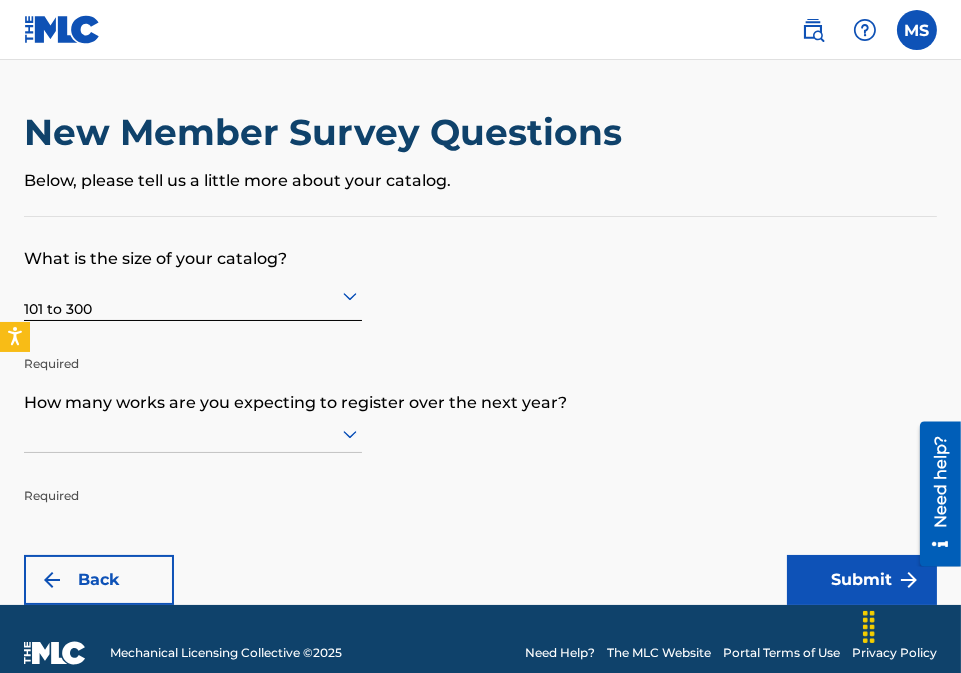 click on "What is the size of your catalog? 101 to 300 Required How many works are you expecting to register over the next year? Required Back Submit" at bounding box center (480, 411) 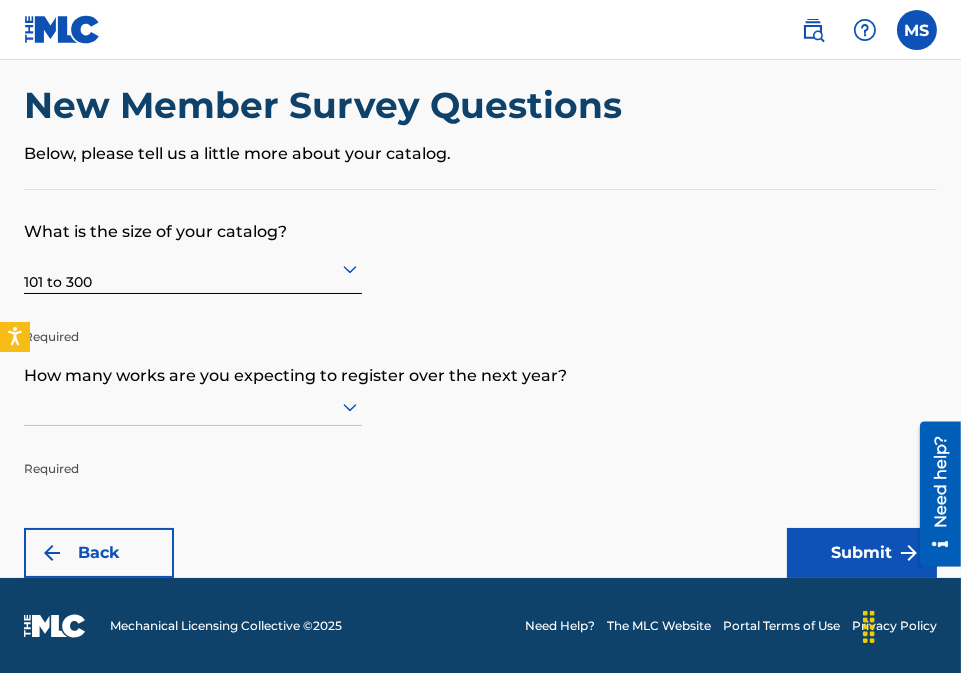 click 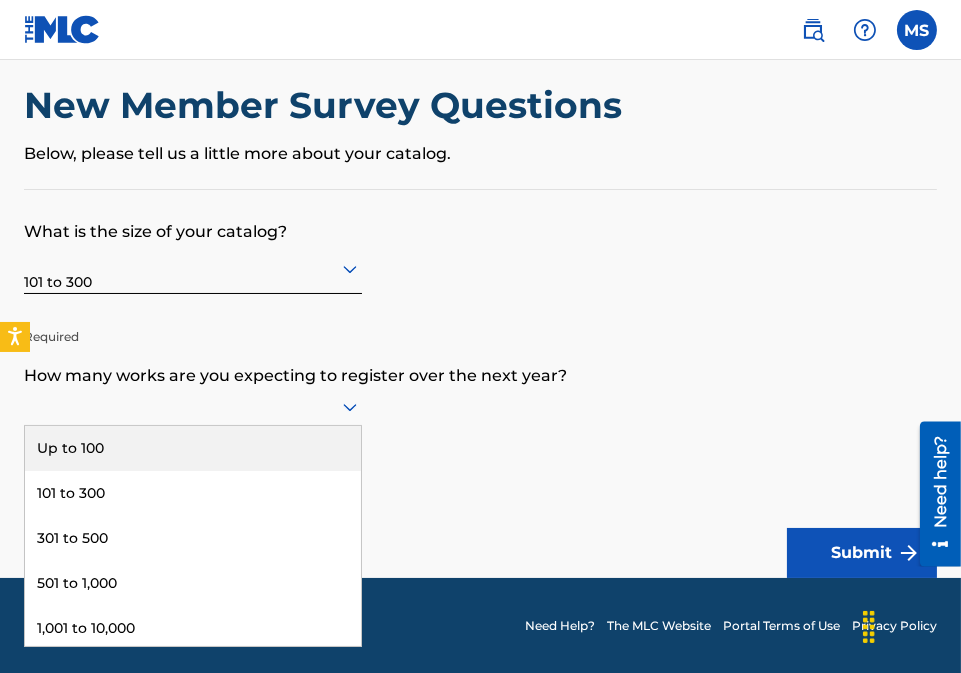 click on "results available. Use Up and Down to choose options, press Enter to select the currently focused option, press Escape to exit the menu, press Tab to select the option and exit the menu. Up to 100 101 to 300 301 to 500 501 to 1,000 1,001 to 10,000 10,001 to 100,000 100,001 to 300,000 301,000 to 500,000 Over 500,000 Required Back Submit" at bounding box center (480, 384) 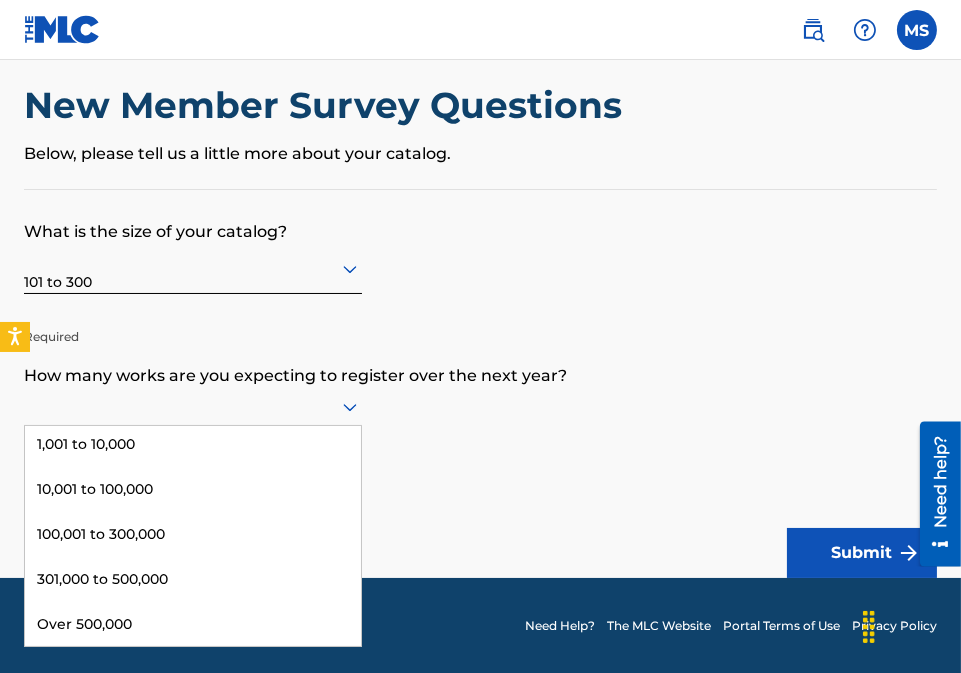 scroll, scrollTop: 0, scrollLeft: 0, axis: both 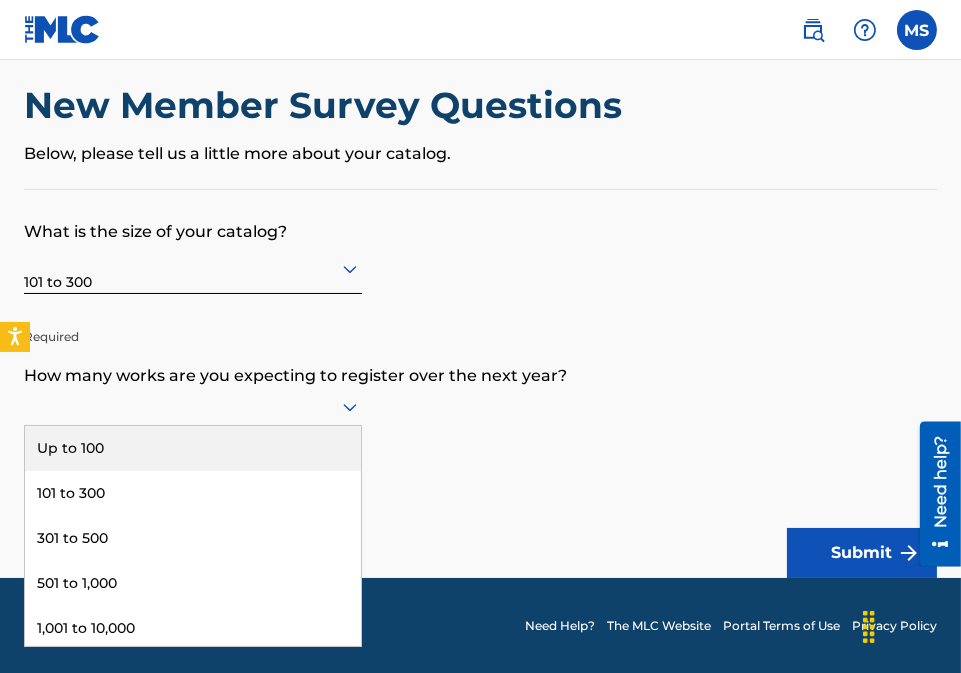 click on "Up to 100" at bounding box center [193, 448] 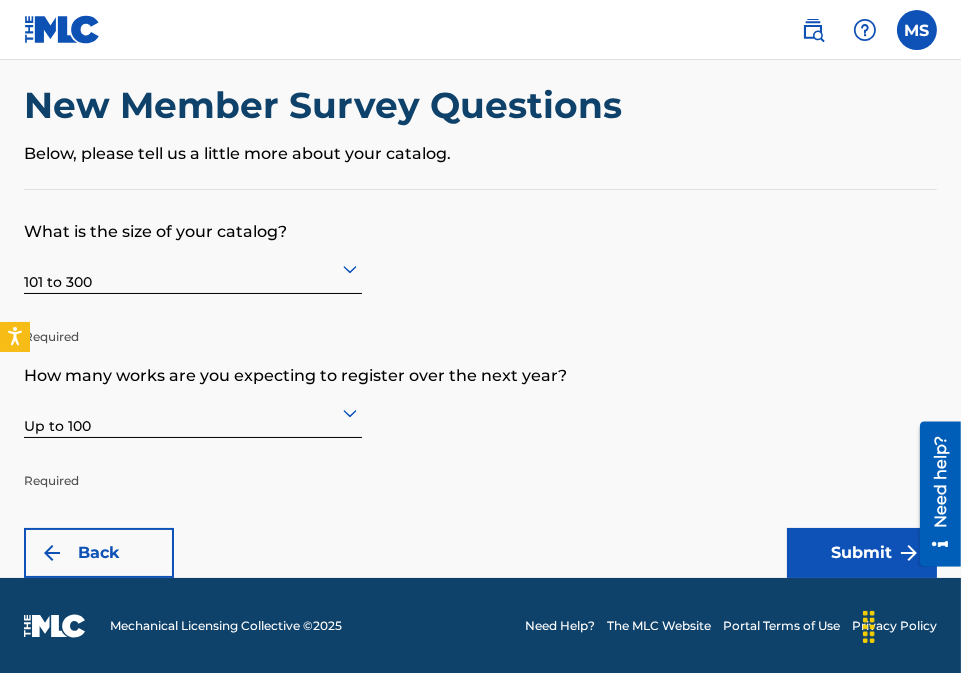 click on "Submit" at bounding box center (862, 553) 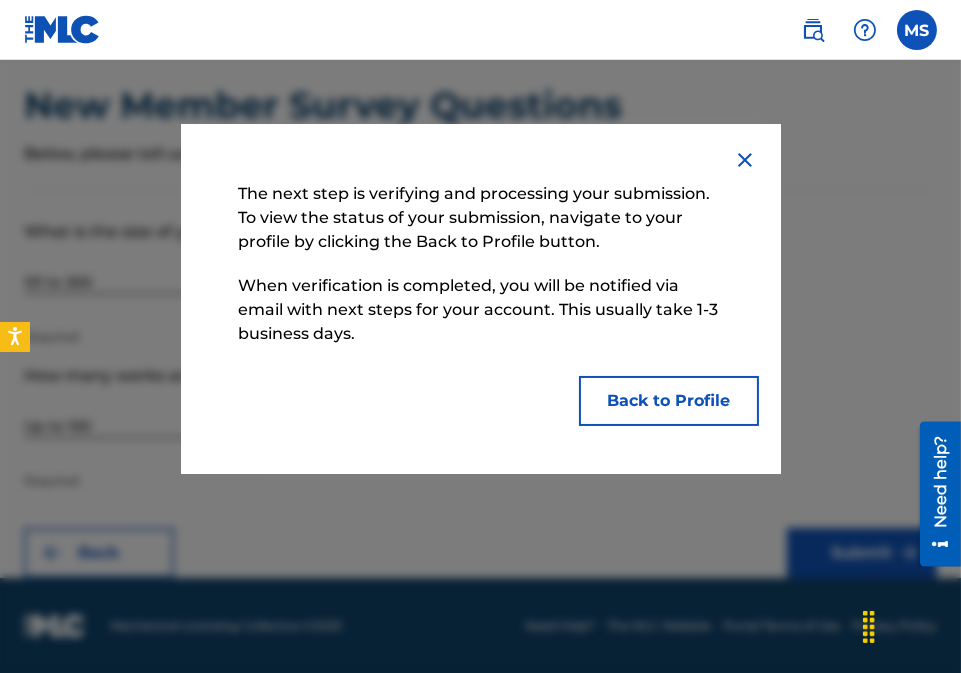 click on "Back to Profile" at bounding box center (669, 401) 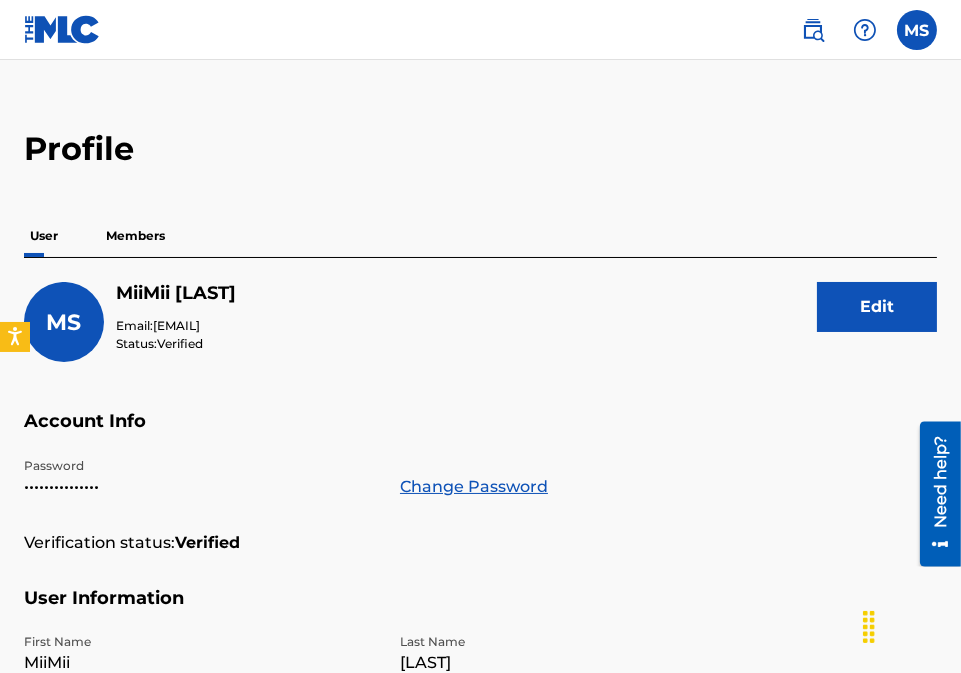 scroll, scrollTop: 0, scrollLeft: 0, axis: both 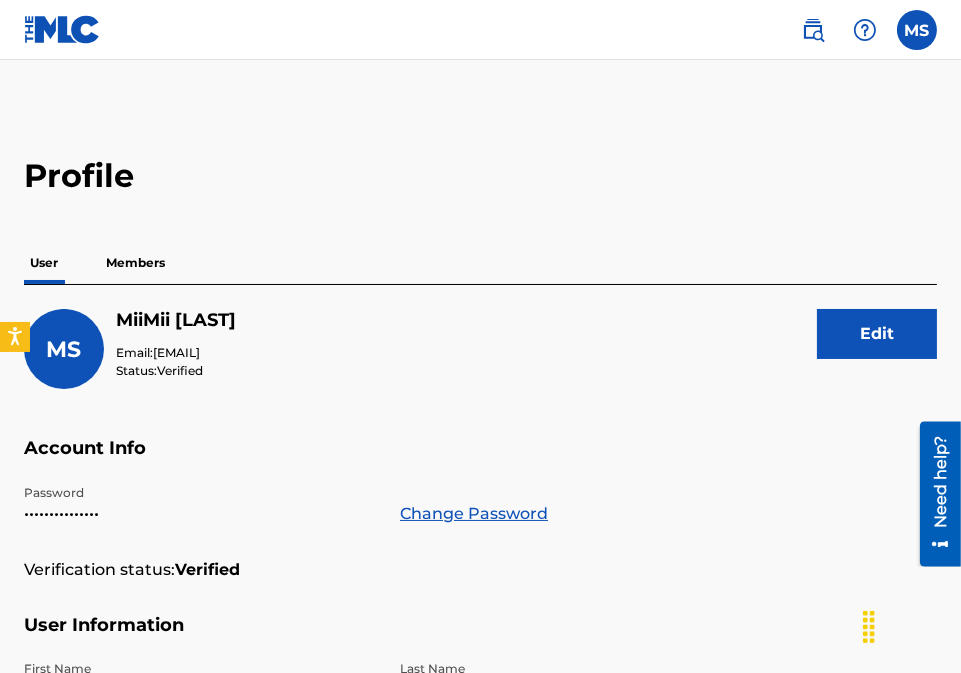 click on "Members" at bounding box center [135, 263] 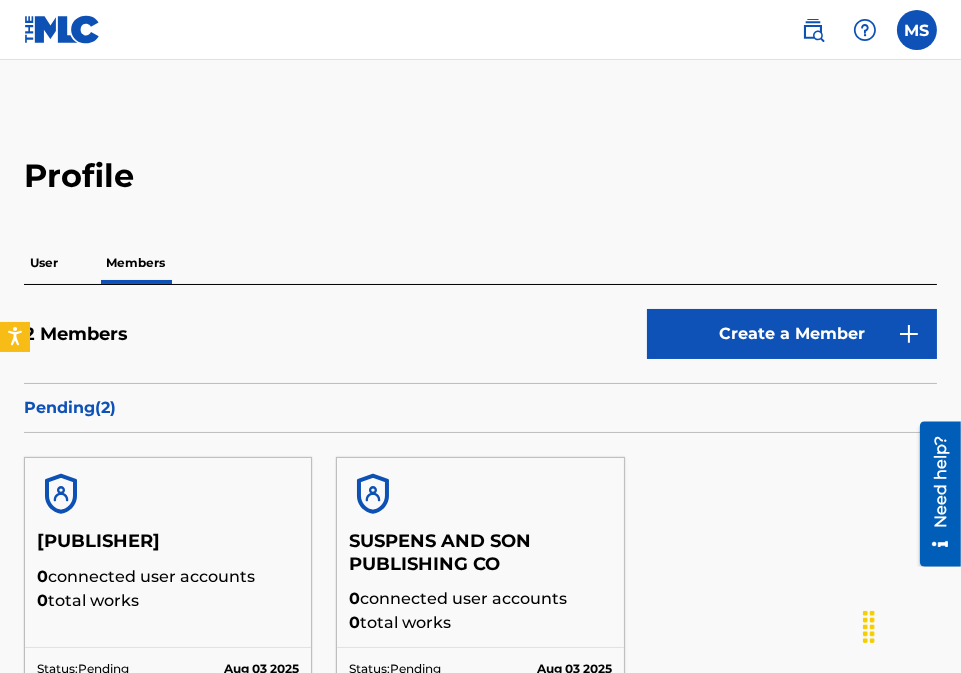 click on "Profile" at bounding box center (480, 176) 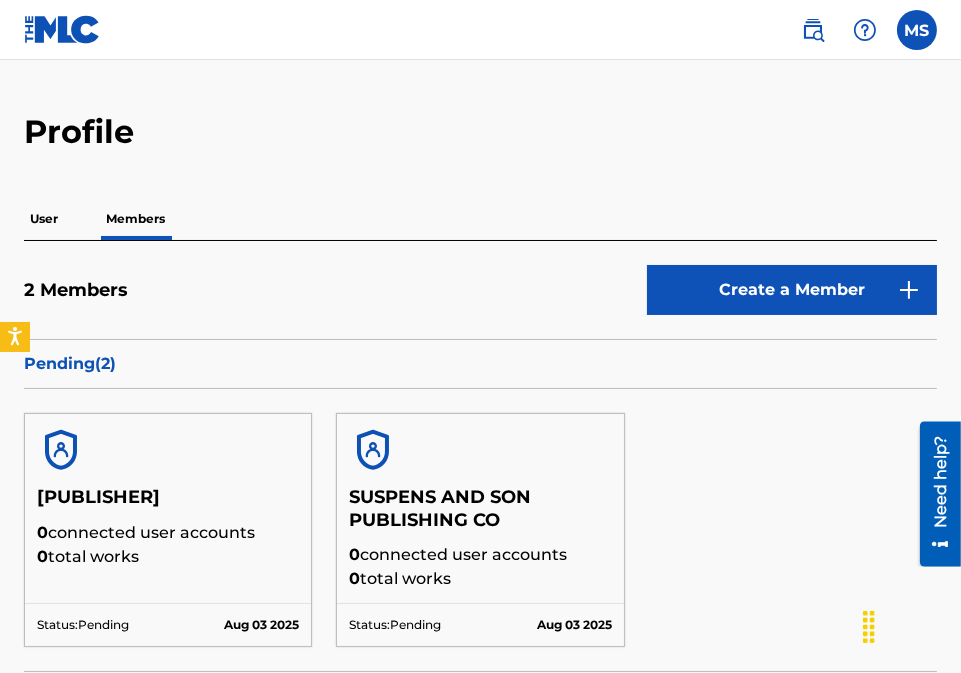 scroll, scrollTop: 0, scrollLeft: 0, axis: both 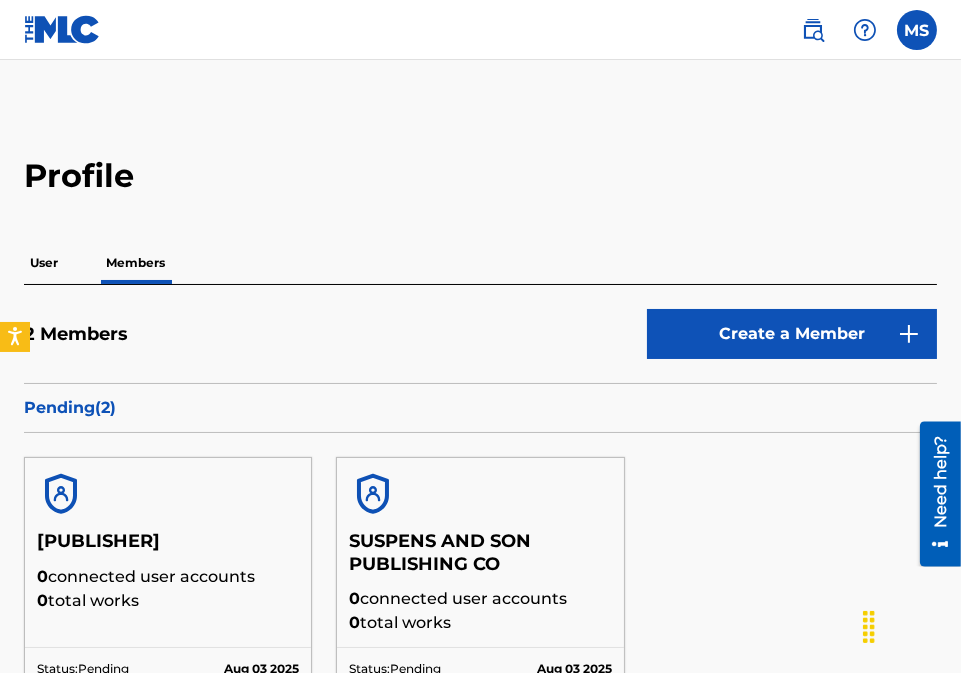click on "Profile" at bounding box center (480, 176) 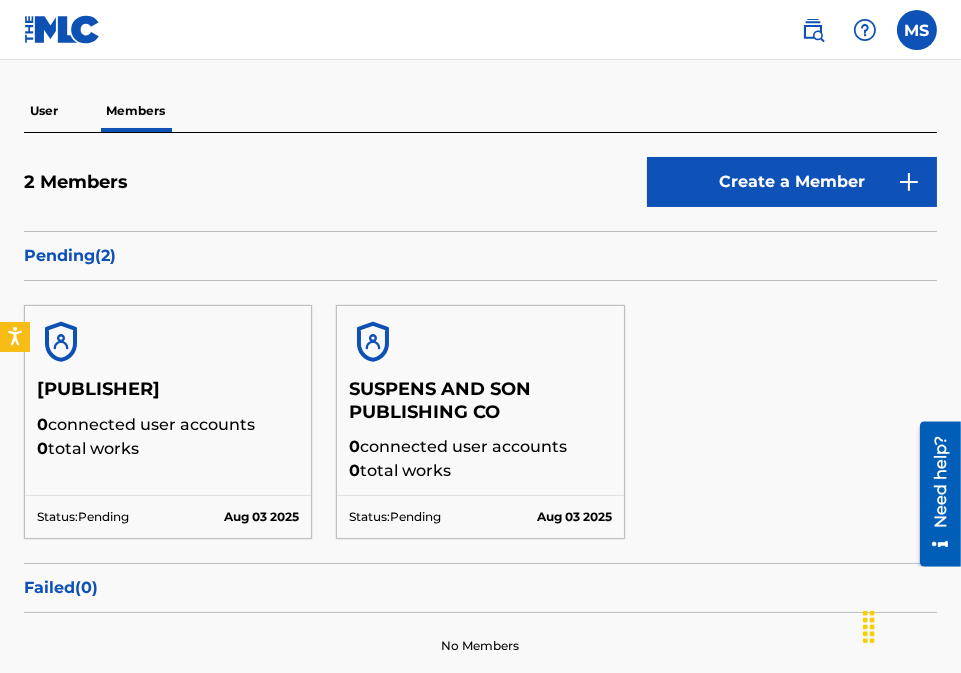 scroll, scrollTop: 0, scrollLeft: 0, axis: both 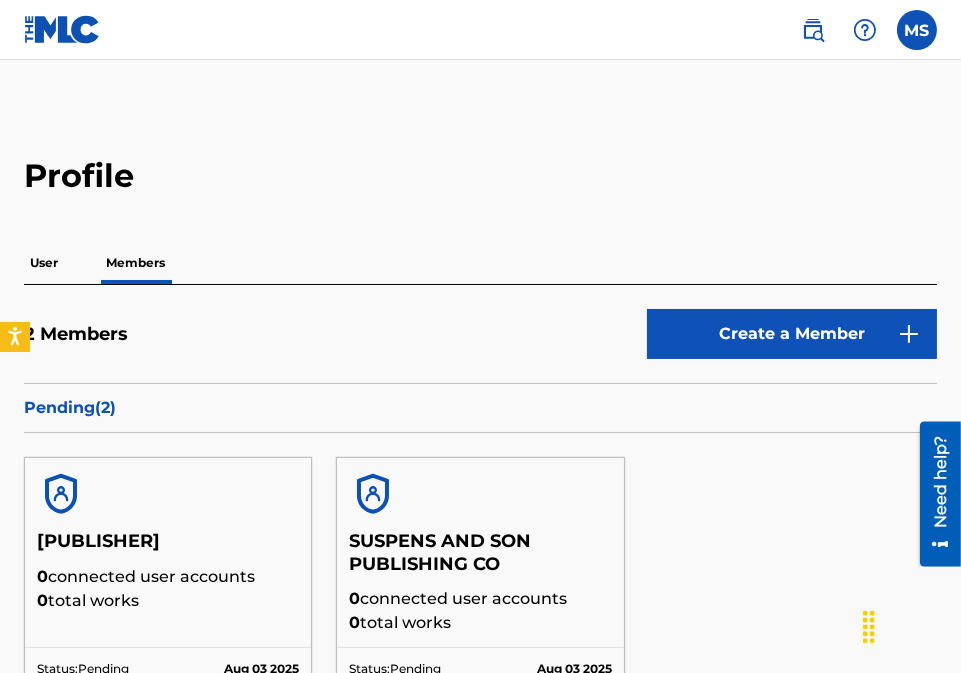 click at bounding box center (813, 30) 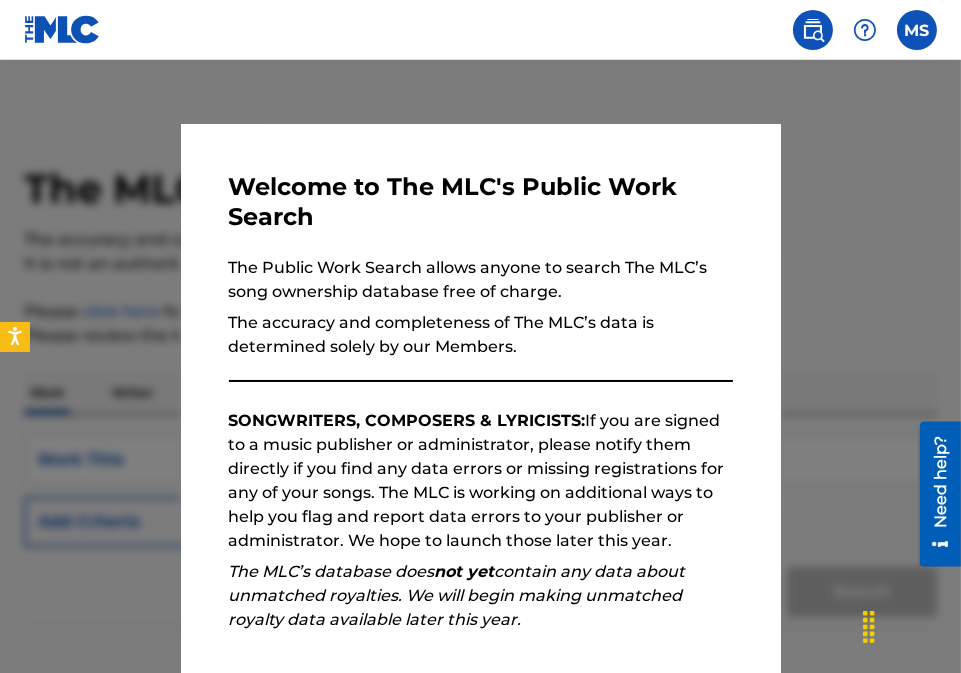 click at bounding box center (480, 396) 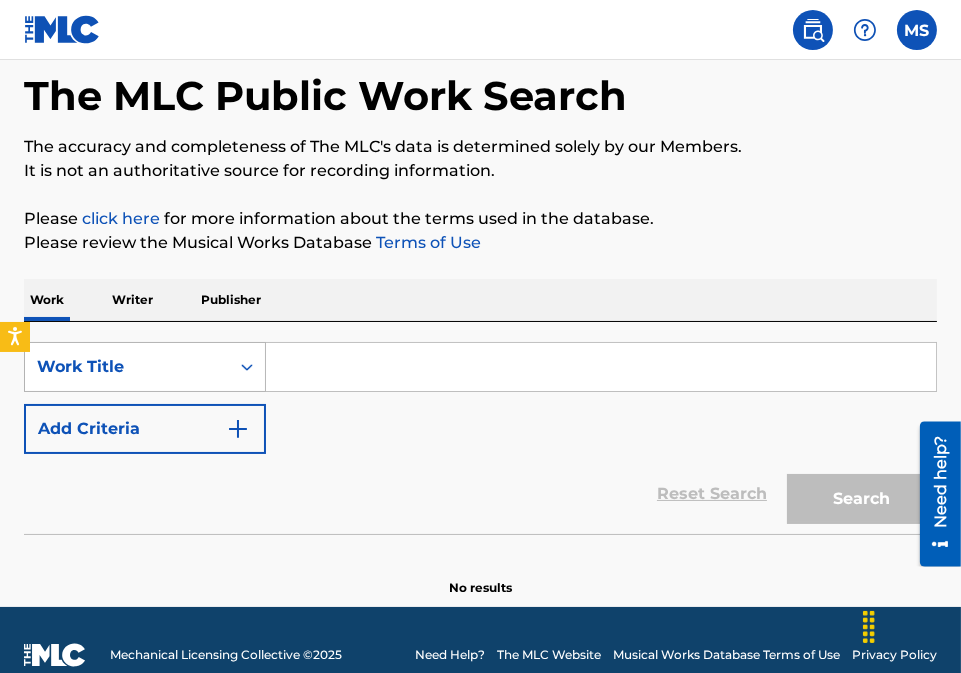 click on "Work Title" at bounding box center [145, 367] 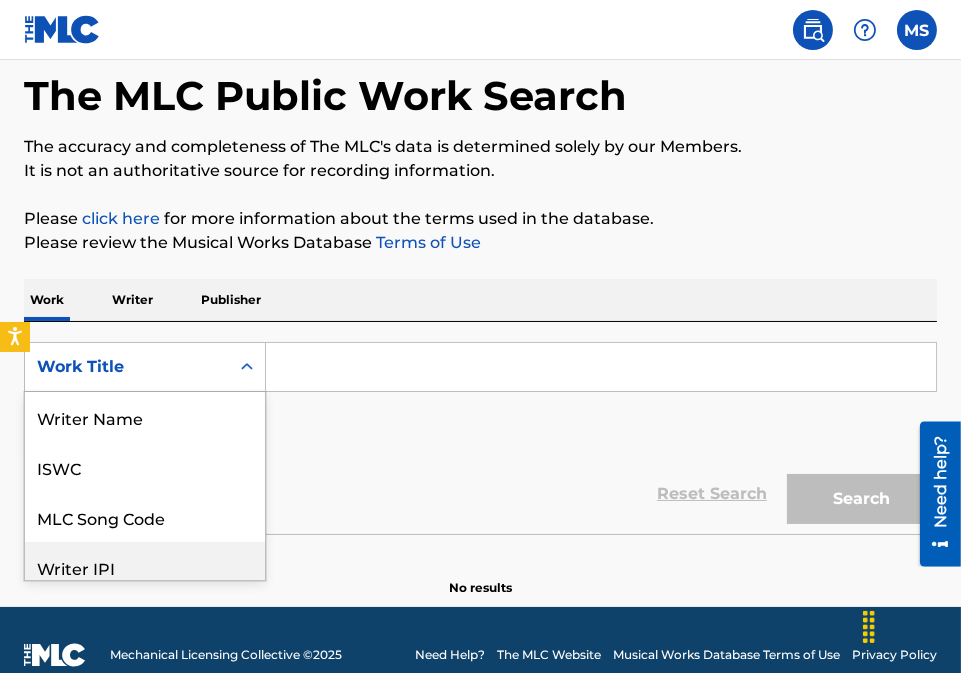 scroll, scrollTop: 113, scrollLeft: 0, axis: vertical 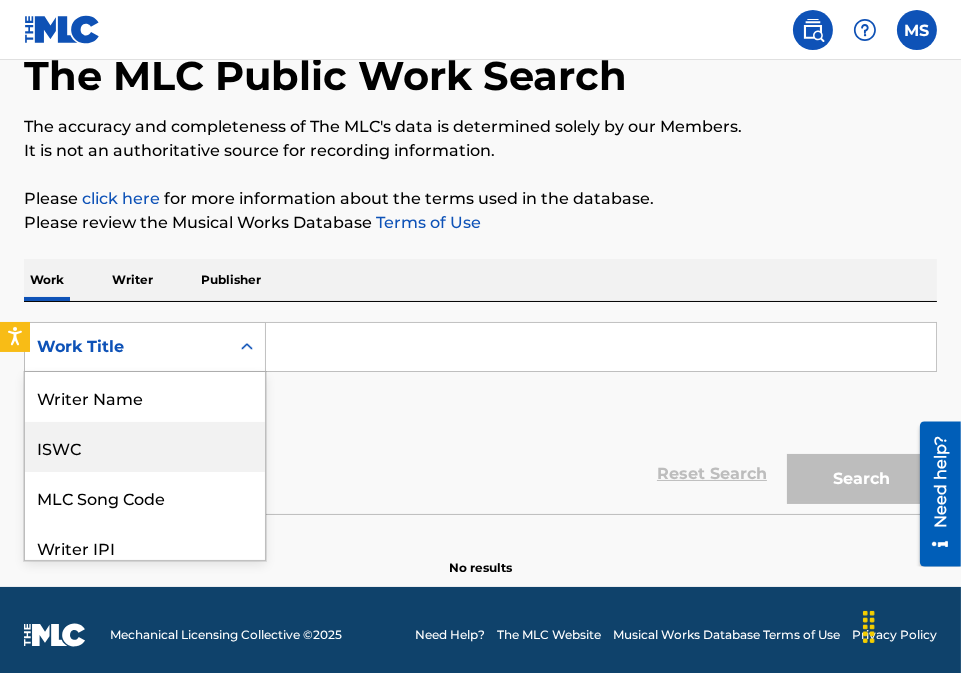 click on "ISWC" at bounding box center [145, 447] 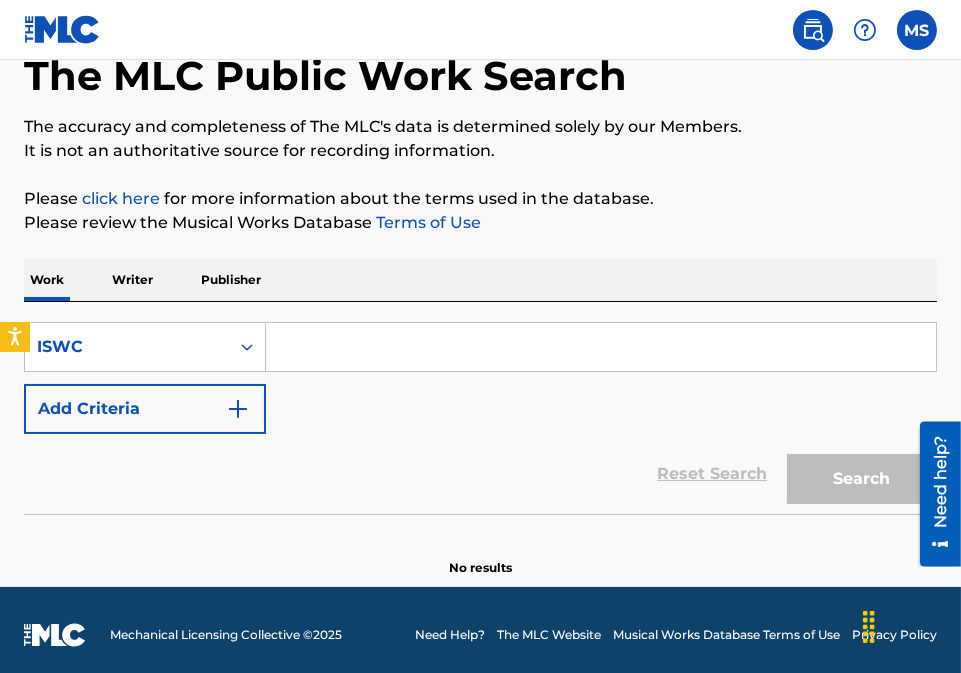 click at bounding box center (601, 347) 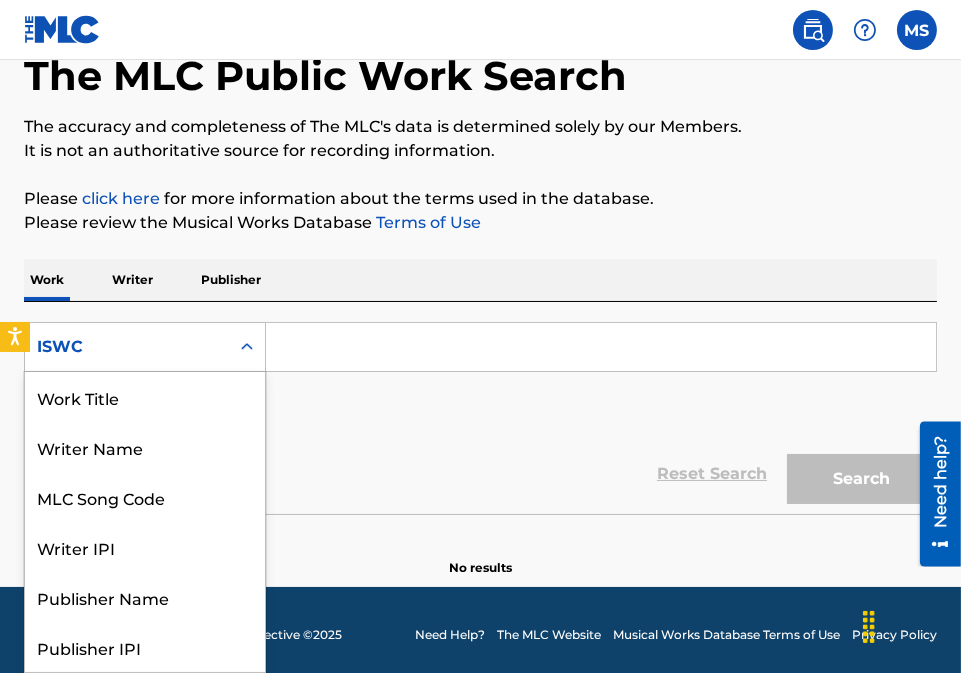 click on "ISWC" at bounding box center (127, 347) 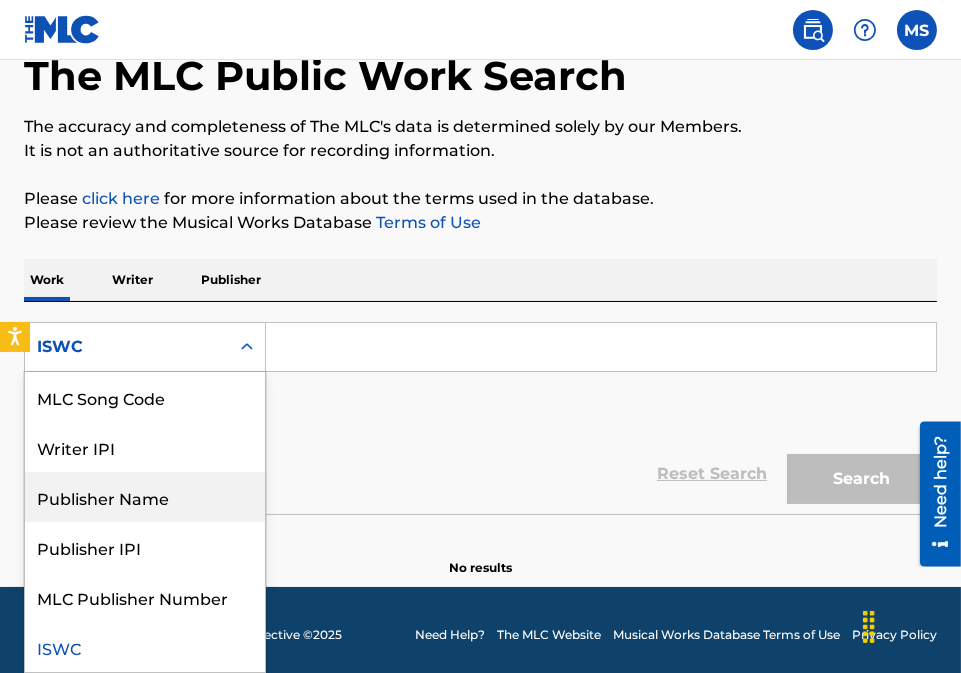 scroll, scrollTop: 0, scrollLeft: 0, axis: both 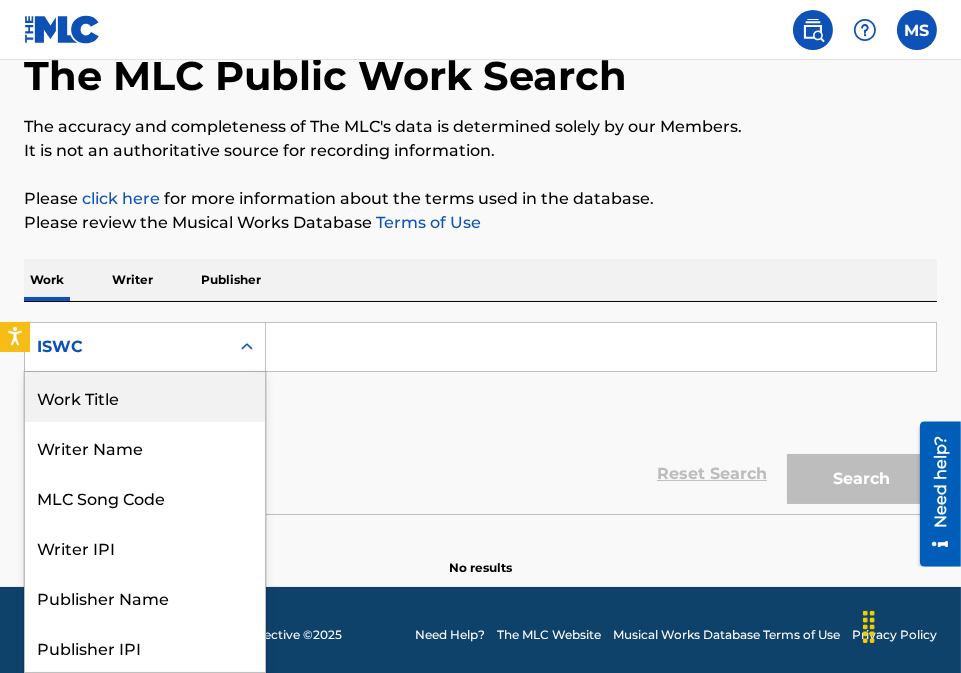 click on "Work Title" at bounding box center [145, 397] 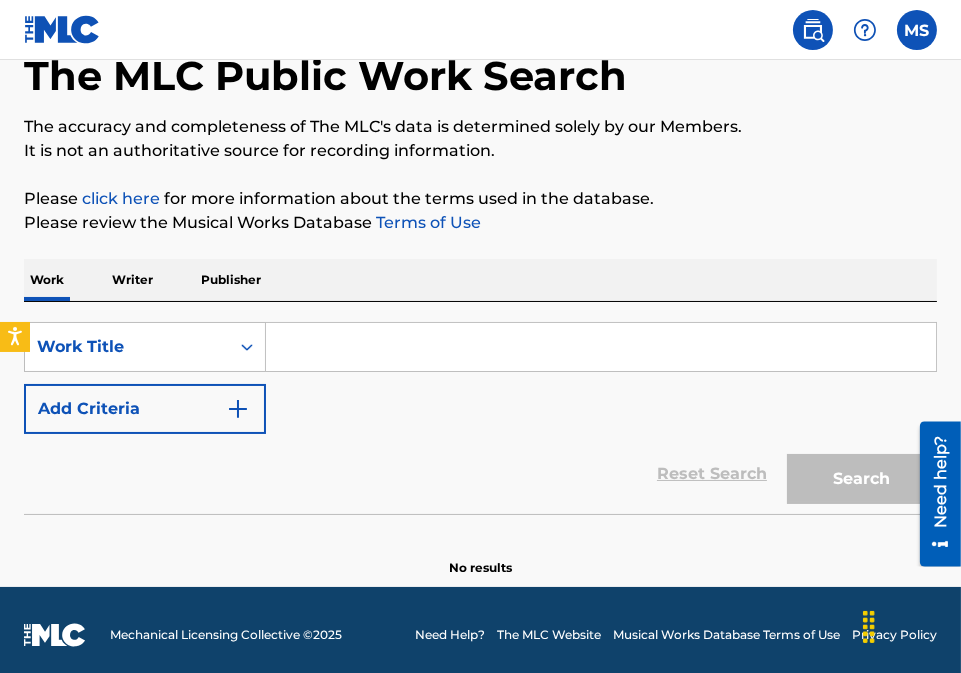 click at bounding box center [601, 347] 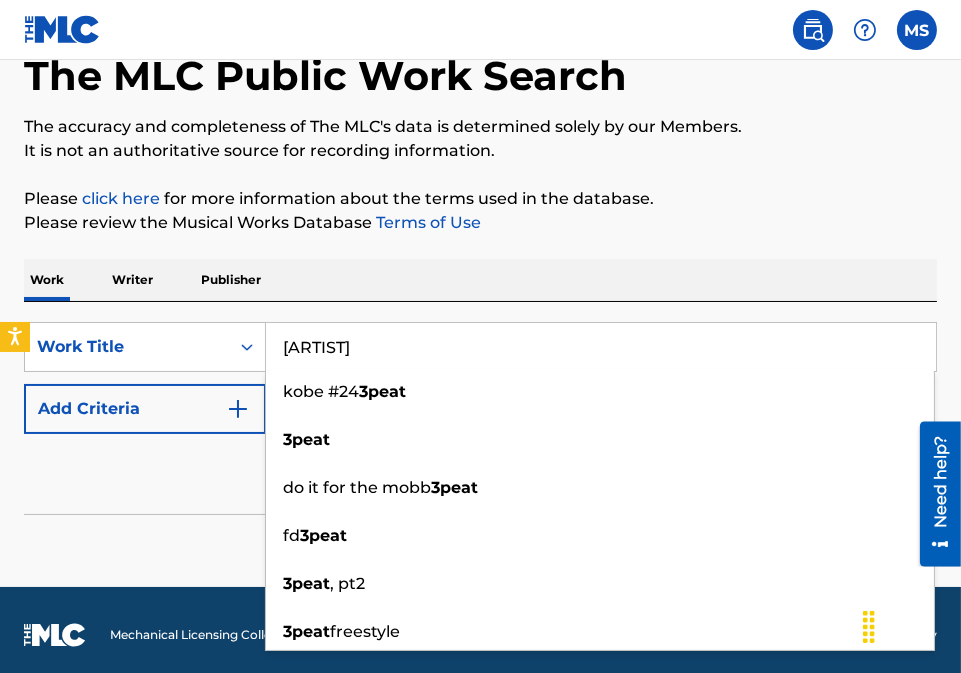 type on "[ARTIST]" 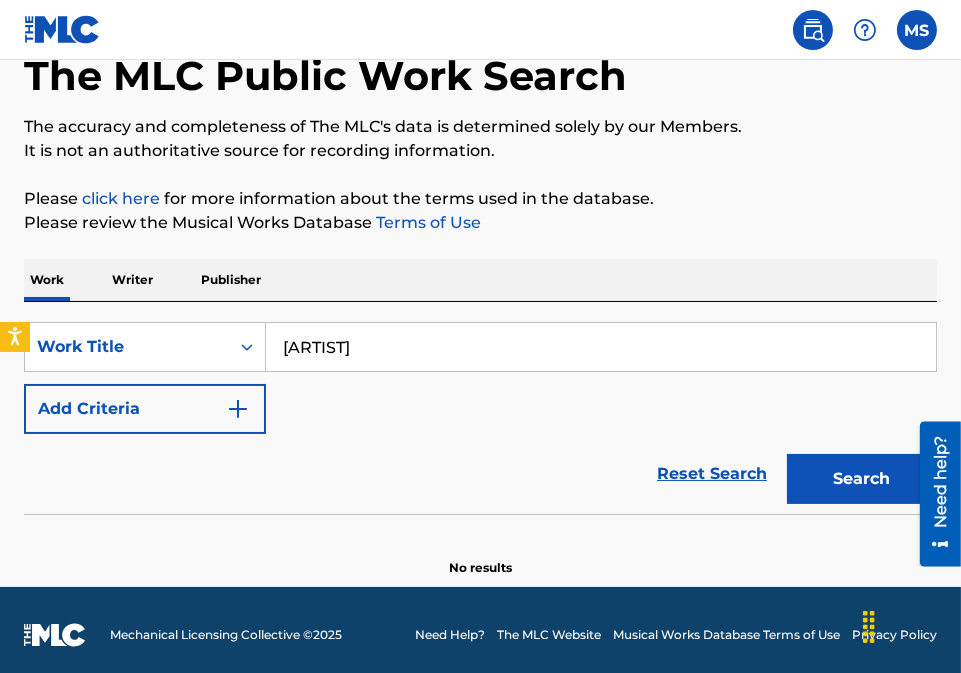 click on "Work Title 3PEAT Add Criteria Reset Search Search No results" at bounding box center (480, 287) 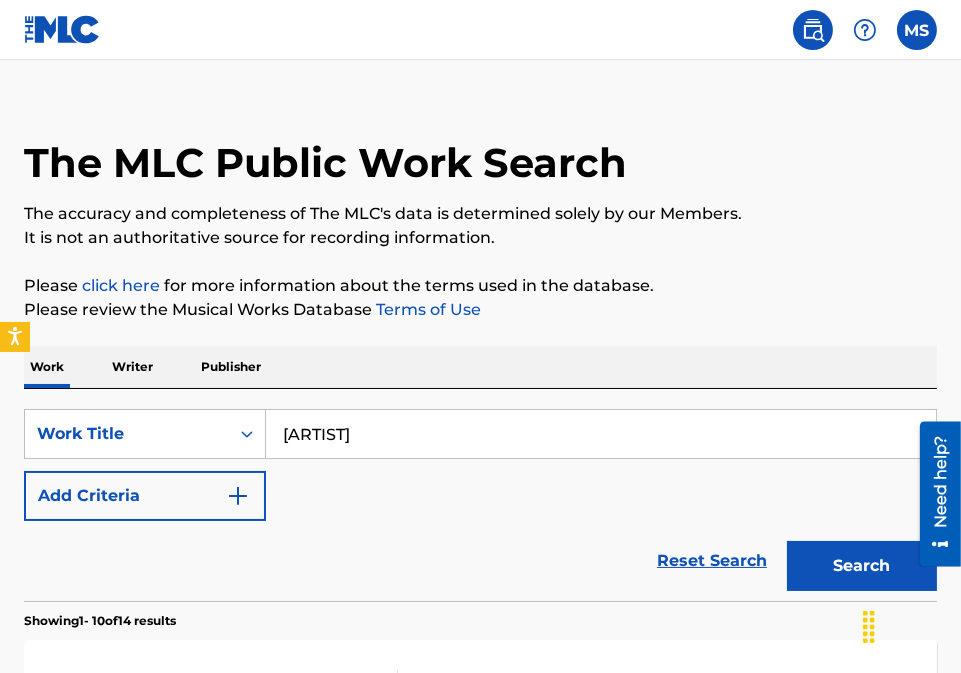 scroll, scrollTop: 0, scrollLeft: 0, axis: both 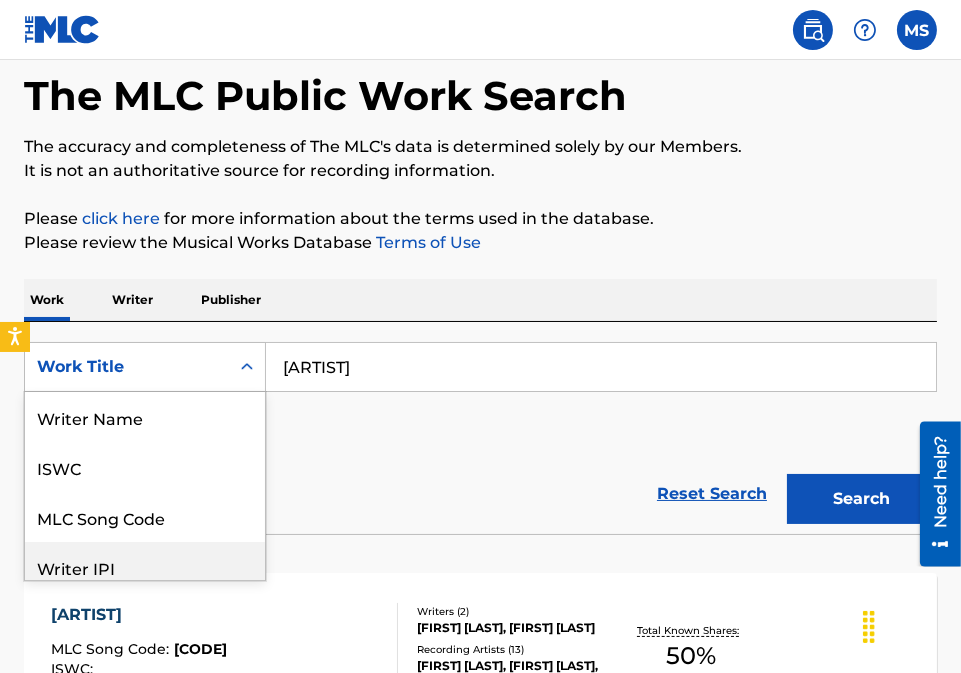 click on "8 results available. Use Up and Down to choose options, press Enter to select the currently focused option, press Escape to exit the menu, press Tab to select the option and exit the menu. Work Title Writer Name ISWC MLC Song Code Writer IPI Publisher Name Publisher IPI MLC Publisher Number Work Title" at bounding box center (145, 367) 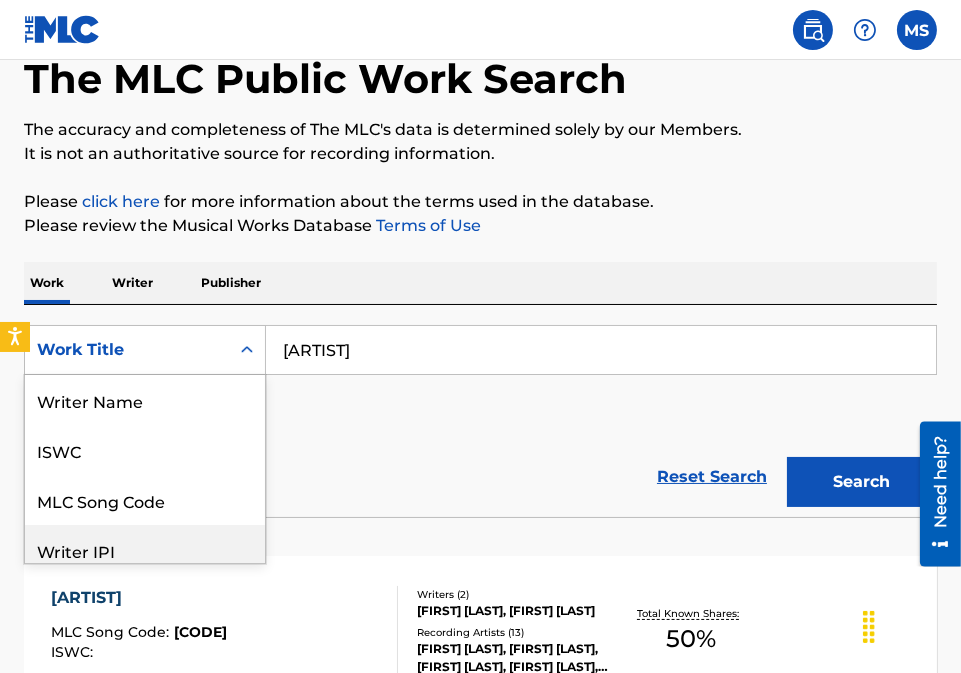 scroll, scrollTop: 100, scrollLeft: 0, axis: vertical 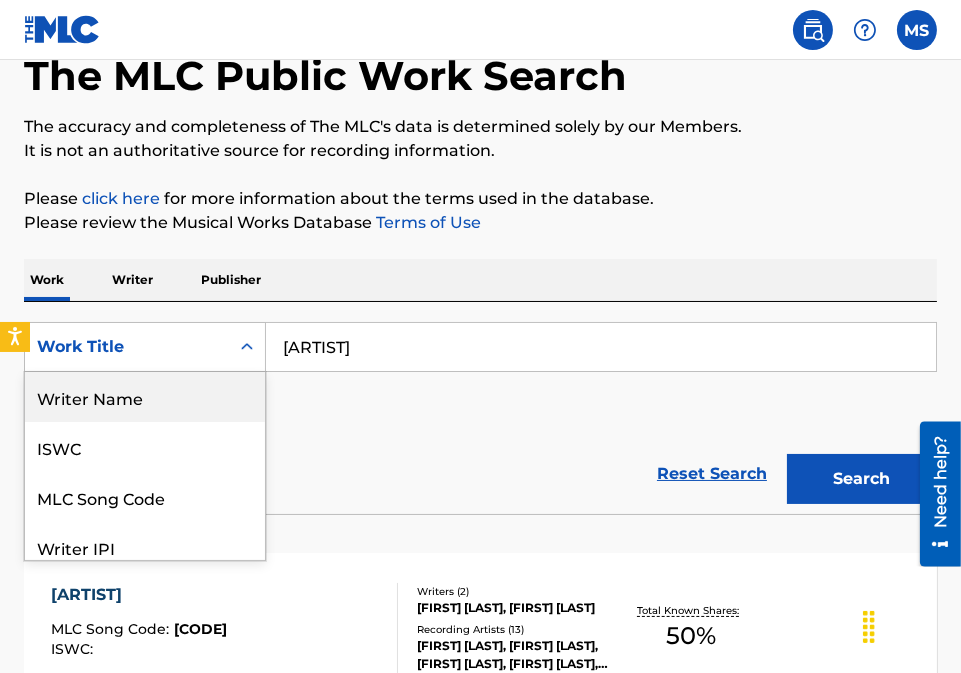 click on "Writer Name" at bounding box center [145, 397] 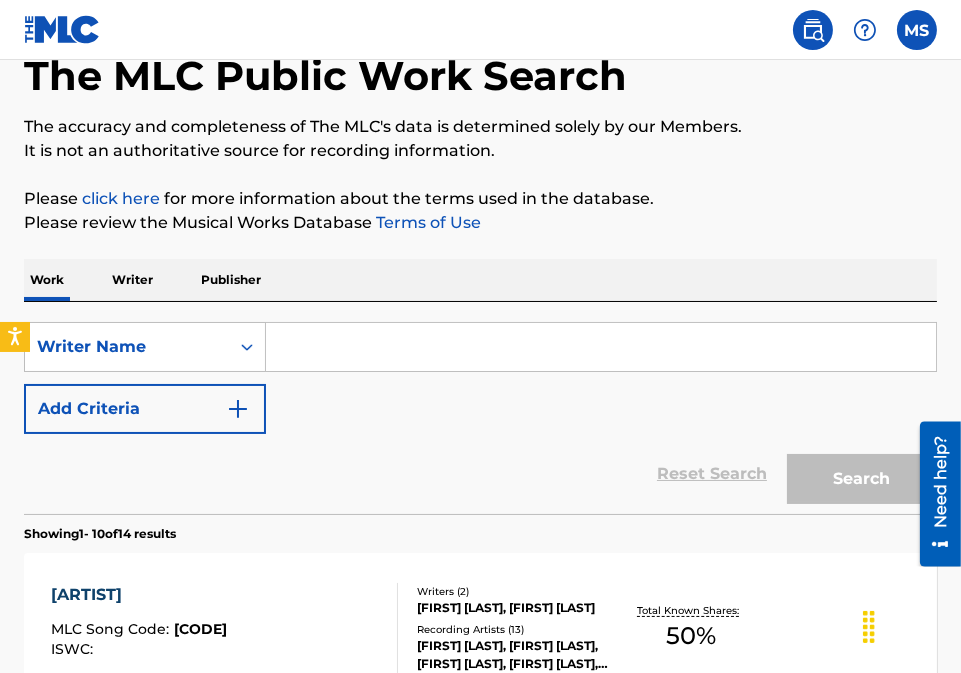 click at bounding box center (601, 347) 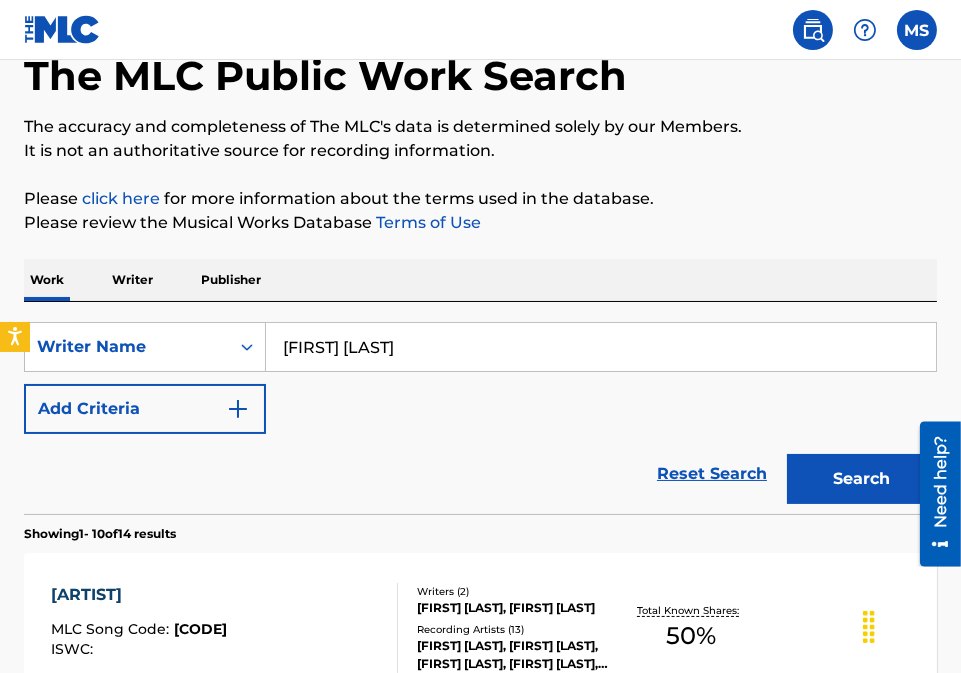 type on "[FIRST] [LAST]" 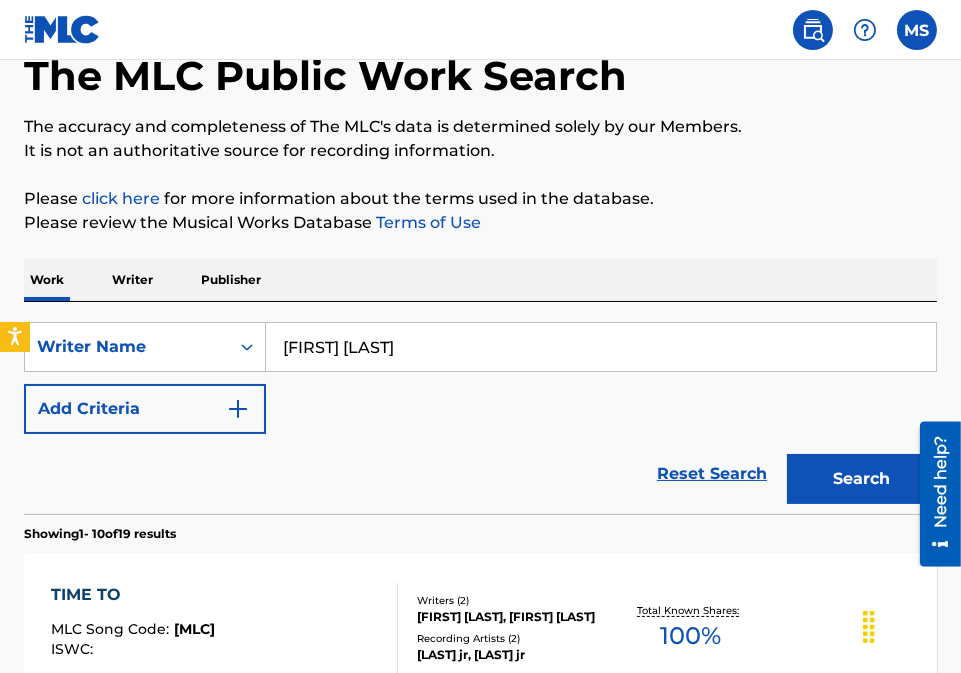 click on "Please review the Musical Works Database   Terms of Use" at bounding box center [480, 223] 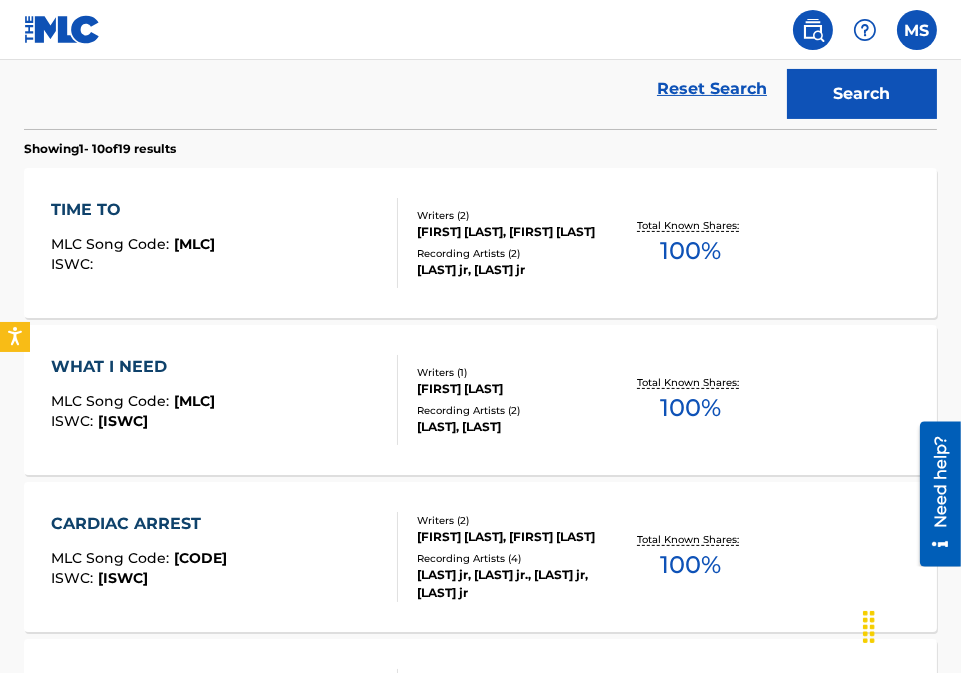 scroll, scrollTop: 513, scrollLeft: 0, axis: vertical 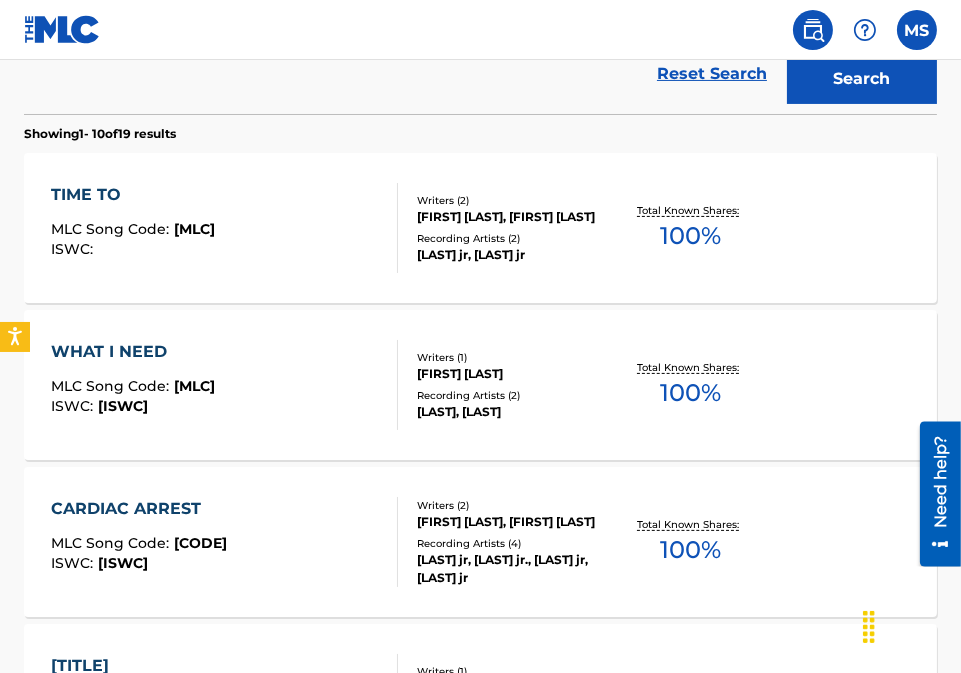 click on "TIME TO" at bounding box center (133, 195) 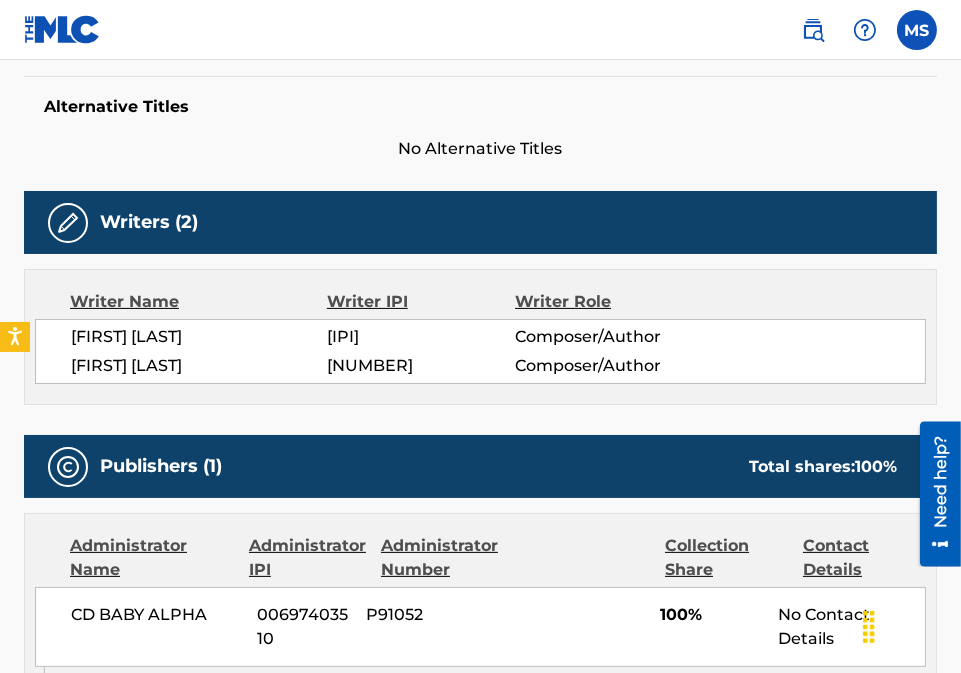 scroll, scrollTop: 0, scrollLeft: 0, axis: both 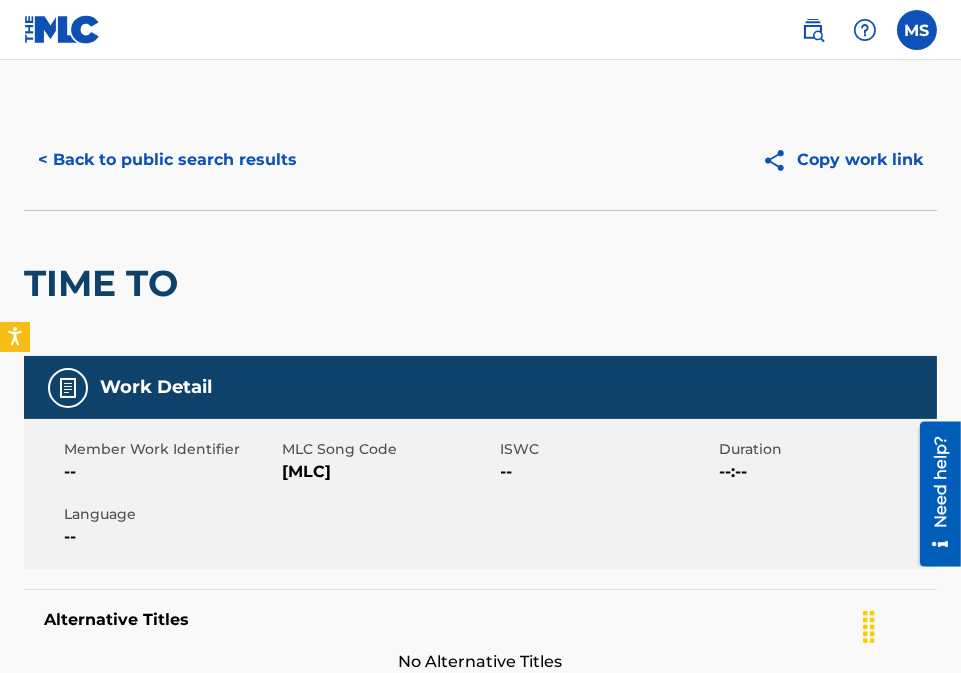 click on "Copy work link" at bounding box center [709, 160] 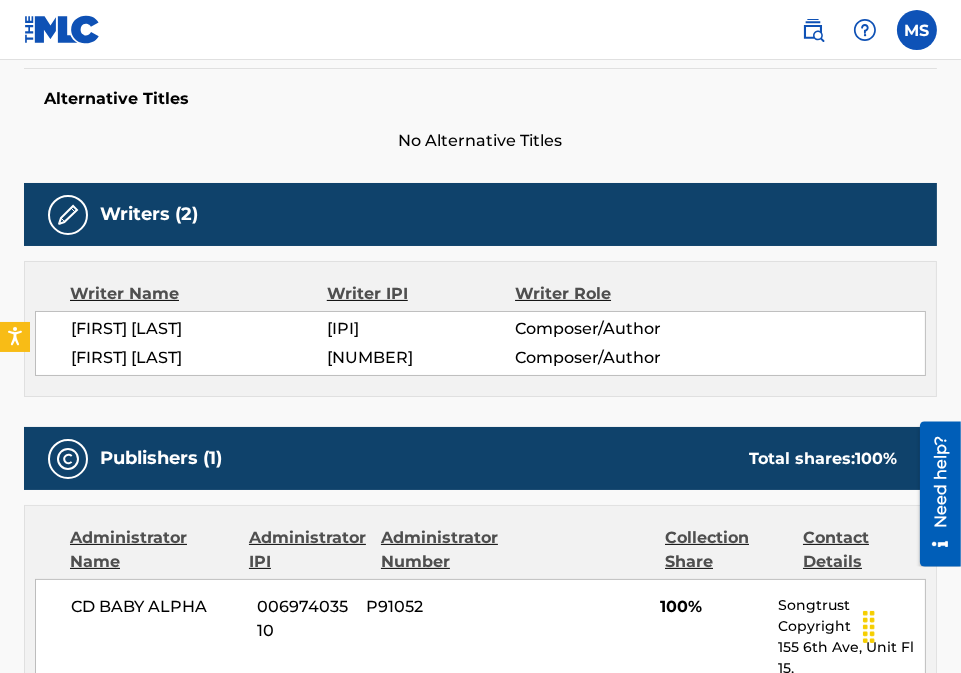 scroll, scrollTop: 533, scrollLeft: 0, axis: vertical 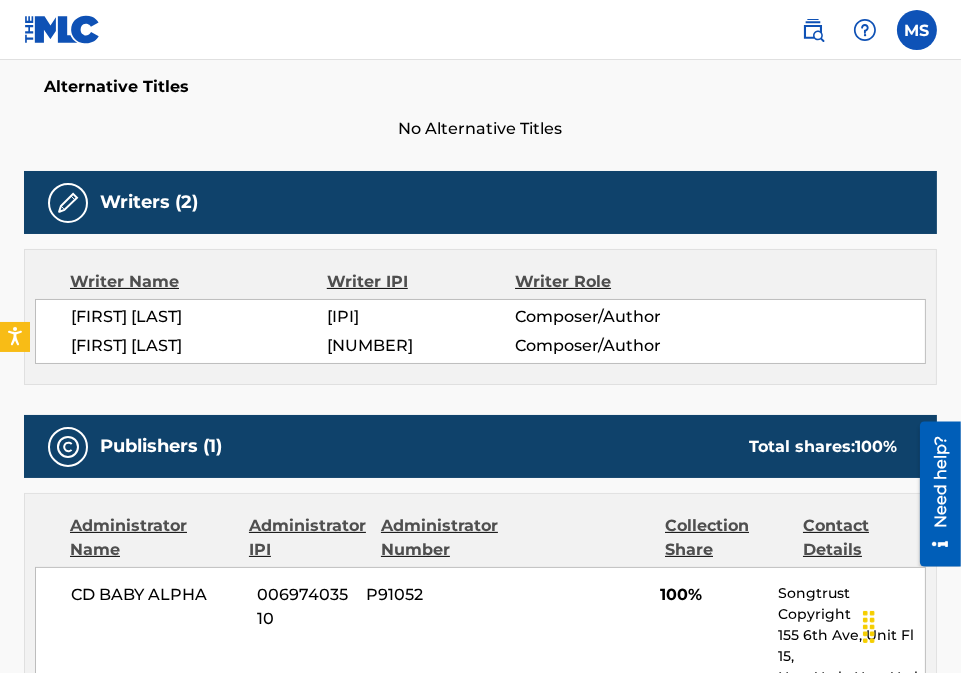 click on "< Back to public search results Copy work link TIME TO     Work Detail   Member Work Identifier -- MLC Song Code [MLC] ISWC -- Duration --:-- Language -- Alternative Titles No Alternative Titles Writers   (2) Writer Name Writer IPI Writer Role [FIRST] [LAST] [IPI] Composer/Author [FIRST] [LAST] [IPI] Composer/Author Publishers   (1) Total shares:  100 % Administrator Name Administrator IPI Administrator Number Collection Share Contact Details CD BABY ALPHA [IPI] P91052 100% Songtrust Copyright 155 6th Ave, Unit Fl 15,  New York, New York 10013 United States [PHONE] [EMAIL] Admin Original Publisher Connecting Line Publisher Name Publisher IPI Publisher Number Represented Writers [PUBLISHER] [IPI] P056CV [FIRST] [LAST], [FIRST] [LAST] Total shares:  100 % Matched Recordings   (2) Showing  1  -   2  of  2   results   Recording Artist Recording Title ISRC DSP Label Duration [ARTIST] JR TIME TO [ISRC] Apple Music [ARTIST] RECORDING 02:25" at bounding box center (480, 406) 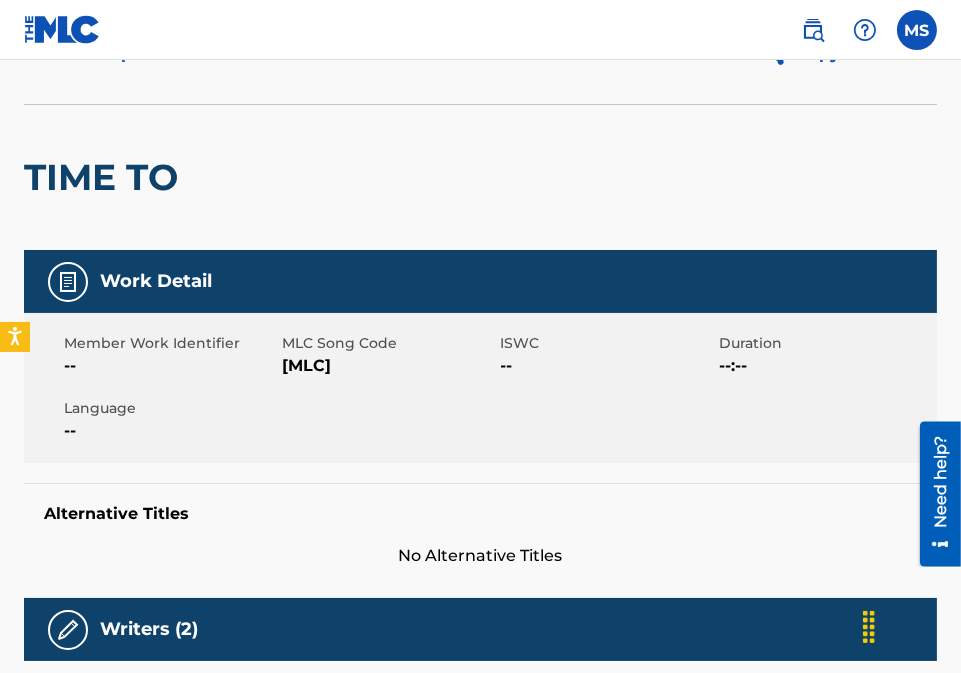 scroll, scrollTop: 0, scrollLeft: 0, axis: both 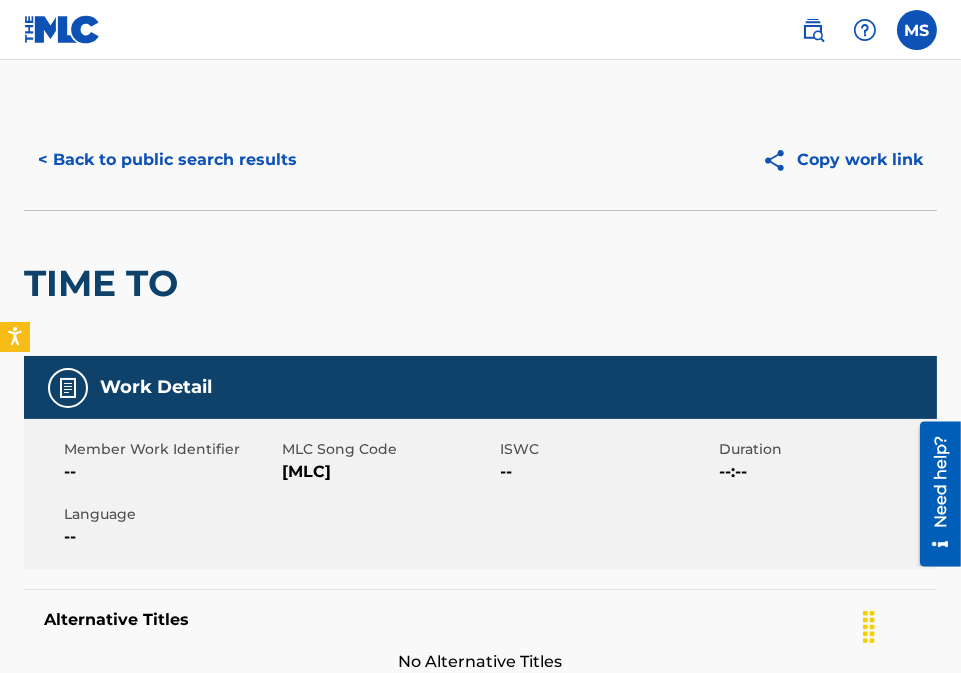 click on "< Back to public search results" at bounding box center (167, 160) 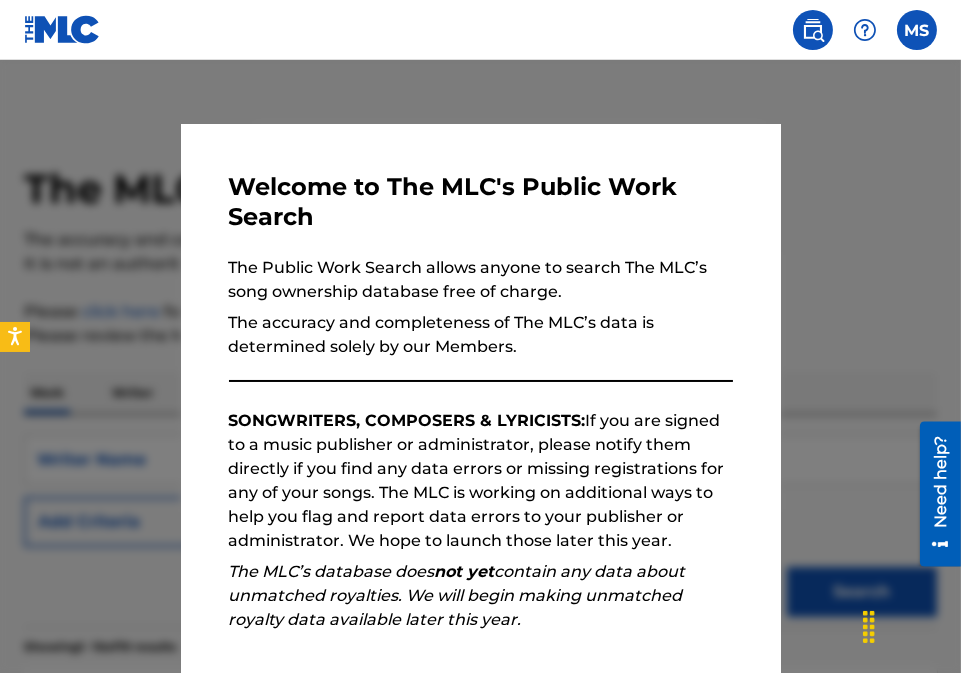 scroll, scrollTop: 565, scrollLeft: 0, axis: vertical 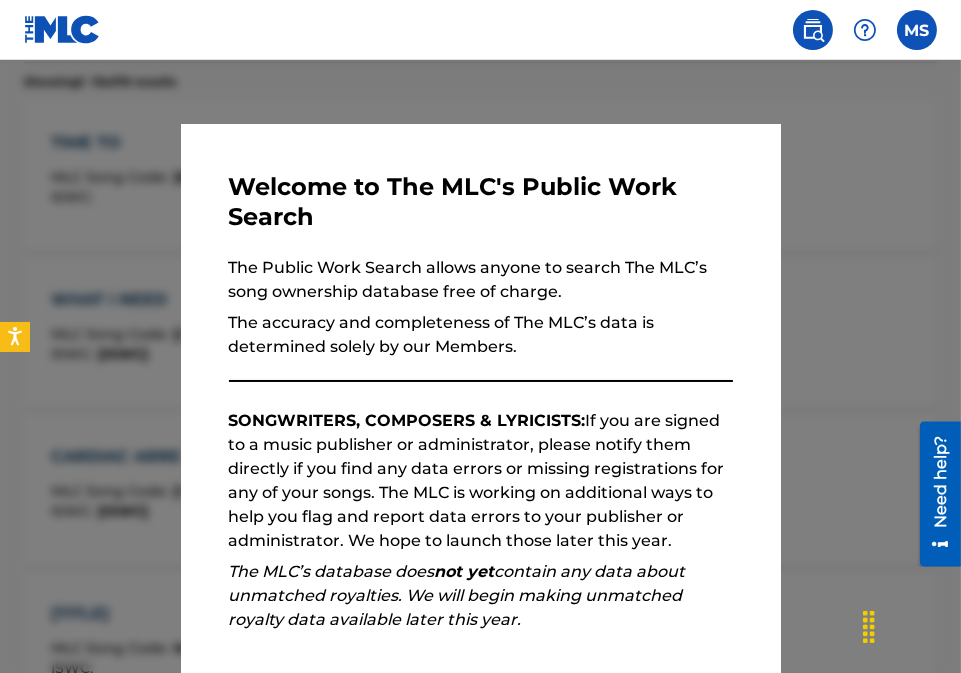 click on "Welcome to The MLC's Public Work Search The Public Work Search allows anyone to search The MLC’s song ownership database free of charge. The accuracy and completeness of The MLC’s data is determined solely by our Members. SONGWRITERS, COMPOSERS & LYRICISTS:  If you are signed to a music publisher or administrator, please notify them directly if you find any data errors or missing registrations for any of your songs. The MLC is working on additional ways to help you flag and report data errors to your publisher or administrator. We hope to launch those later this year. The MLC’s database does  not yet  contain any data about unmatched royalties. We will begin making unmatched royalty data available later this year. Please review the   Musical Works Database Terms of Use If you have any questions, please  contact us . Subscribe to our monthly newsletter! This message will reappear one week after it is closed. Continue" at bounding box center [481, 514] 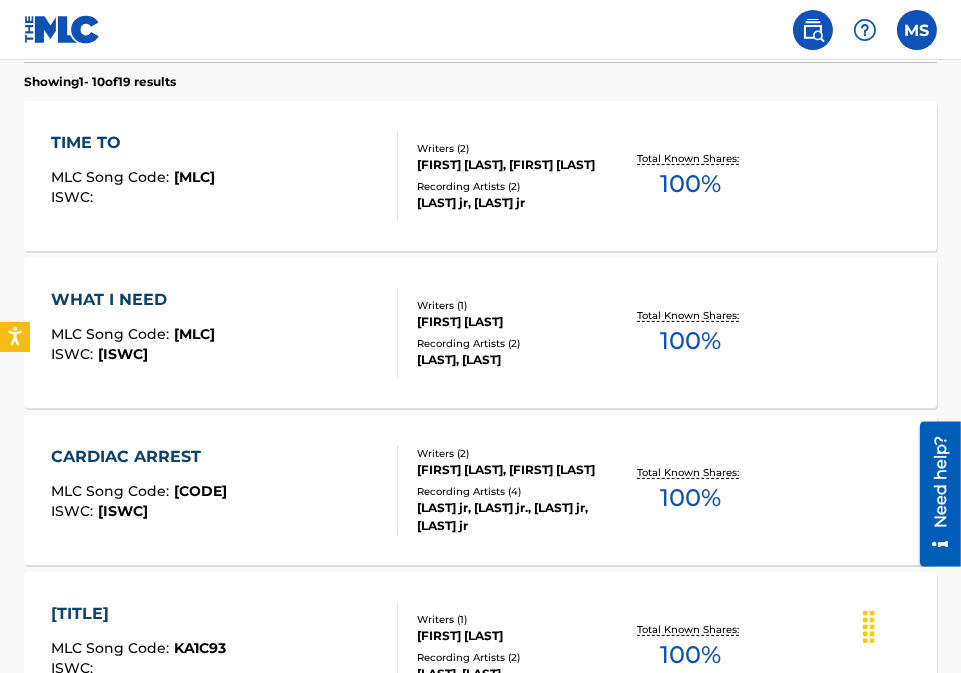 click on "TIME TO MLC Song Code : [CODE] ISWC : Writers ( 2 ) [FIRST] [INITIAL] [LAST], [FIRST] [LAST] Recording Artists ( 2 ) [LAST] jr, [LAST] jr Total Known Shares: 100 %" at bounding box center (480, 176) 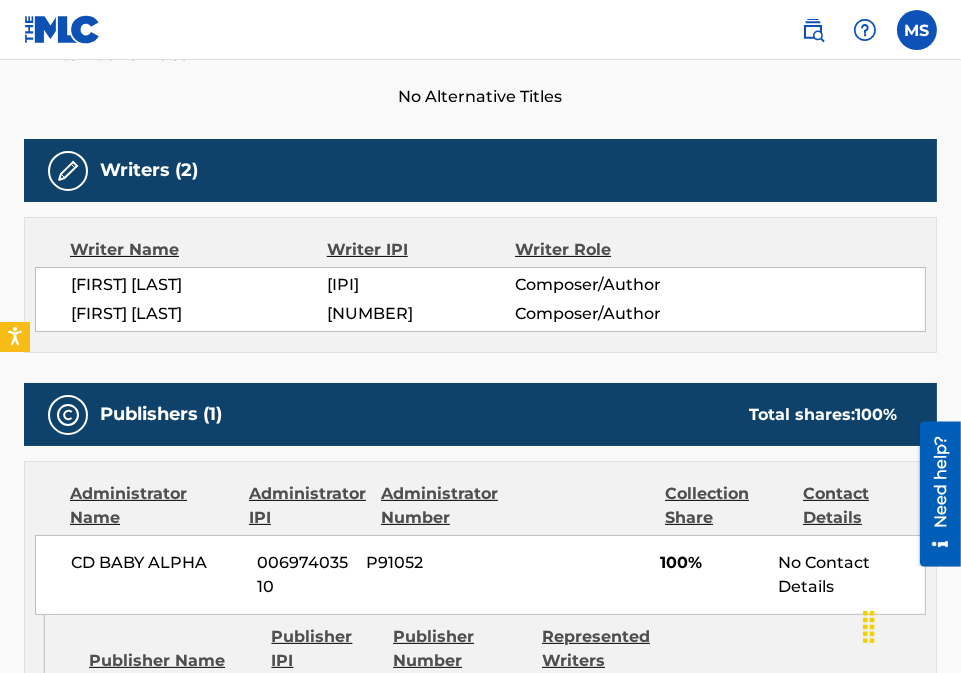 scroll, scrollTop: 0, scrollLeft: 0, axis: both 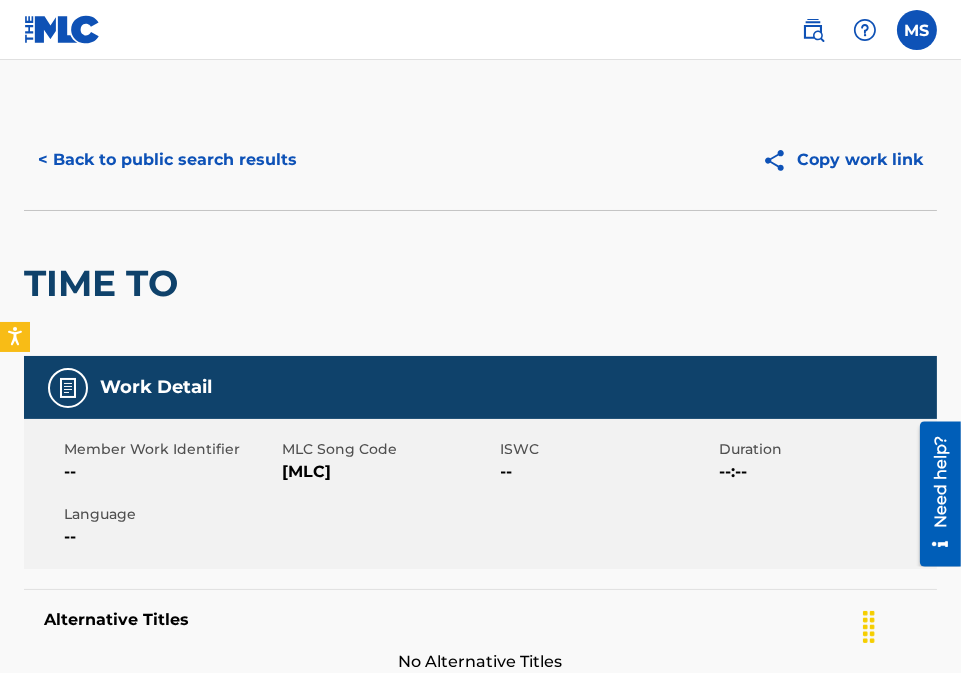 click on "< Back to public search results" at bounding box center (167, 160) 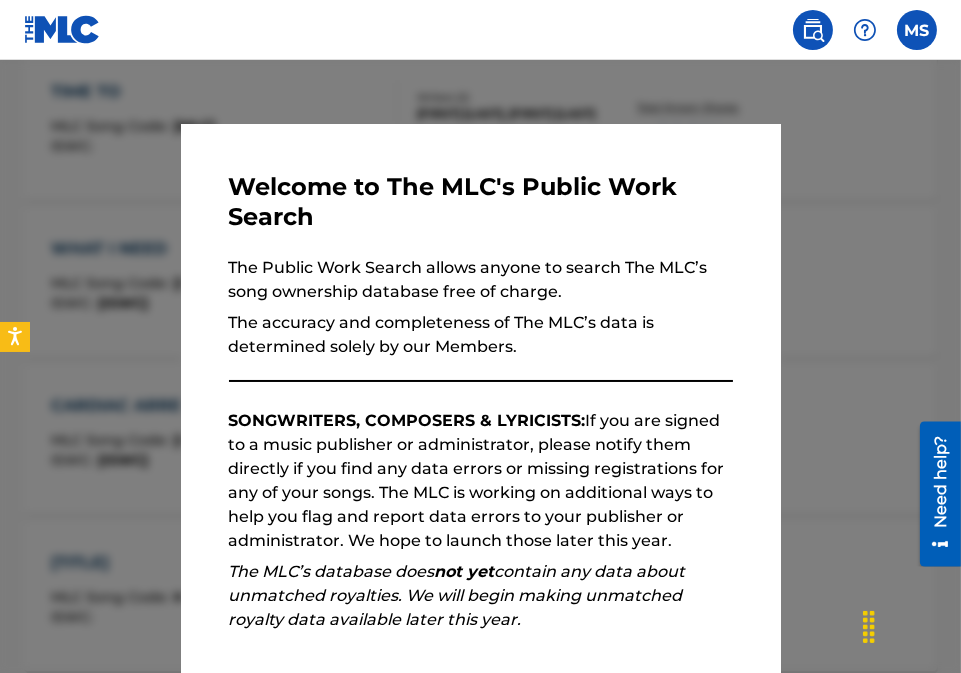 click at bounding box center (480, 396) 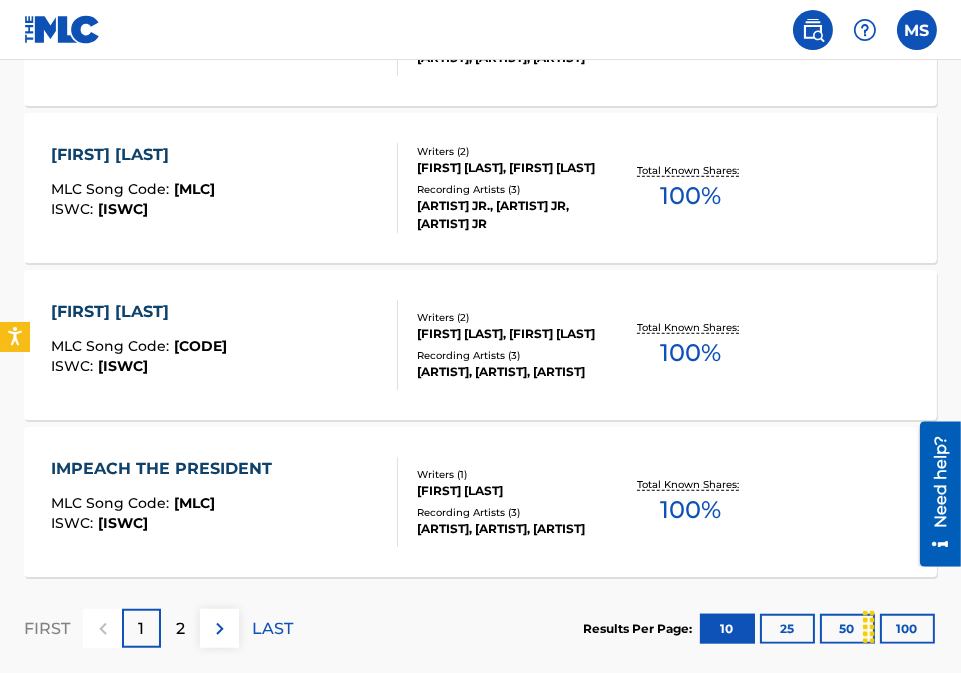 scroll, scrollTop: 1764, scrollLeft: 0, axis: vertical 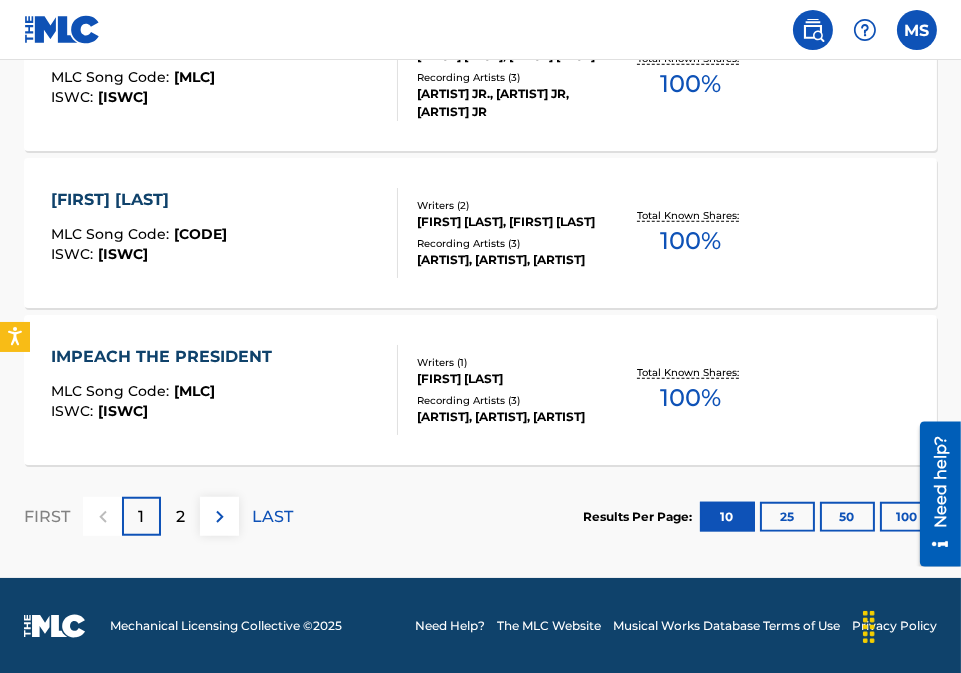 click on "[FIRST] [LAST]" at bounding box center (139, 200) 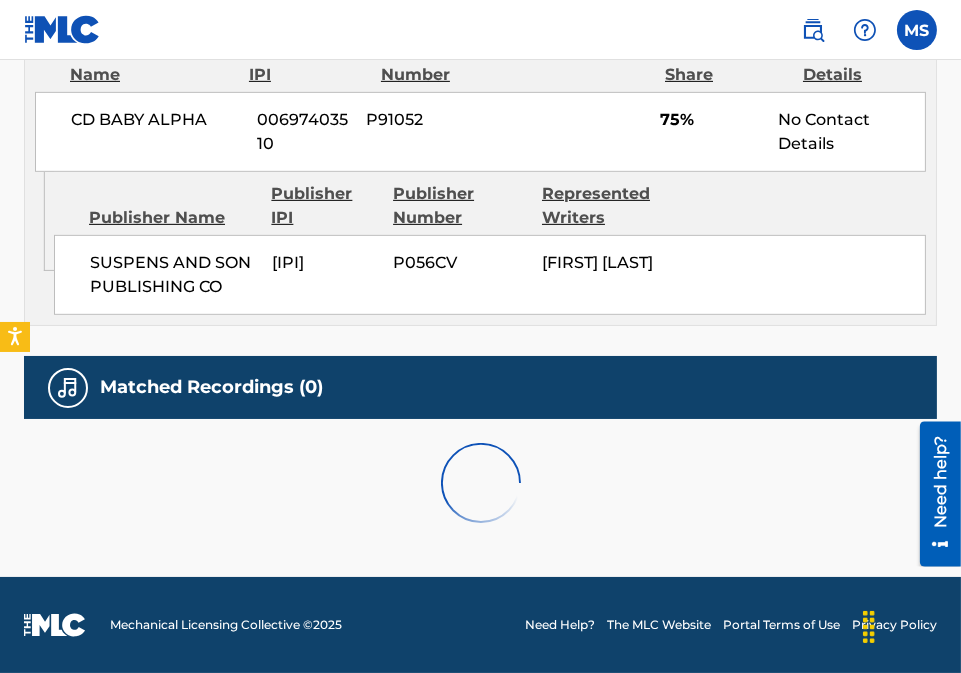 scroll, scrollTop: 0, scrollLeft: 0, axis: both 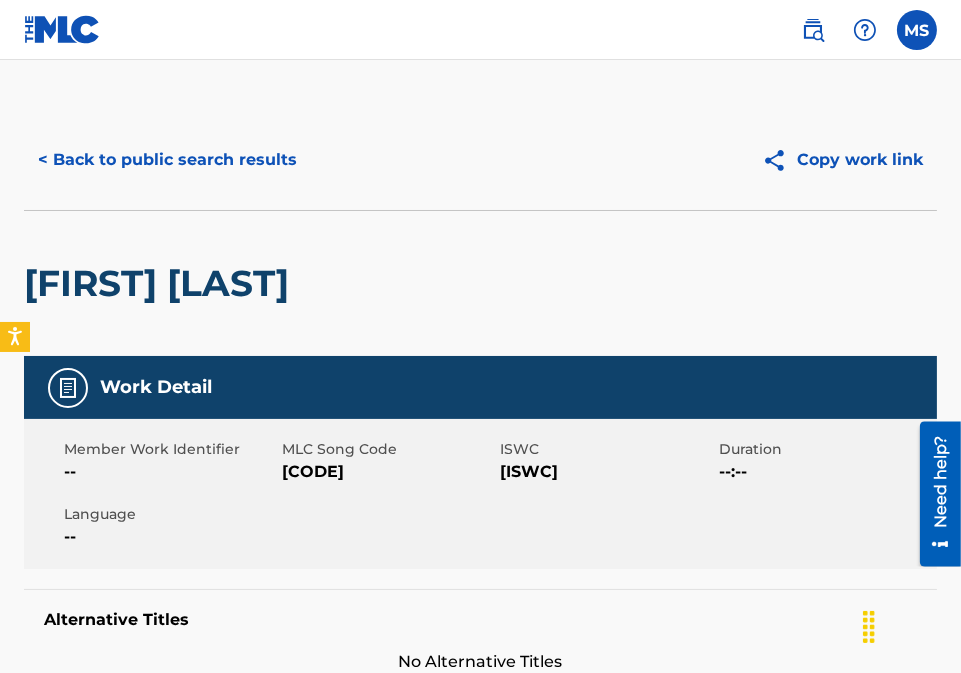 click on "[FIRST] [LAST]" at bounding box center [480, 283] 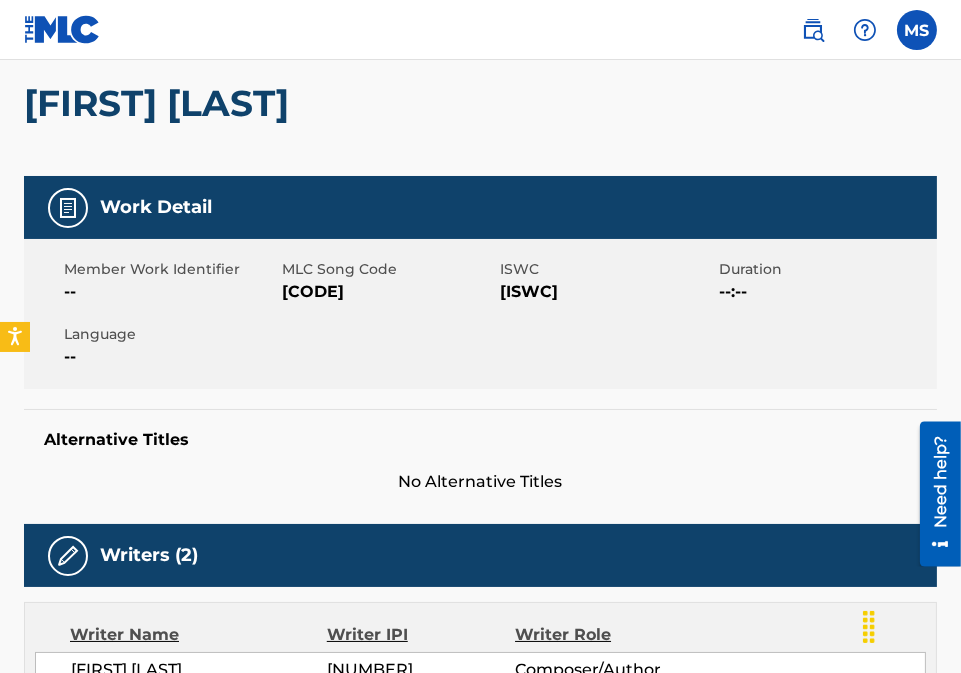 scroll, scrollTop: 116, scrollLeft: 0, axis: vertical 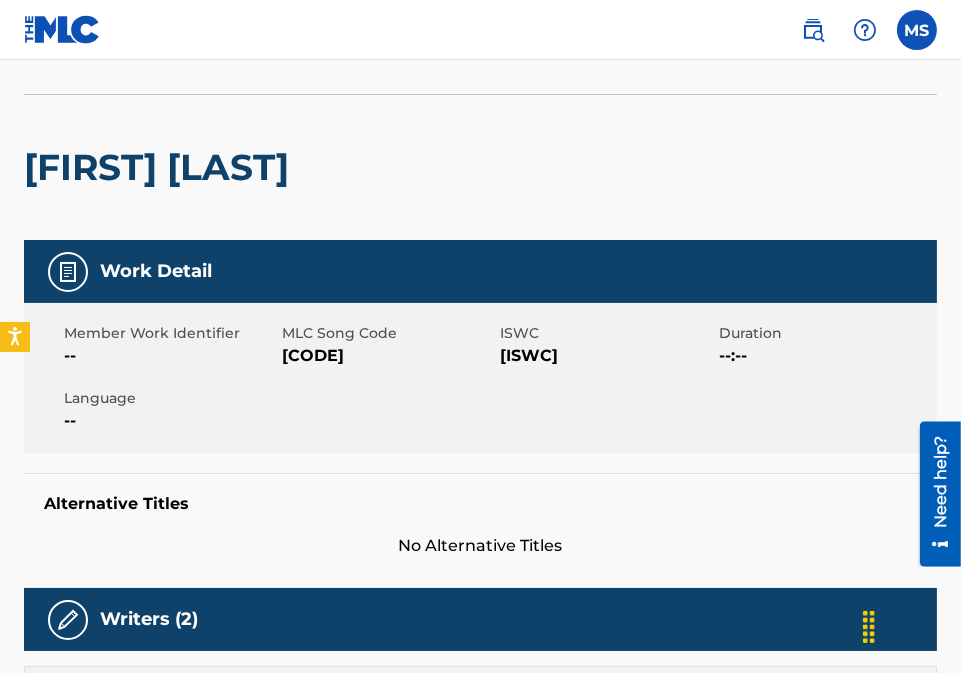 click on "[FIRST] [LAST]" at bounding box center [480, 167] 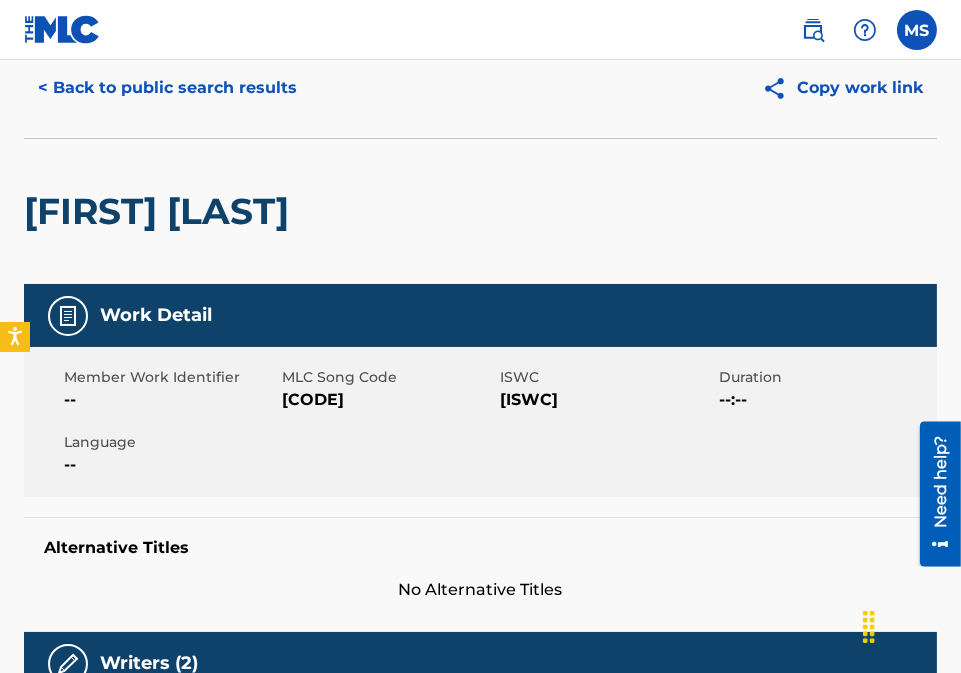 scroll, scrollTop: 0, scrollLeft: 0, axis: both 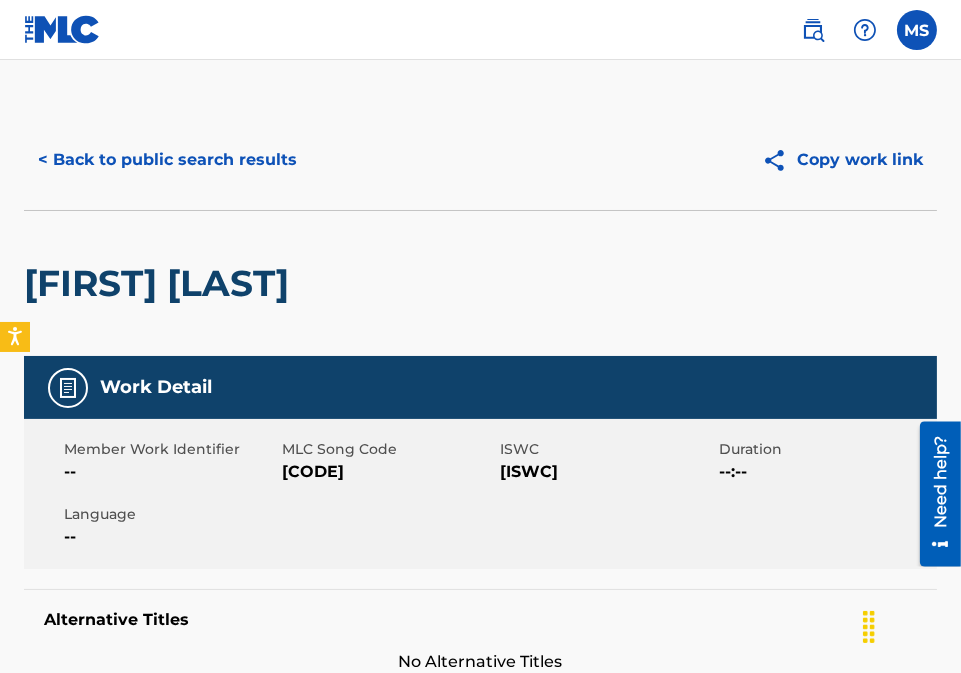 click on "< Back to public search results" at bounding box center [167, 160] 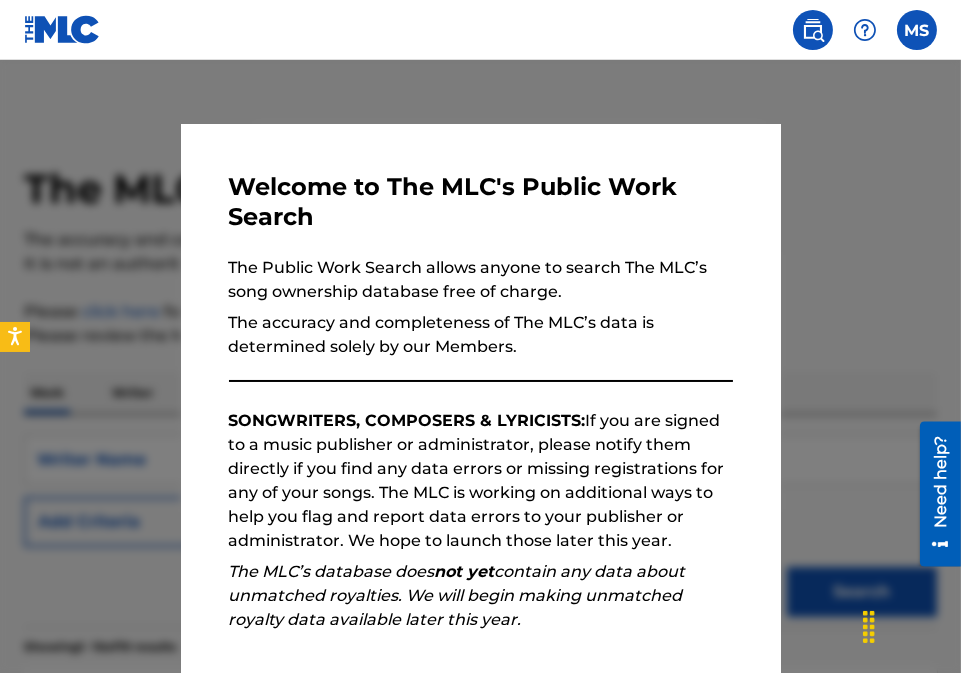 scroll, scrollTop: 1764, scrollLeft: 0, axis: vertical 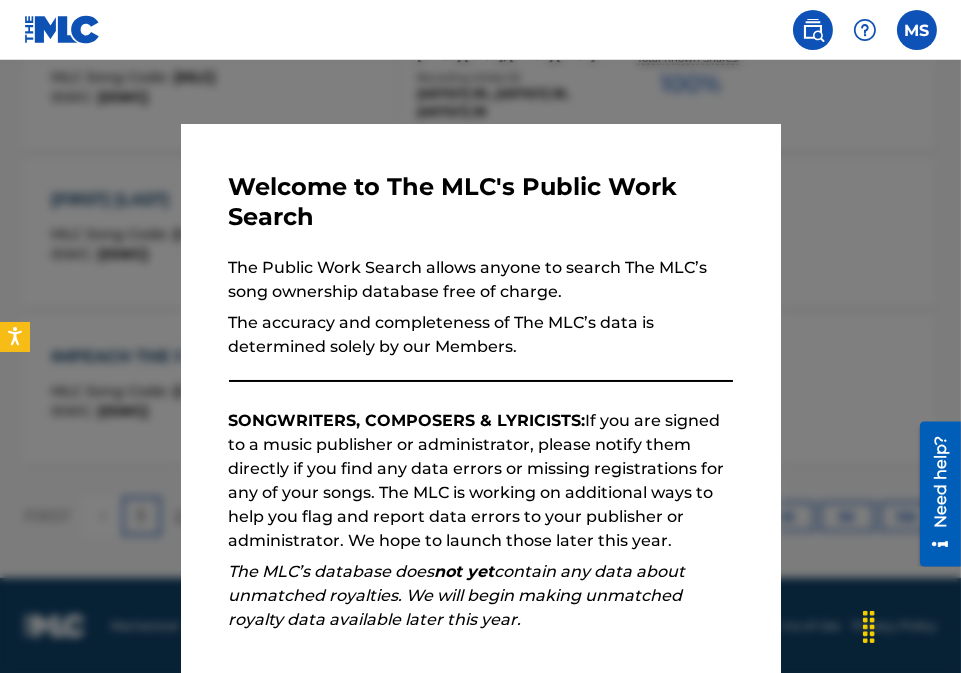 click at bounding box center (480, 396) 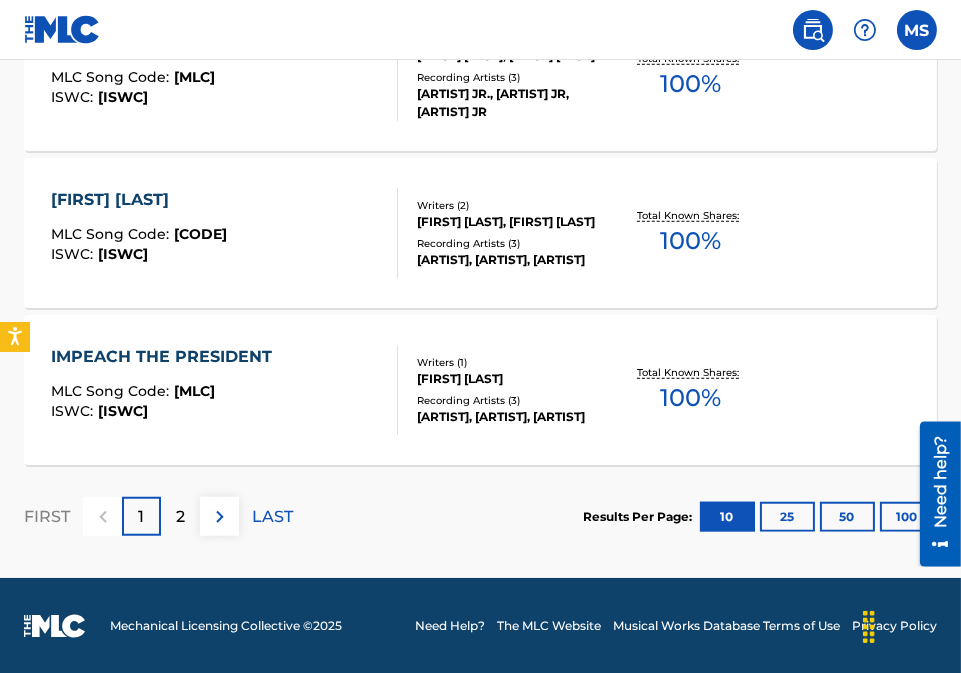click on "IMPEACH THE PRESIDENT MLC Song Code : [CODE] ISWC : [ISWC] Writers ( 1 ) [FIRST] [LAST] Recording Artists ( 3 ) [LAST], [LAST], [LAST] Total Known Shares: 100 %" at bounding box center [480, 390] 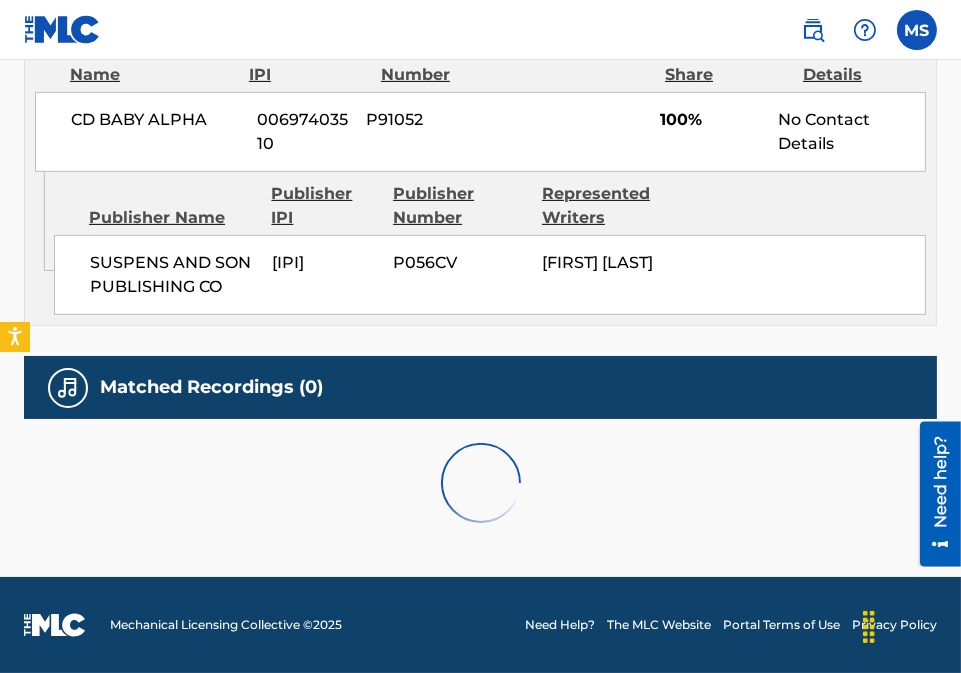 scroll, scrollTop: 0, scrollLeft: 0, axis: both 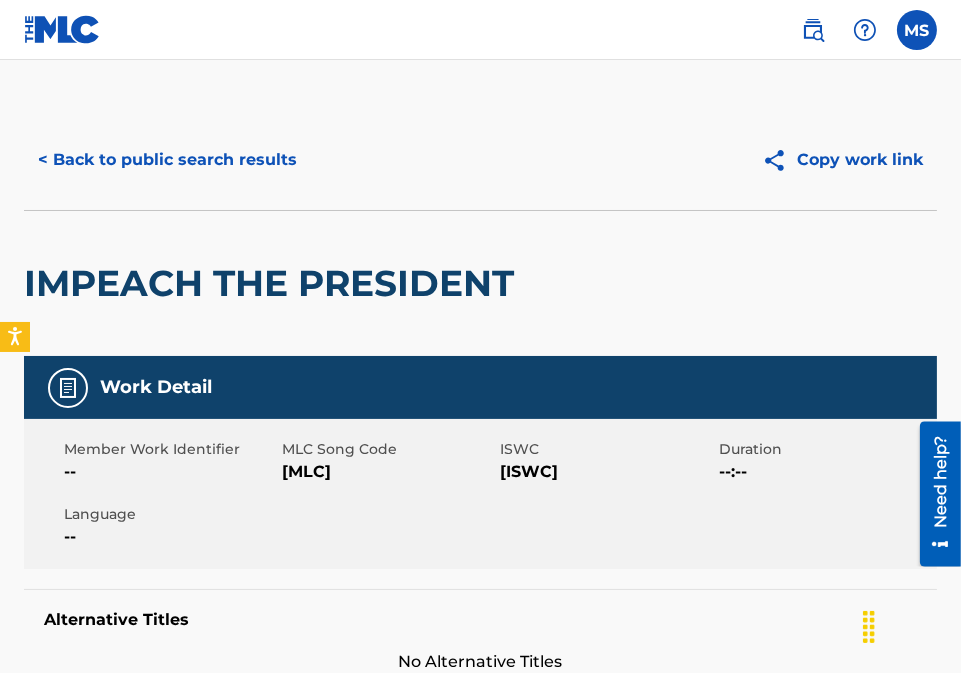 click on "< Back to public search results" at bounding box center (167, 160) 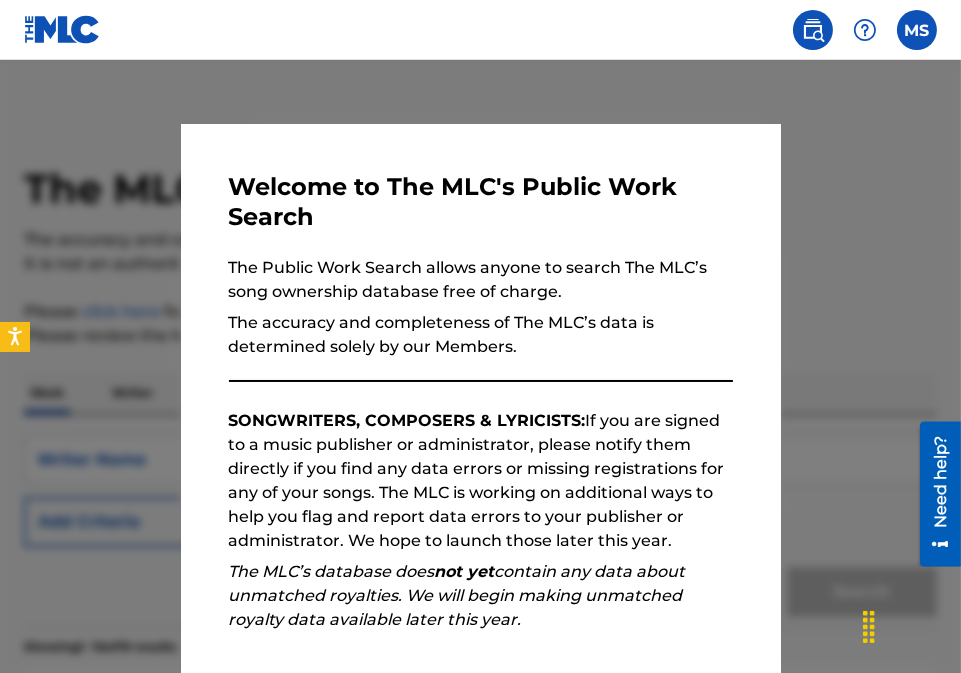 scroll, scrollTop: 1764, scrollLeft: 0, axis: vertical 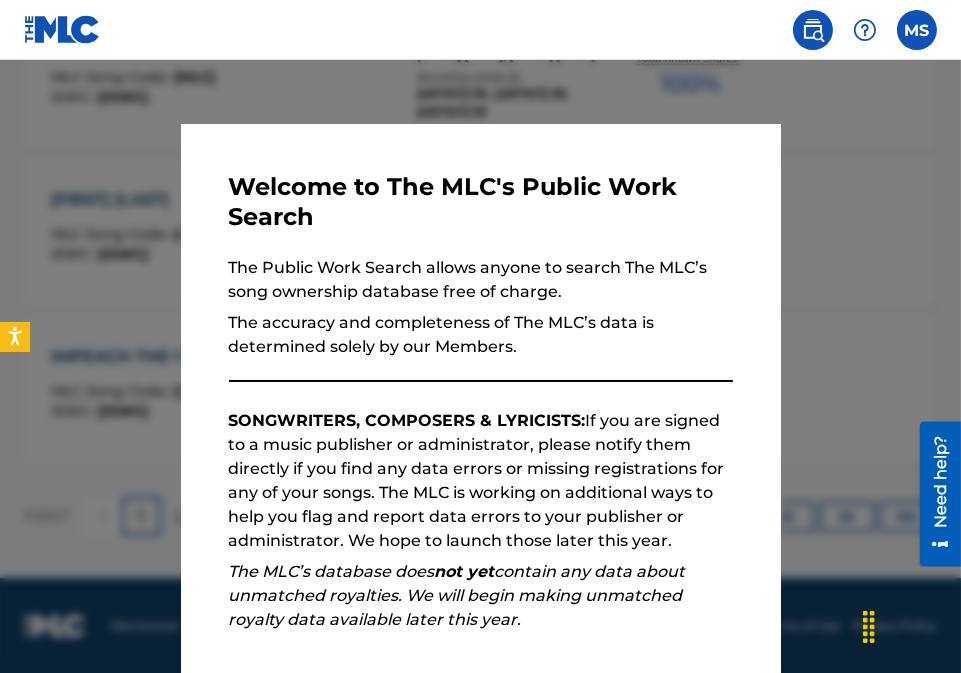 click at bounding box center (480, 396) 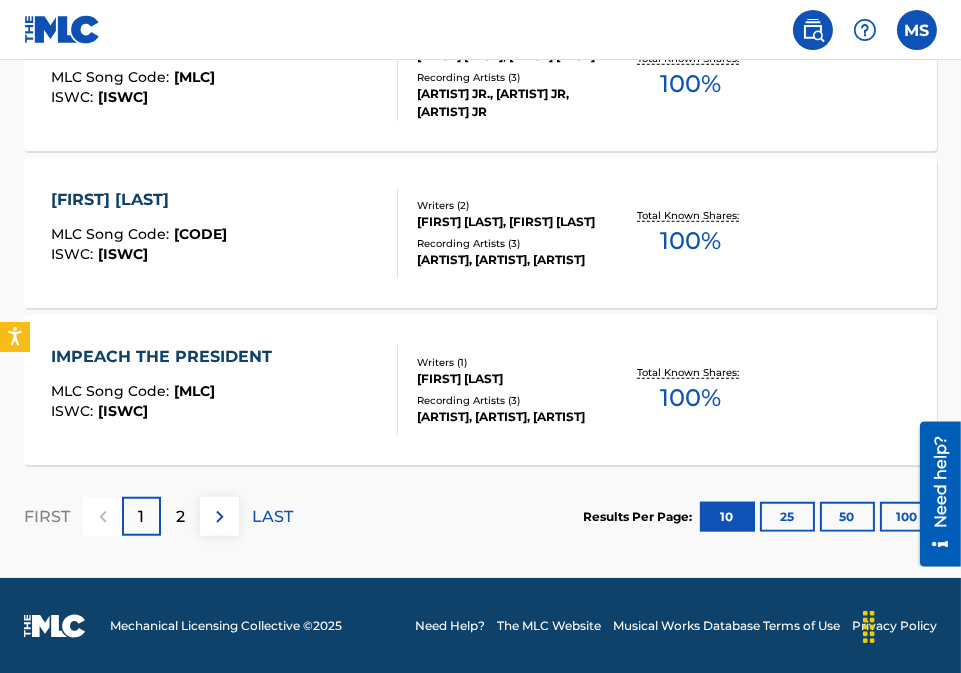 click on "Writer Name [FIRST] [LAST] Showing 1 - 10 of 19 results TIME TO MLC Song Code : [CODE] ISWC : Writers ( 2 ) [FIRST] [LAST], [FIRST] [LAST] Recording Artists ( 2 ) [LAST] jr, [LAST] jr Total Known Shares: 100 % WHAT I NEED MLC Song Code : [CODE] ISWC : [ISWC] Writers ( 1 ) [FIRST] [LAST] Recording Artists ( 2 ) [LAST], [LAST] Total Known Shares: 100 % CARDIAC ARREST MLC Song Code : [CODE] ISWC : [ISWC] Writers ( 2 ) [FIRST] [LAST], [FIRST] [LAST] Recording Artists ( 4 ) [LAST] jr, [LAST] jr., [LAST] jr, [LAST] jr Total Known Shares: 100 % KNOCKED OFF PHILLY STREETS :" at bounding box center (480, -543) 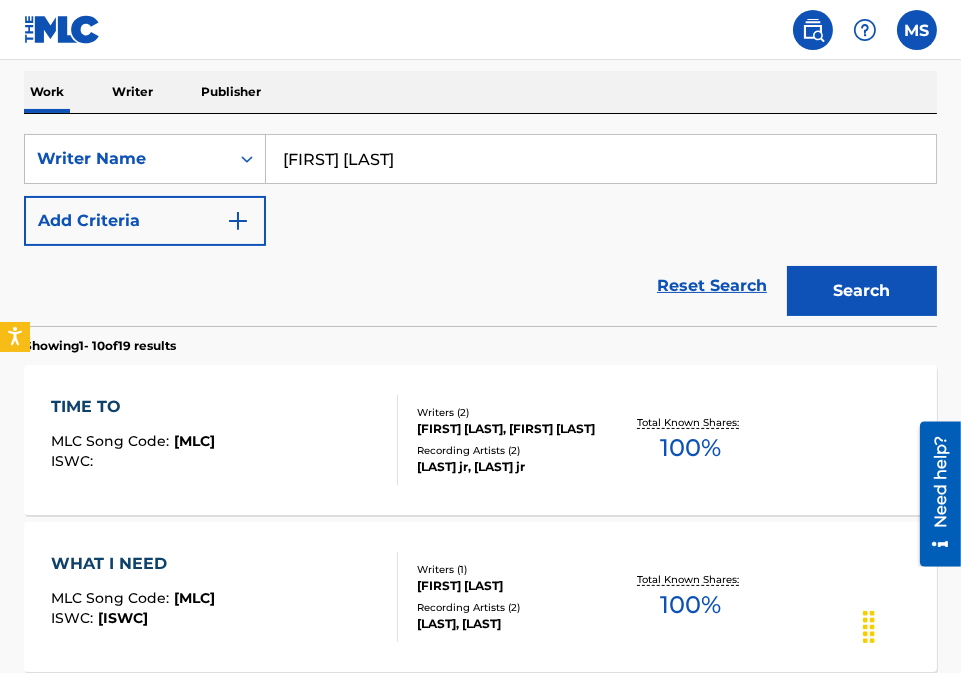 scroll, scrollTop: 140, scrollLeft: 0, axis: vertical 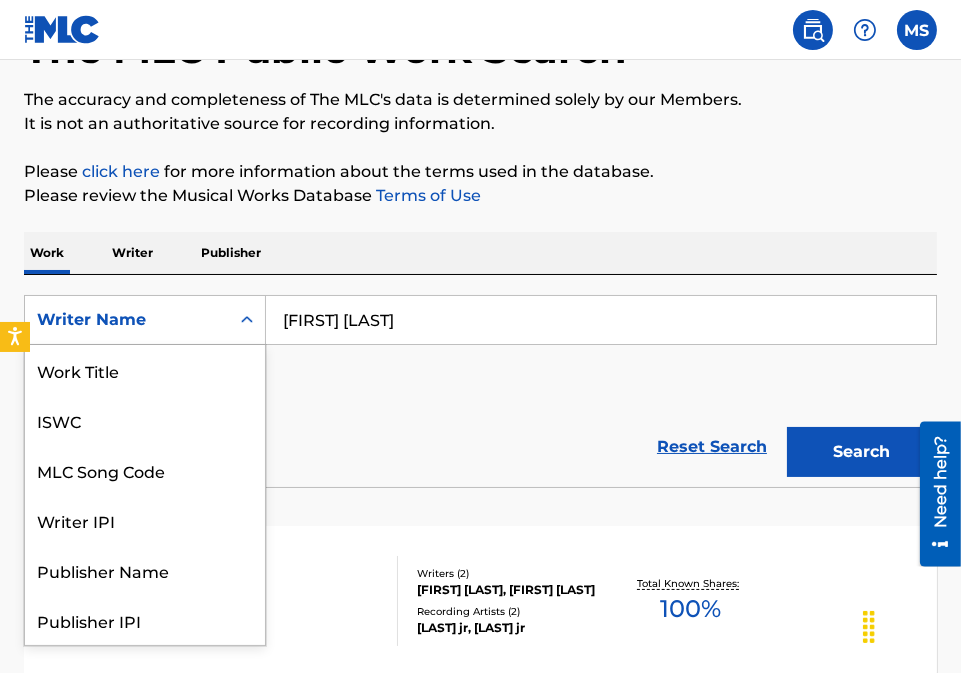 click 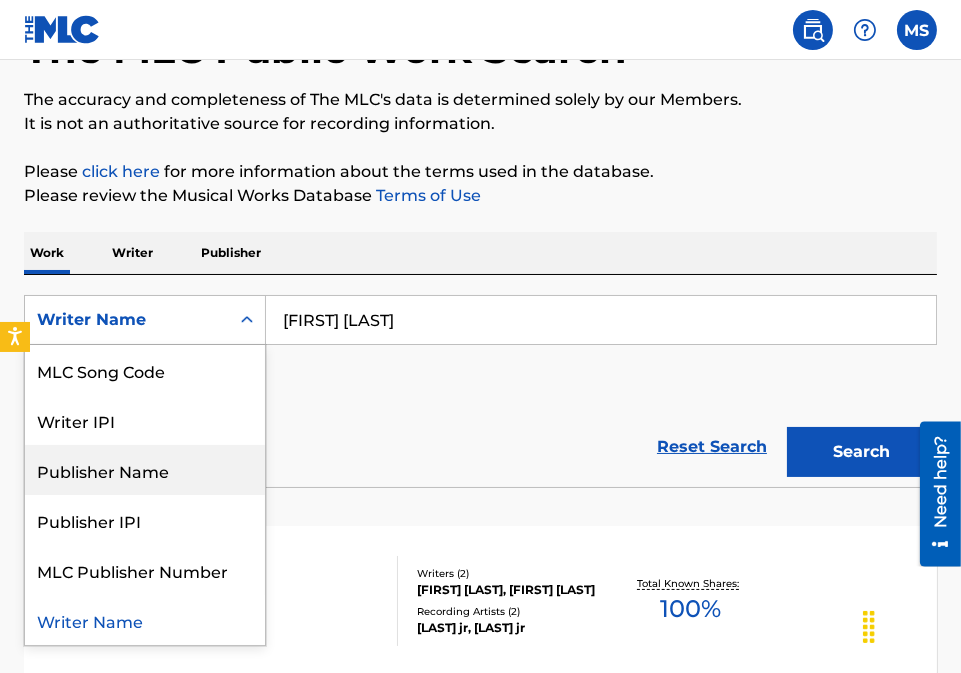 click on "Publisher Name" at bounding box center [145, 470] 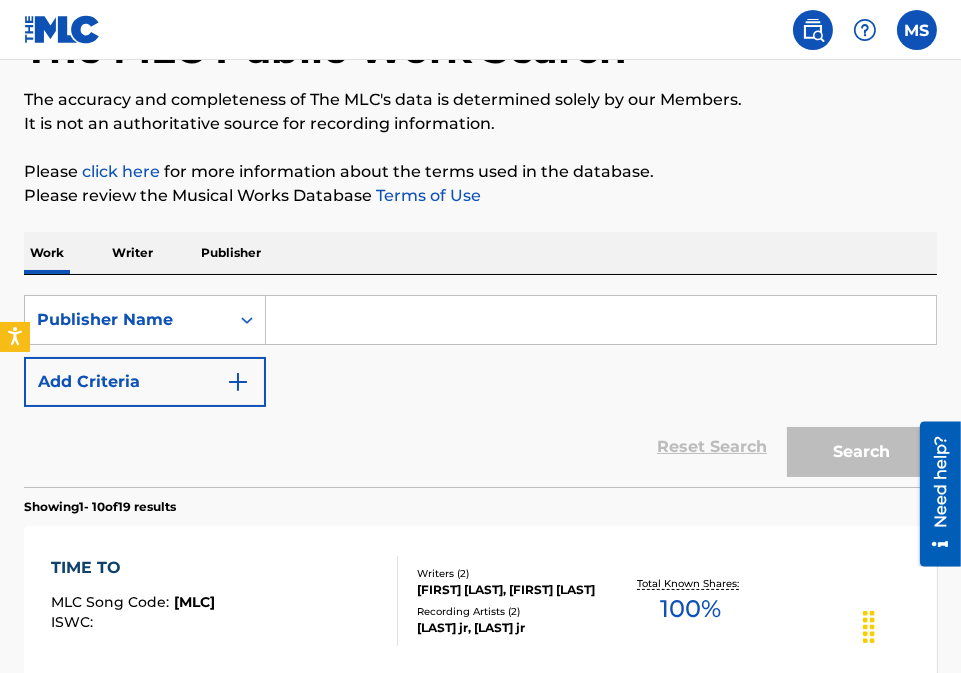 click at bounding box center [601, 320] 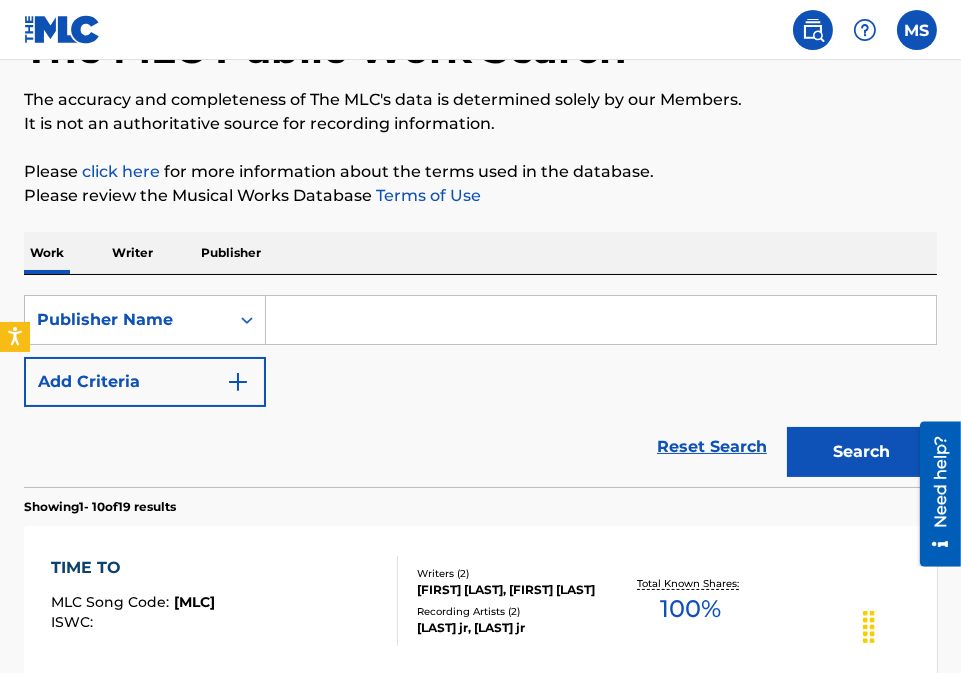 type on "p" 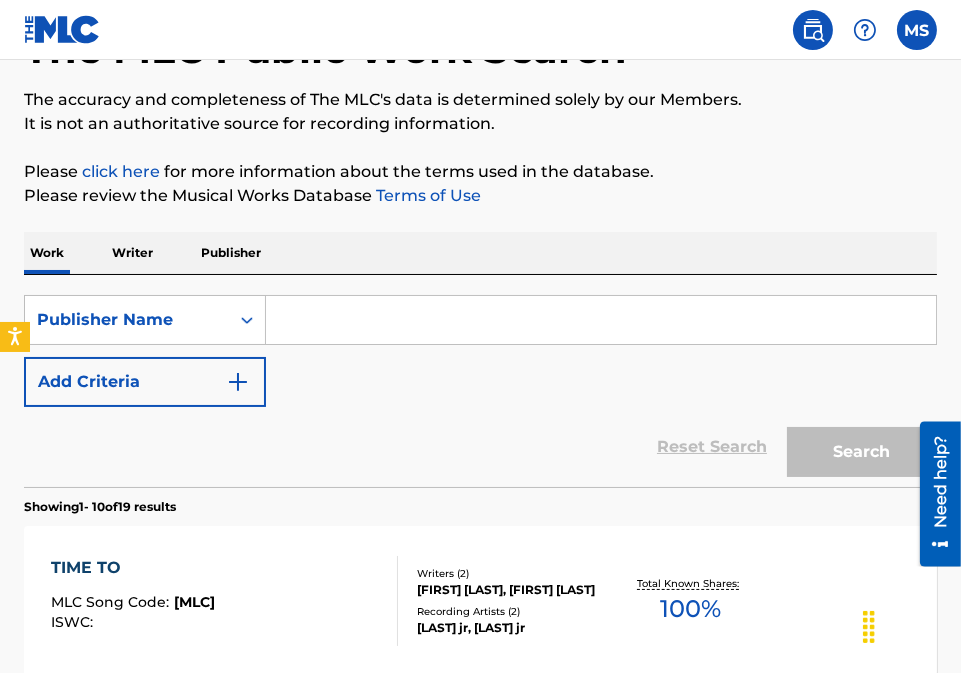 paste on "[ARTIST]" 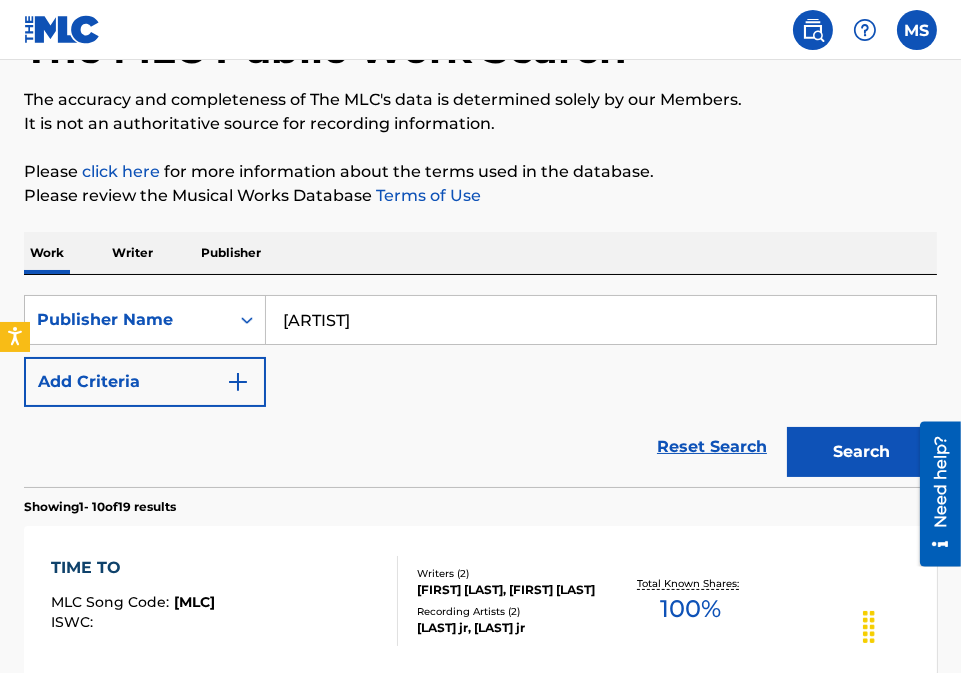 drag, startPoint x: 374, startPoint y: 314, endPoint x: 115, endPoint y: 355, distance: 262.2251 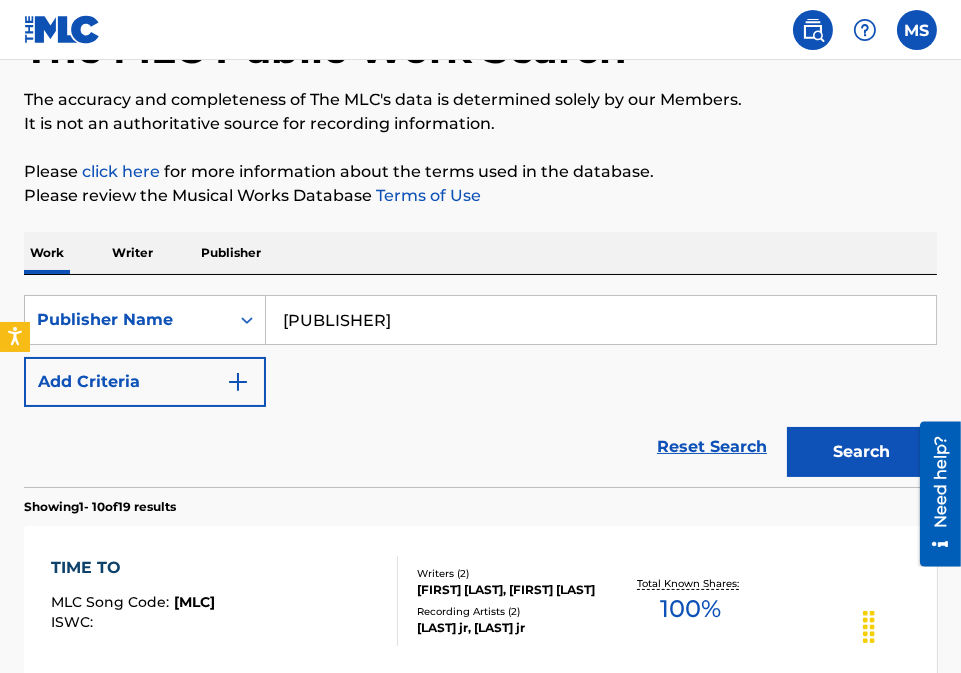 click on "Search" at bounding box center [862, 452] 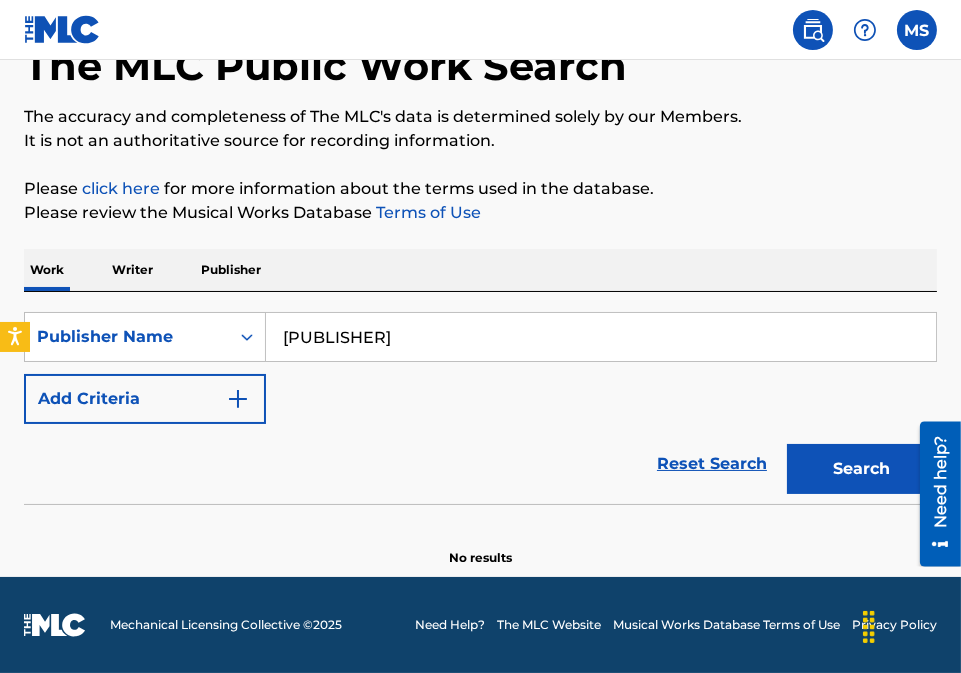 scroll, scrollTop: 123, scrollLeft: 0, axis: vertical 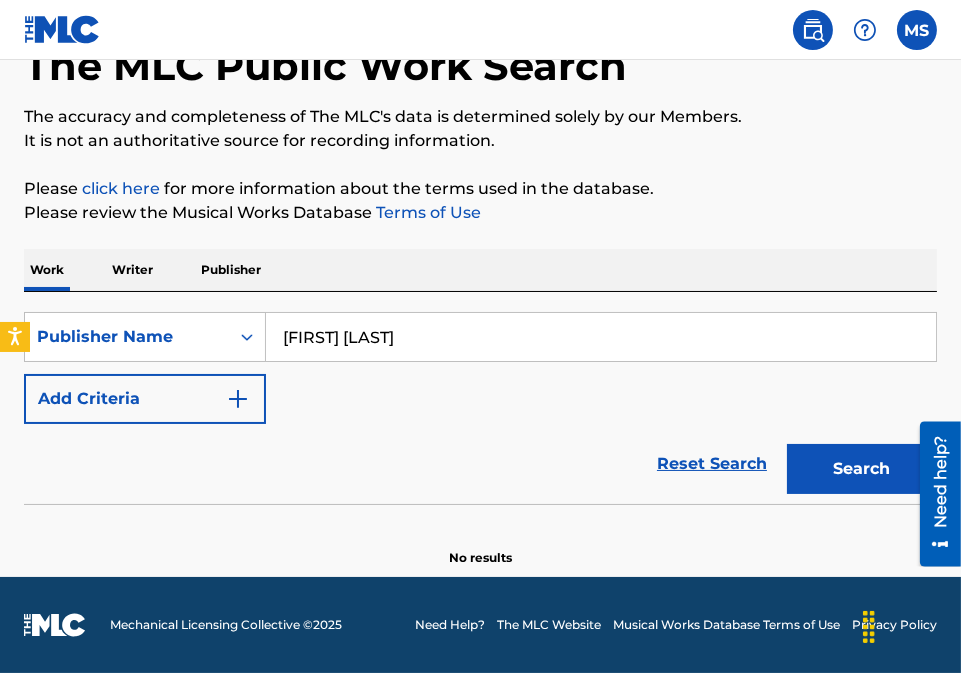 click on "Search" at bounding box center (862, 469) 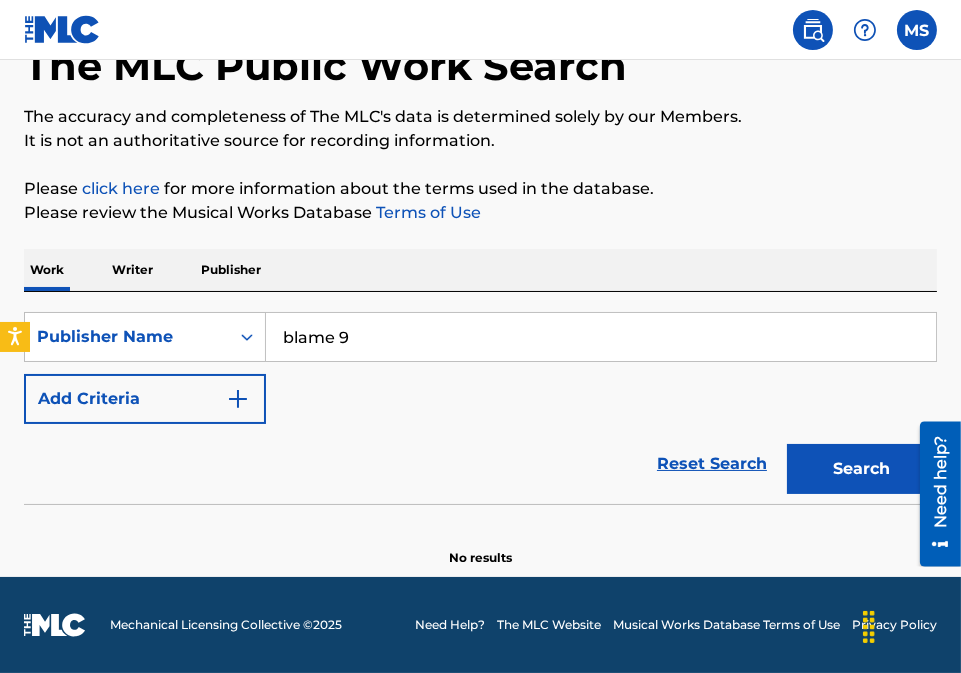 click on "Search" at bounding box center (862, 469) 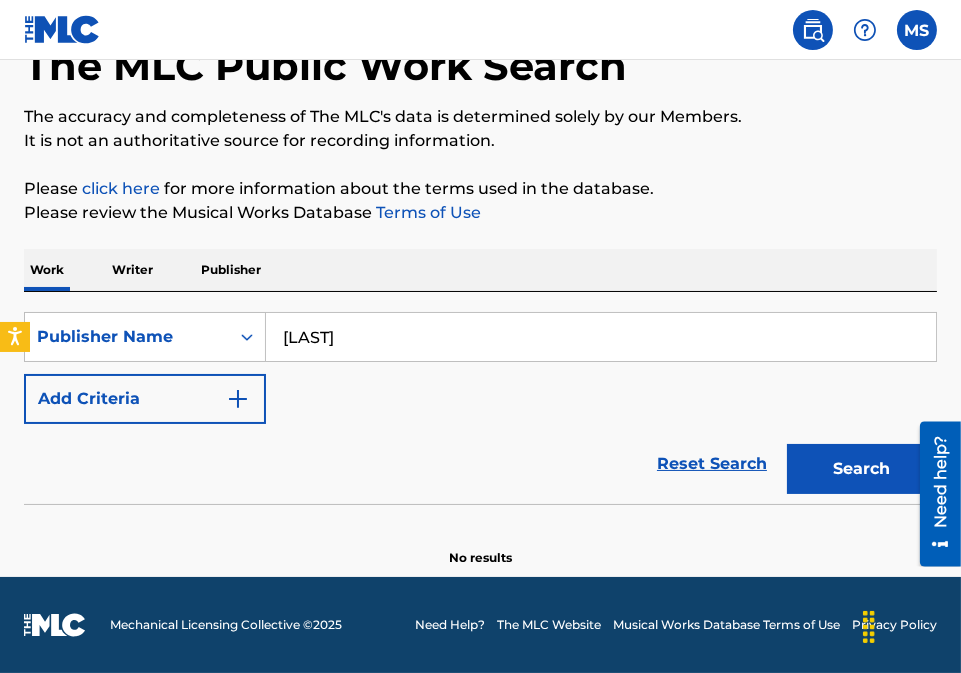 type on "[LAST]" 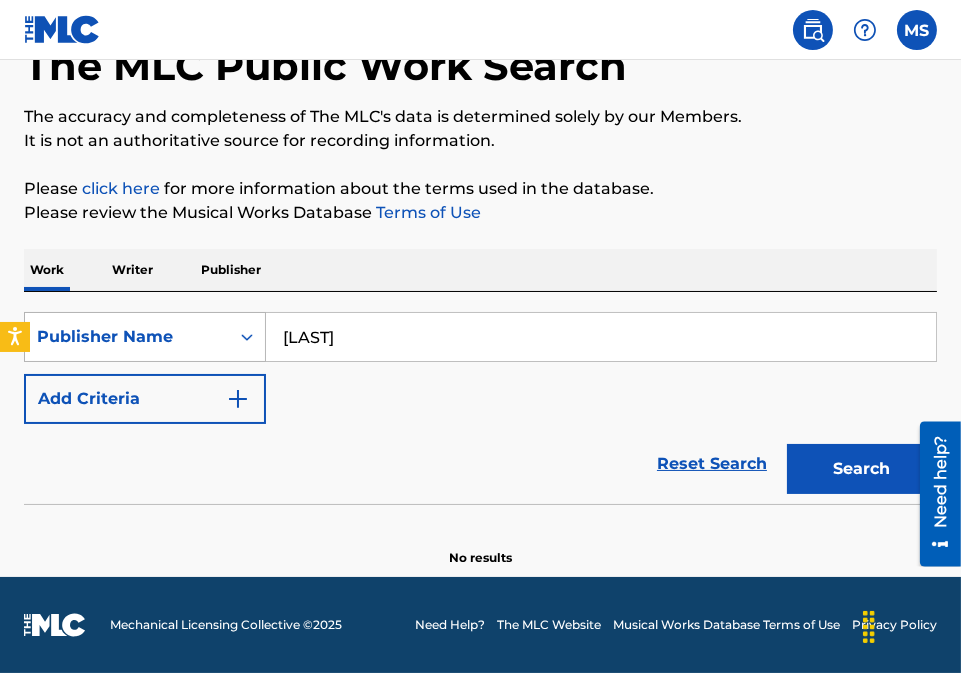click on "Publisher Name" at bounding box center (127, 337) 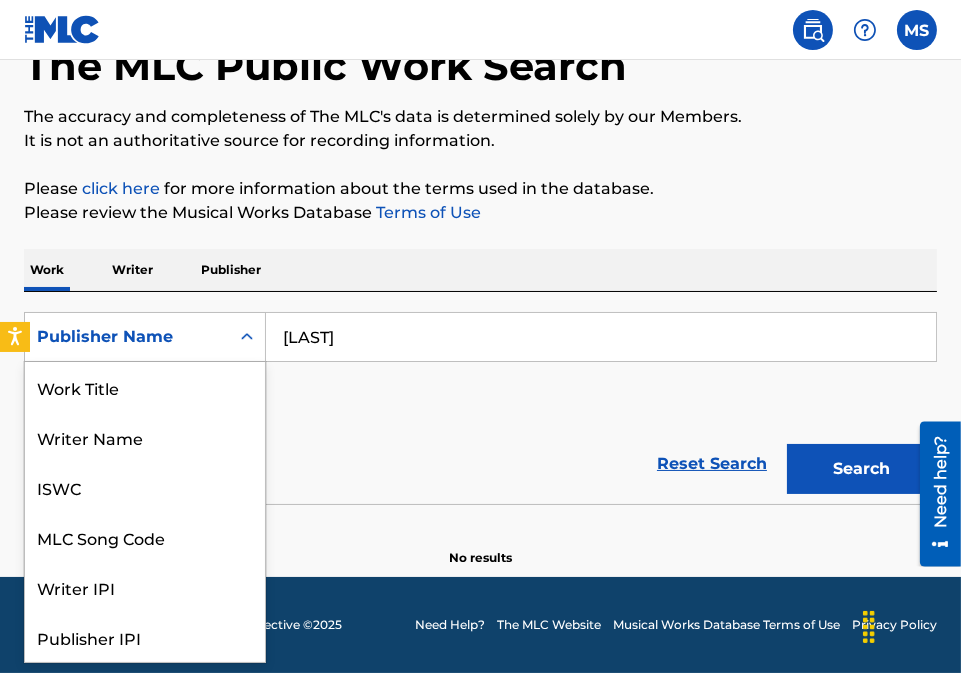 scroll, scrollTop: 100, scrollLeft: 0, axis: vertical 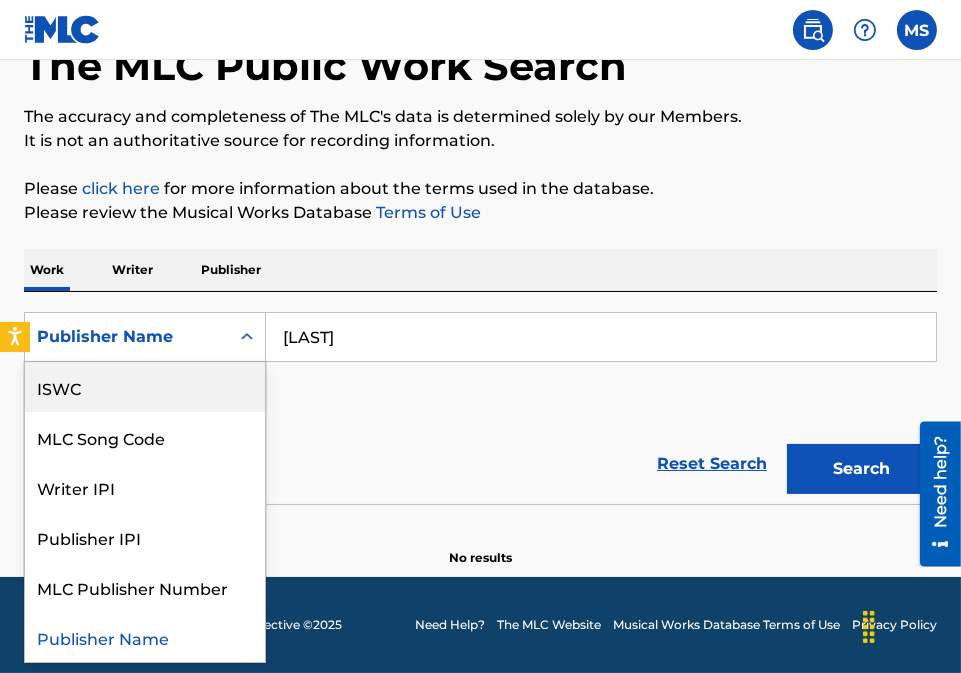click on "ISWC" at bounding box center [145, 387] 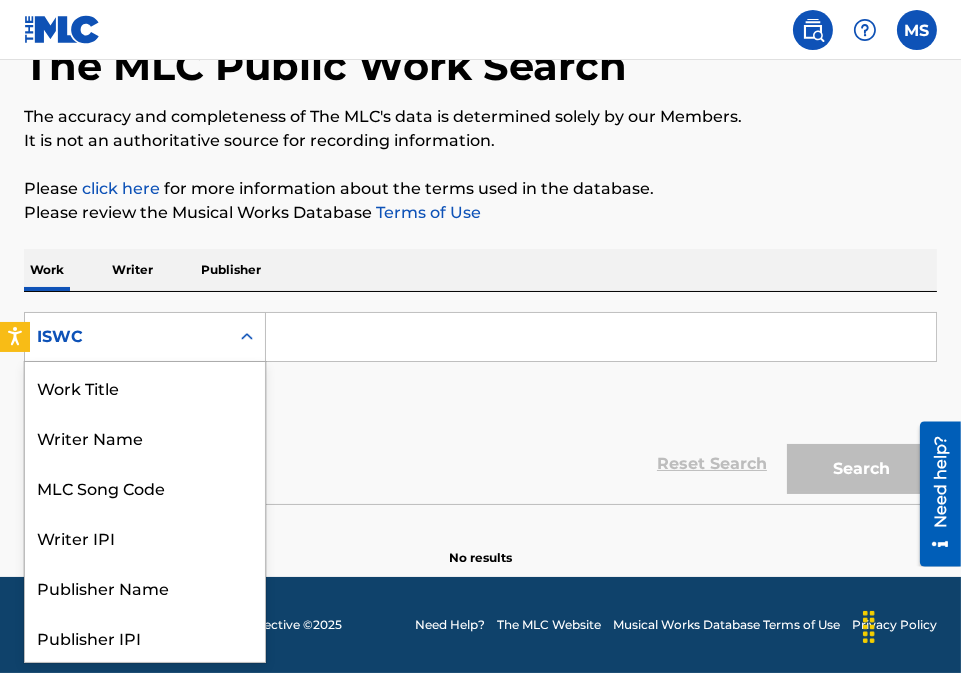 click on "ISWC" at bounding box center (127, 337) 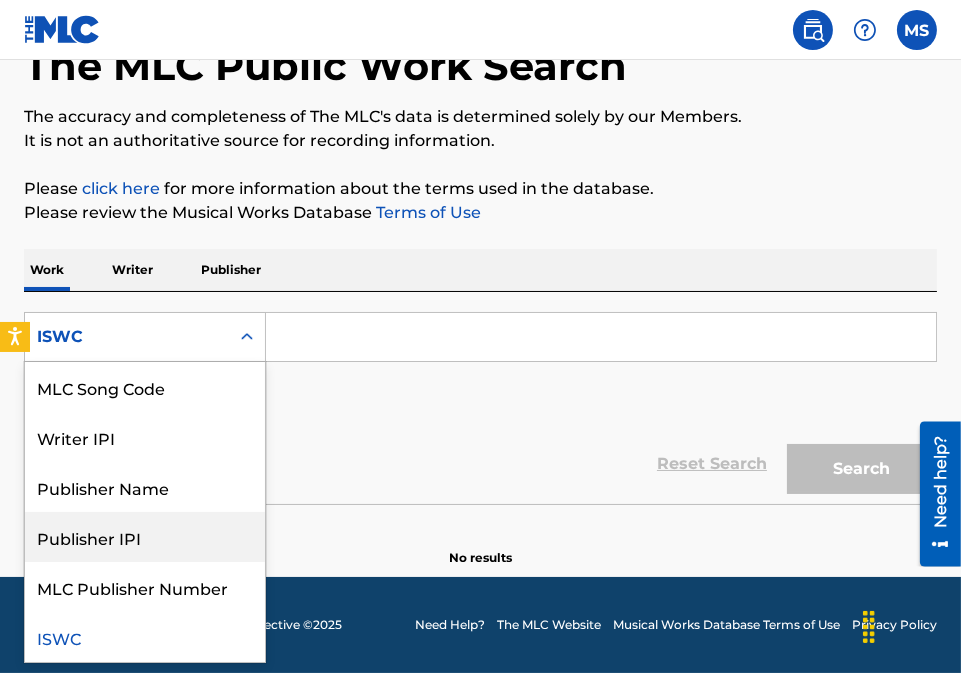 click on "Publisher IPI" at bounding box center (145, 537) 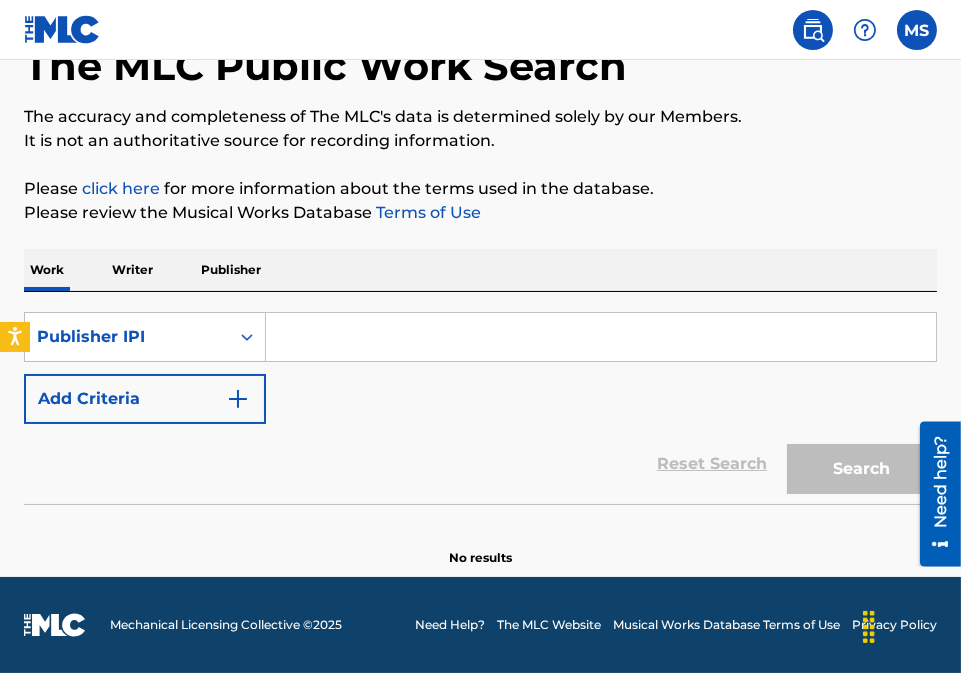 click at bounding box center [601, 337] 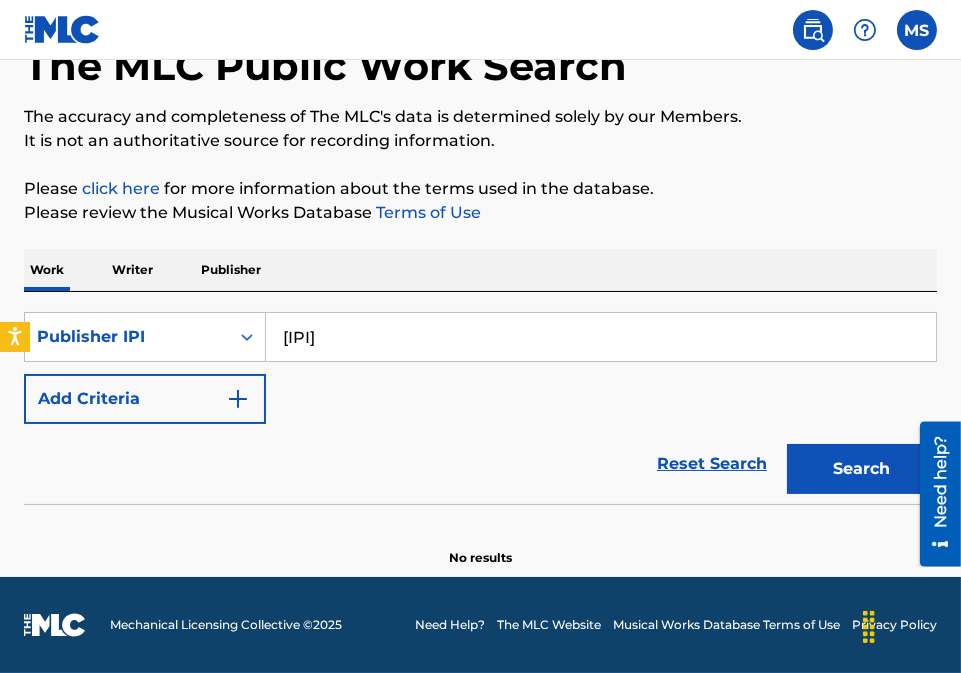 click on "Search" at bounding box center [862, 469] 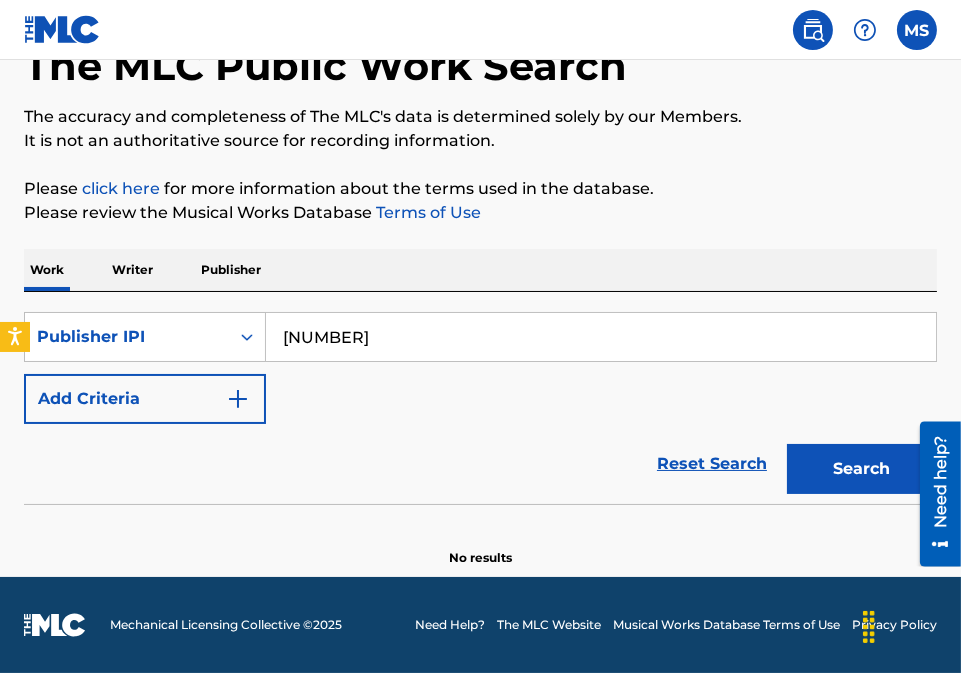type on "[NUMBER]" 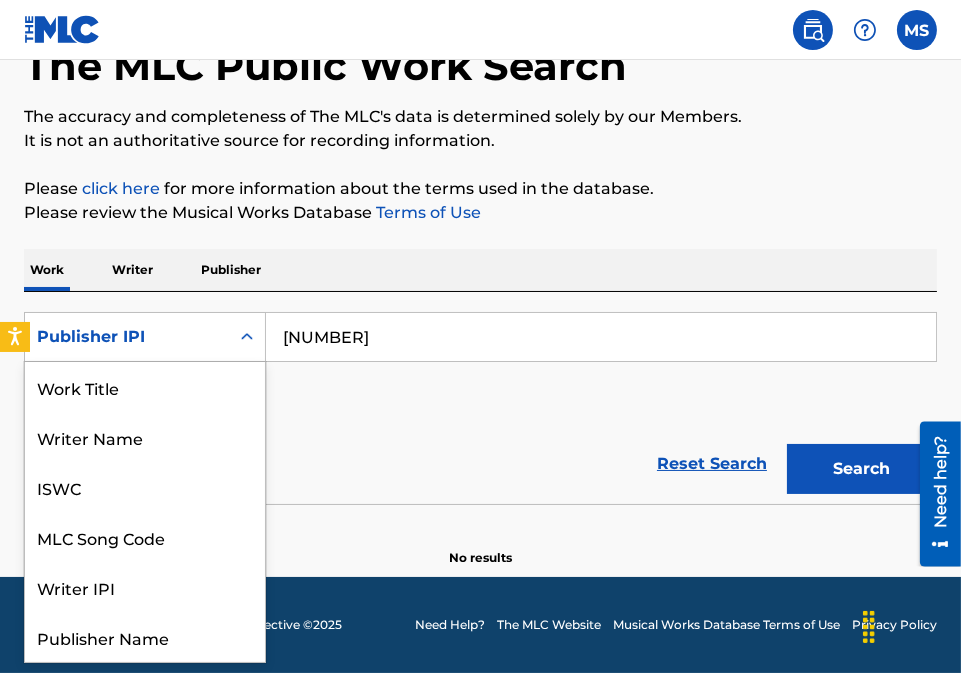 click at bounding box center (247, 337) 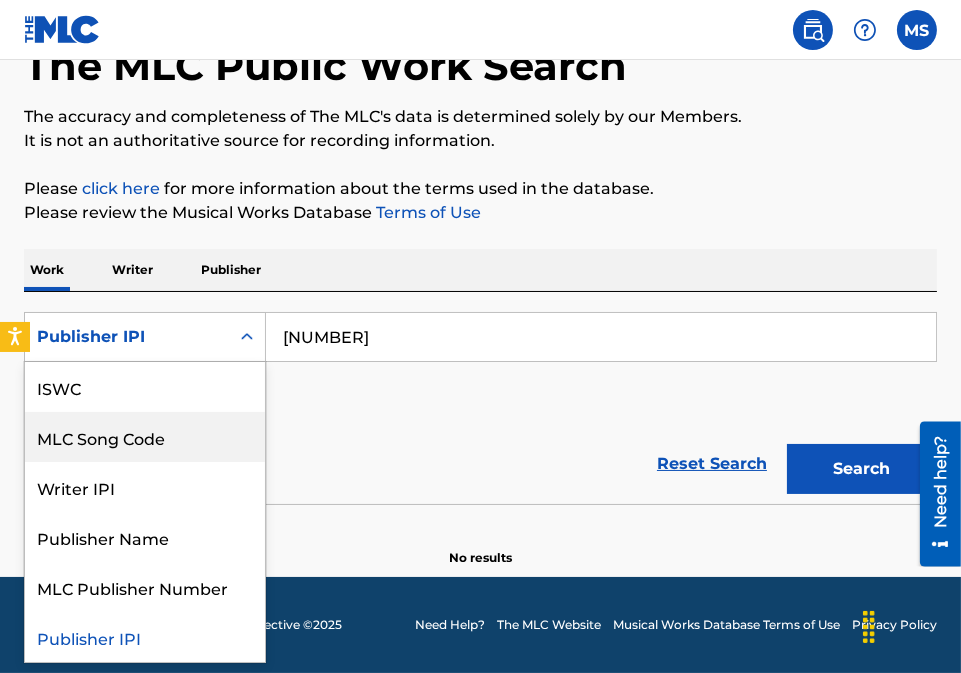 scroll, scrollTop: 23, scrollLeft: 0, axis: vertical 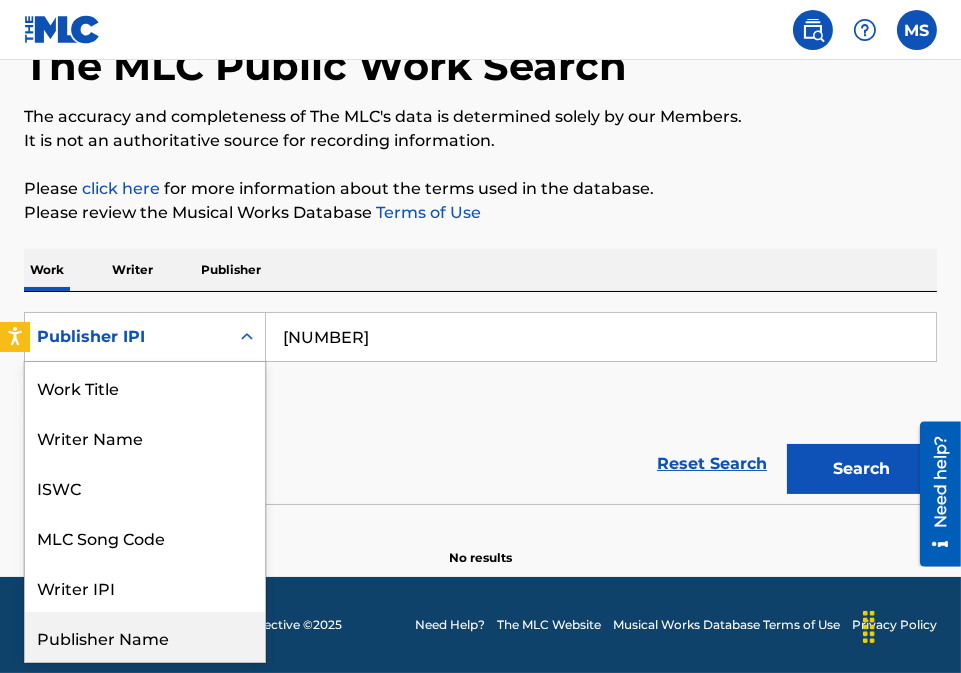 click on "Publisher Name" at bounding box center (145, 637) 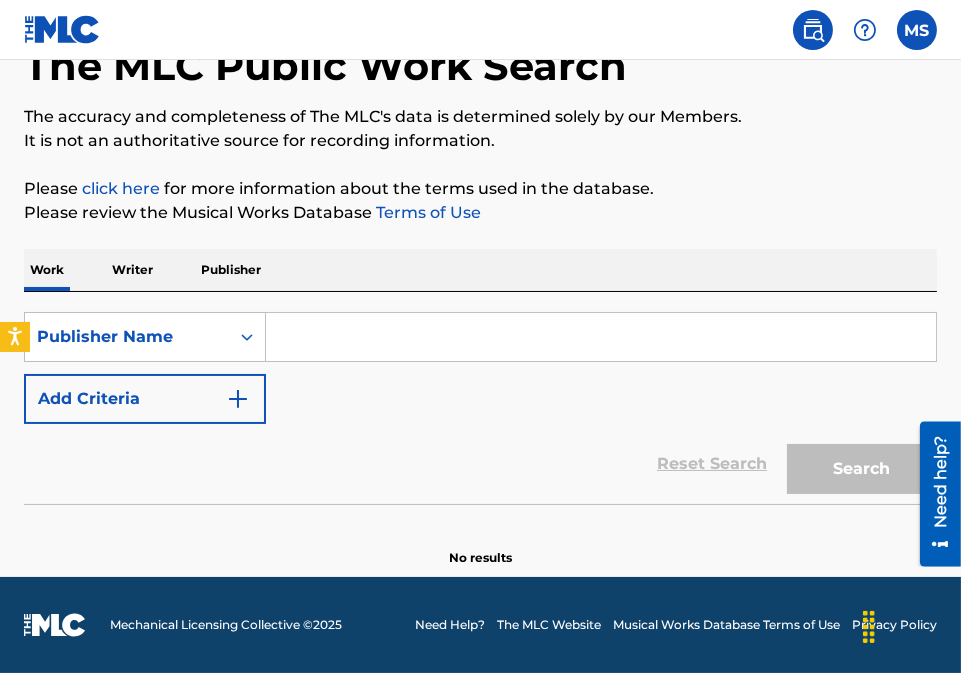 click at bounding box center [601, 337] 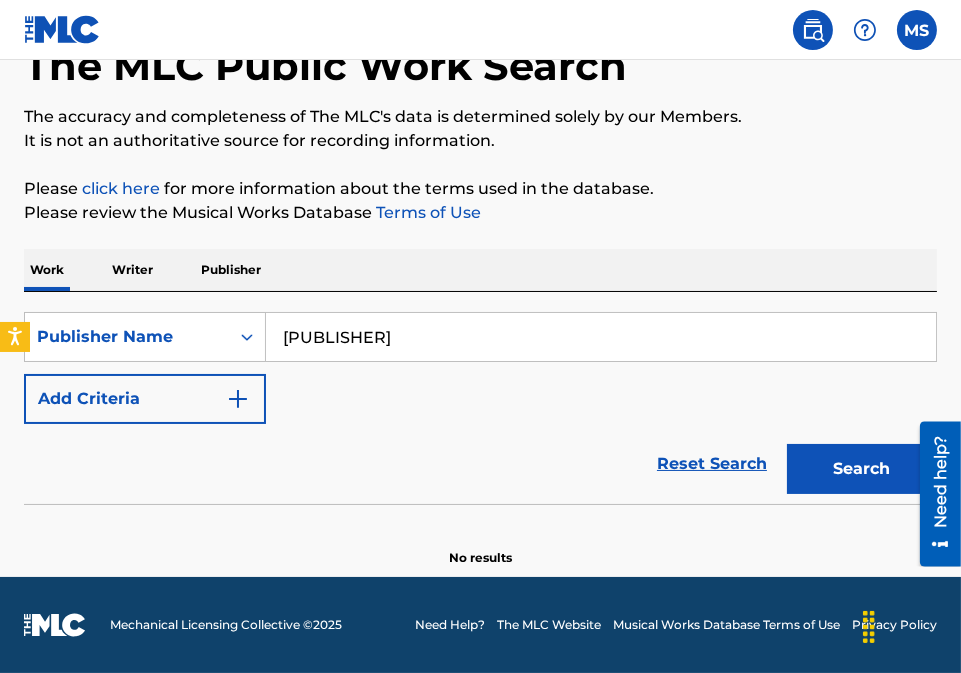 type on "[PUBLISHER]" 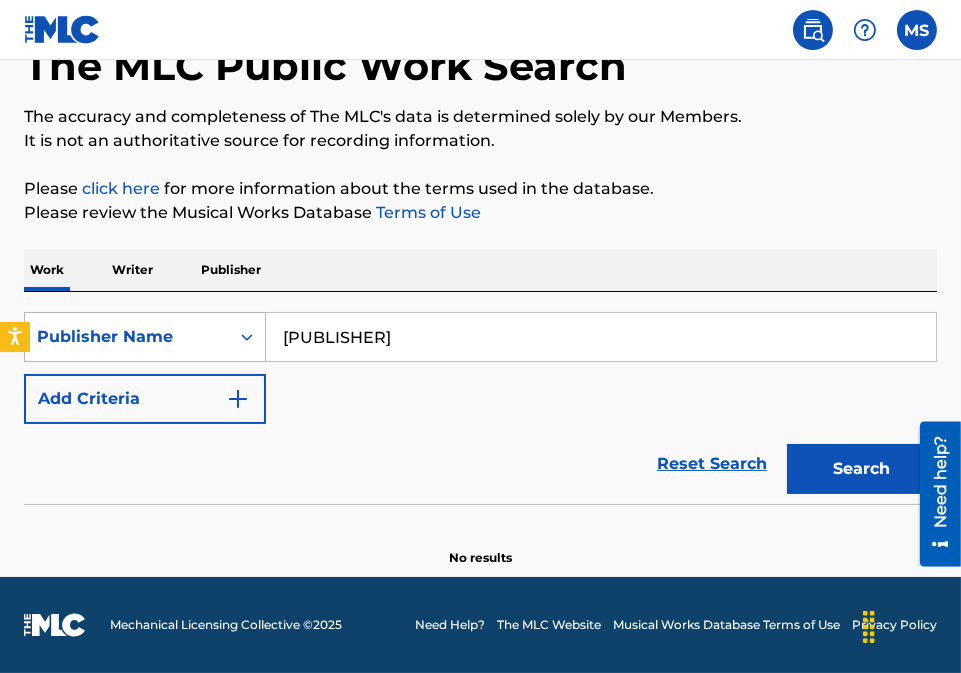 drag, startPoint x: 434, startPoint y: 335, endPoint x: 114, endPoint y: 321, distance: 320.3061 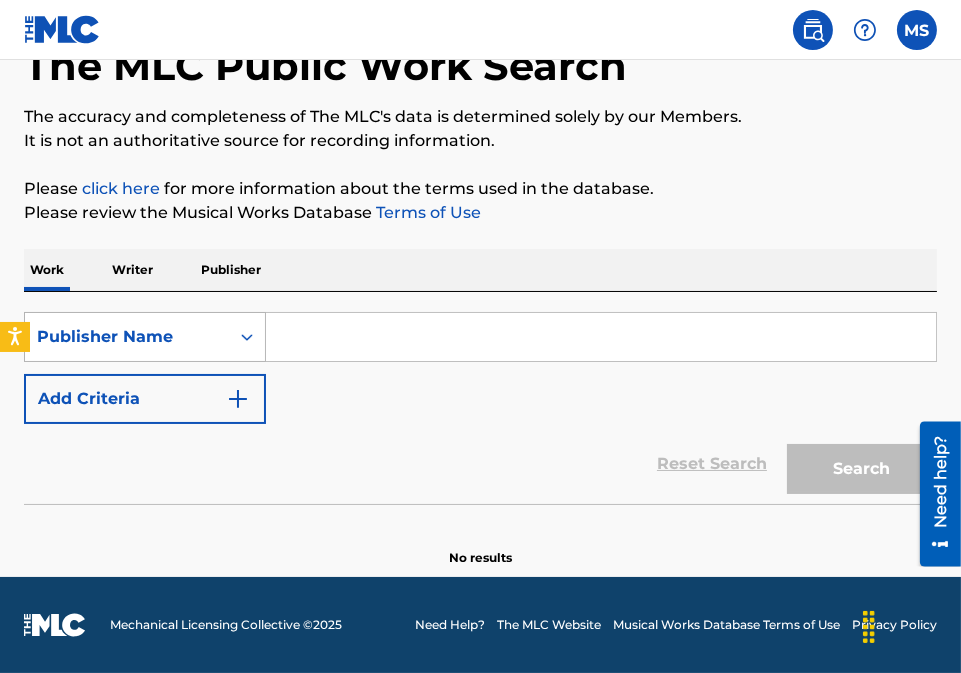 type 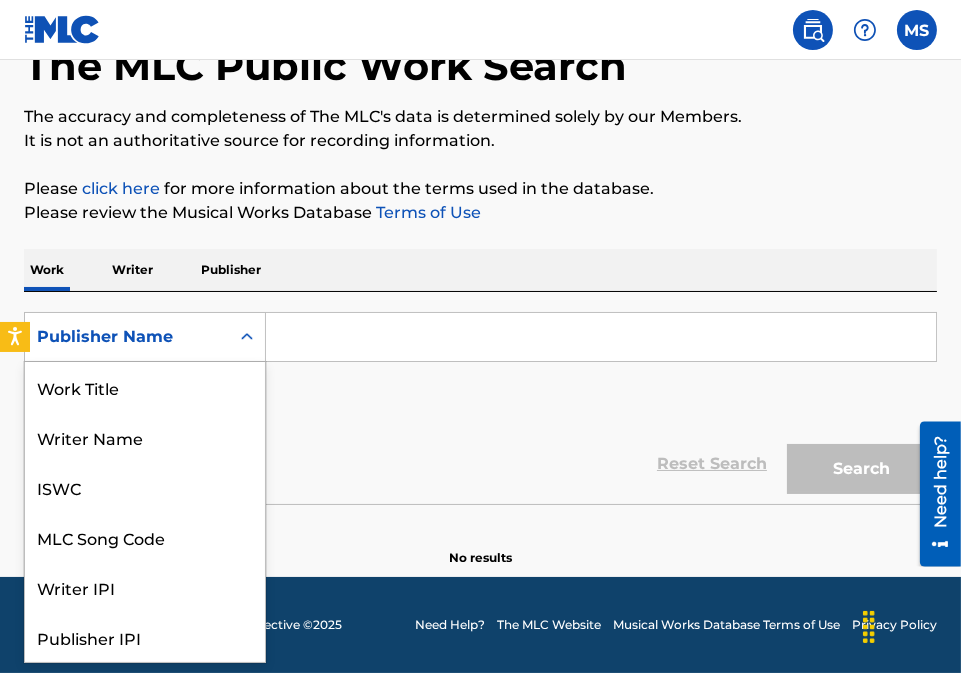 scroll, scrollTop: 100, scrollLeft: 0, axis: vertical 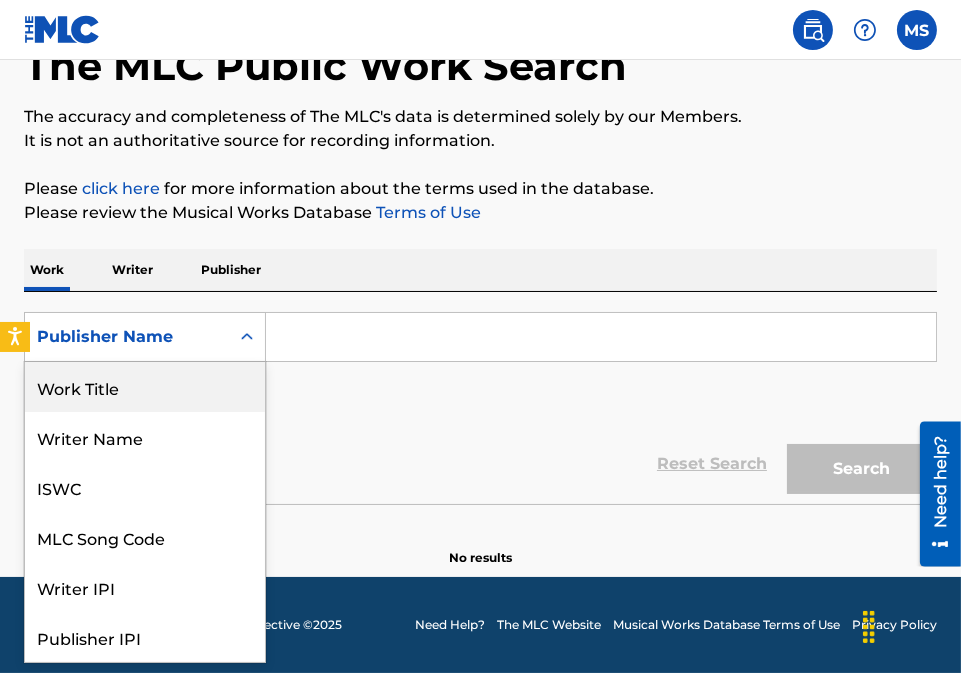 click on "Work Title" at bounding box center [145, 387] 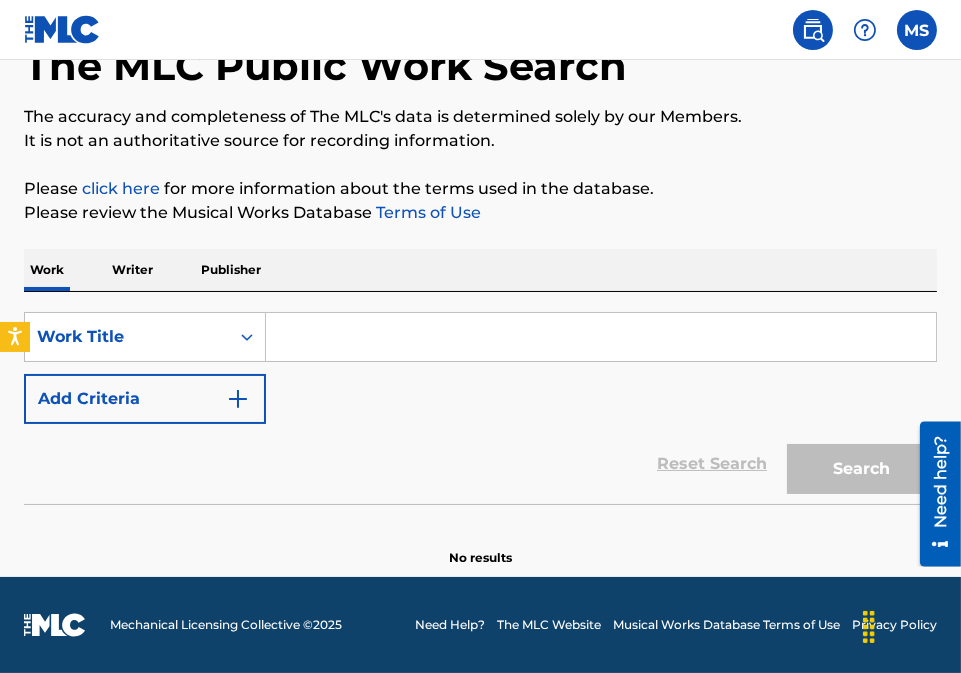 click on "It is not an authoritative source for recording information." at bounding box center [480, 141] 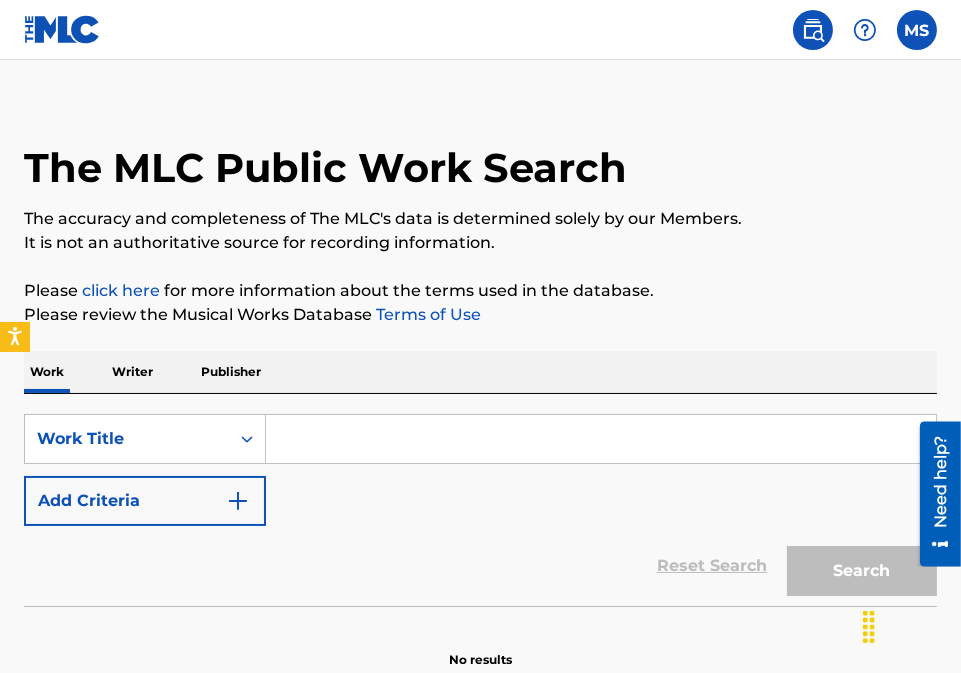 scroll, scrollTop: 18, scrollLeft: 0, axis: vertical 